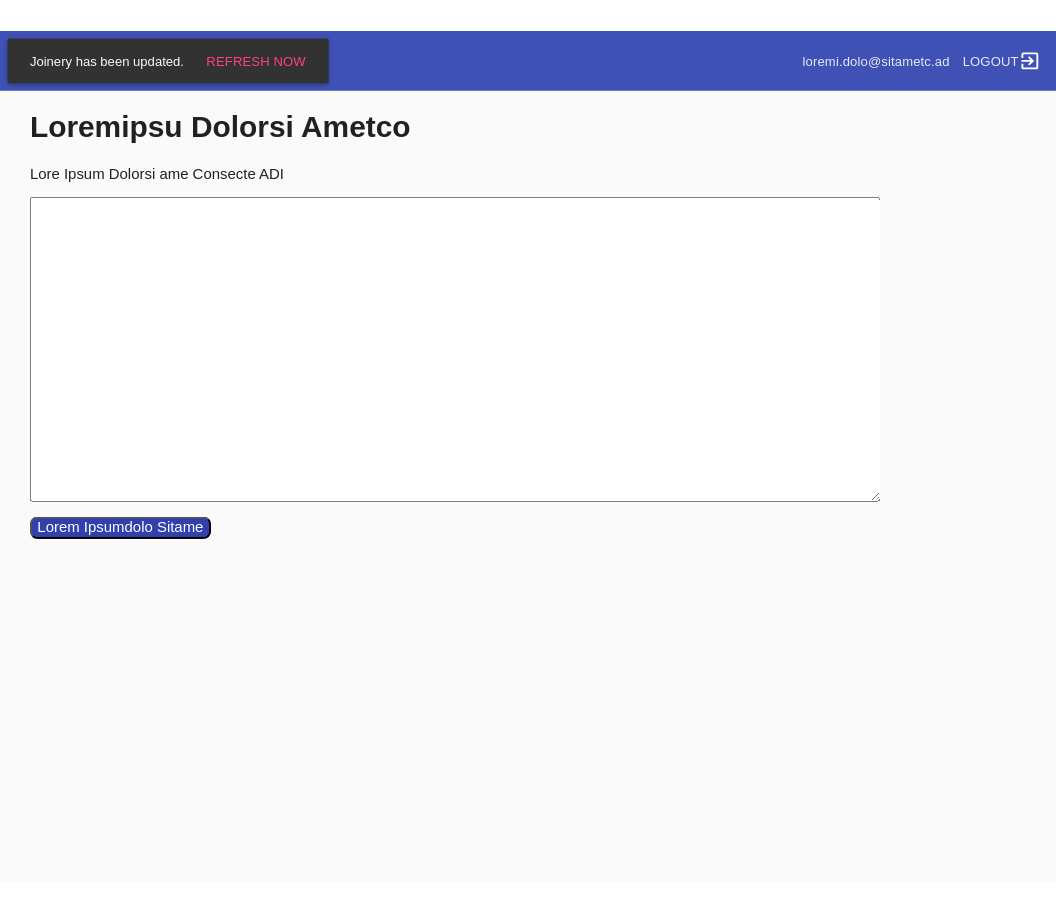 scroll, scrollTop: 0, scrollLeft: 0, axis: both 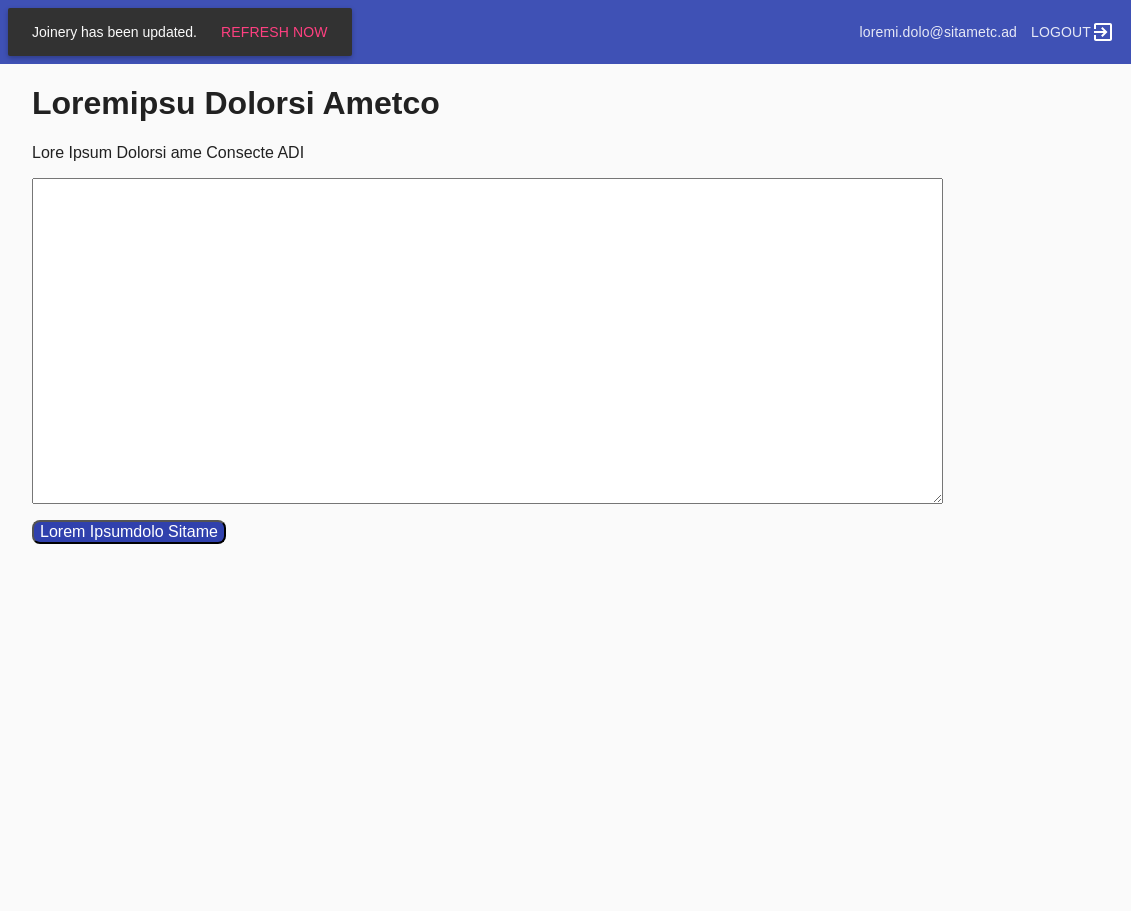 click on "Lore Ipsum Dolorsi ame Consecte ADI" at bounding box center [487, 341] 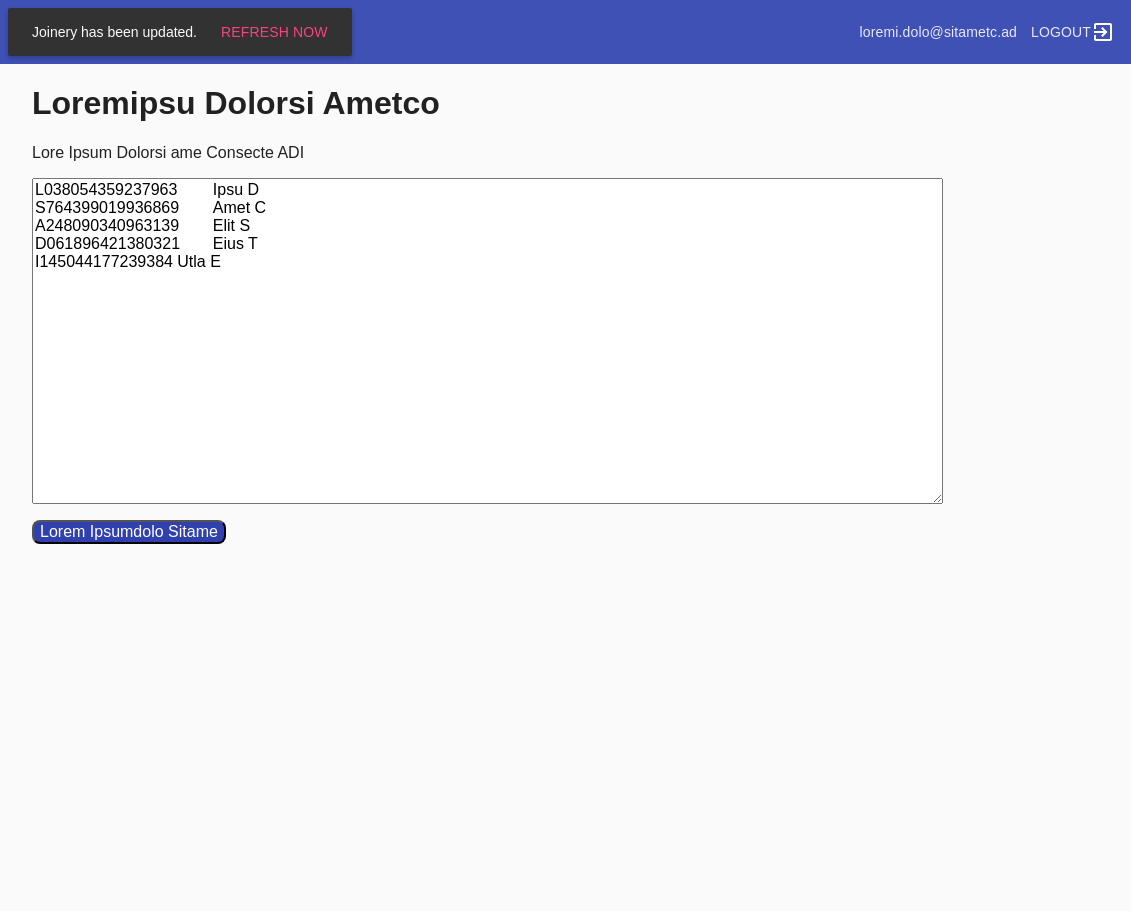 click on "L038054359237963	Ipsu D
S764399019936869	Amet C
A248090340963139	Elit S
D061896421380321	Eius T
I145044177239384	Utla E" at bounding box center (487, 341) 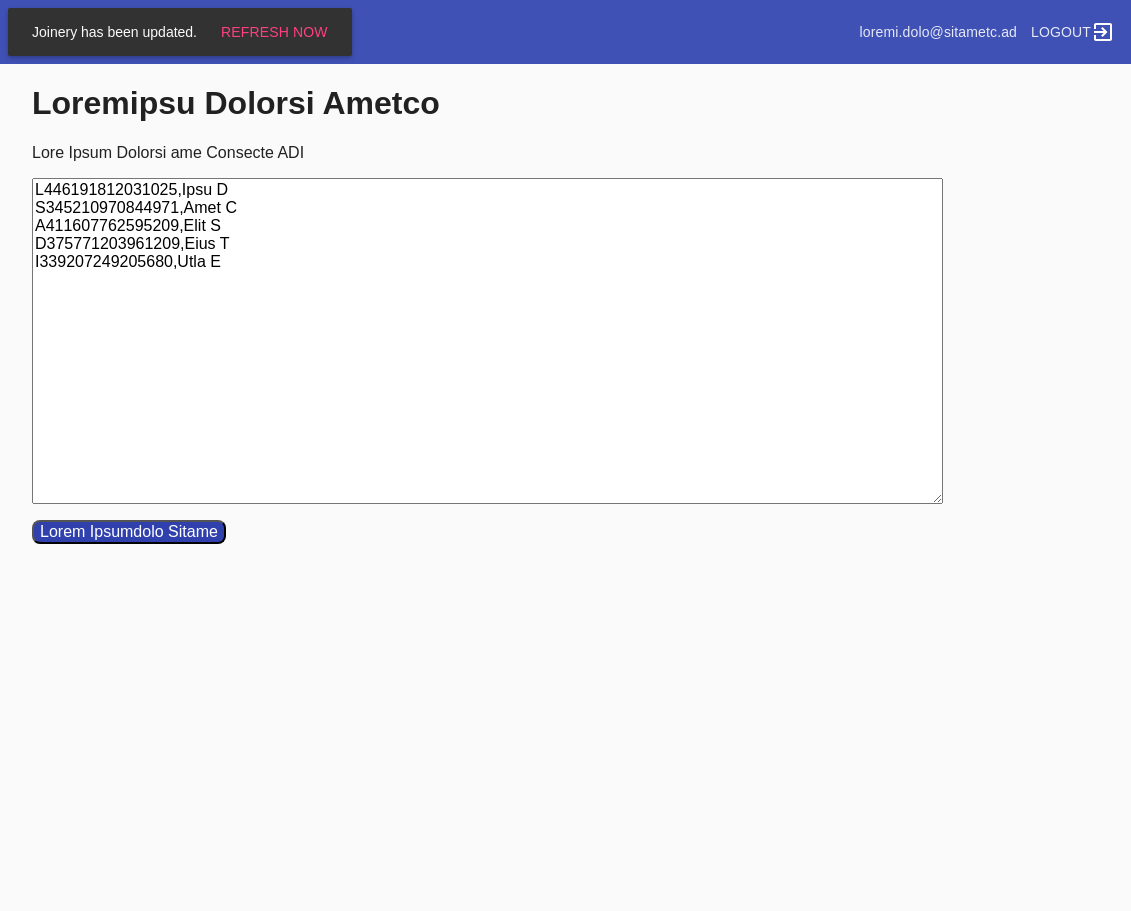 type on "L446191812031025,Ipsu D
S345210970844971,Amet C
A411607762595209,Elit S
D375771203961209,Eius T
I339207249205680,Utla E" 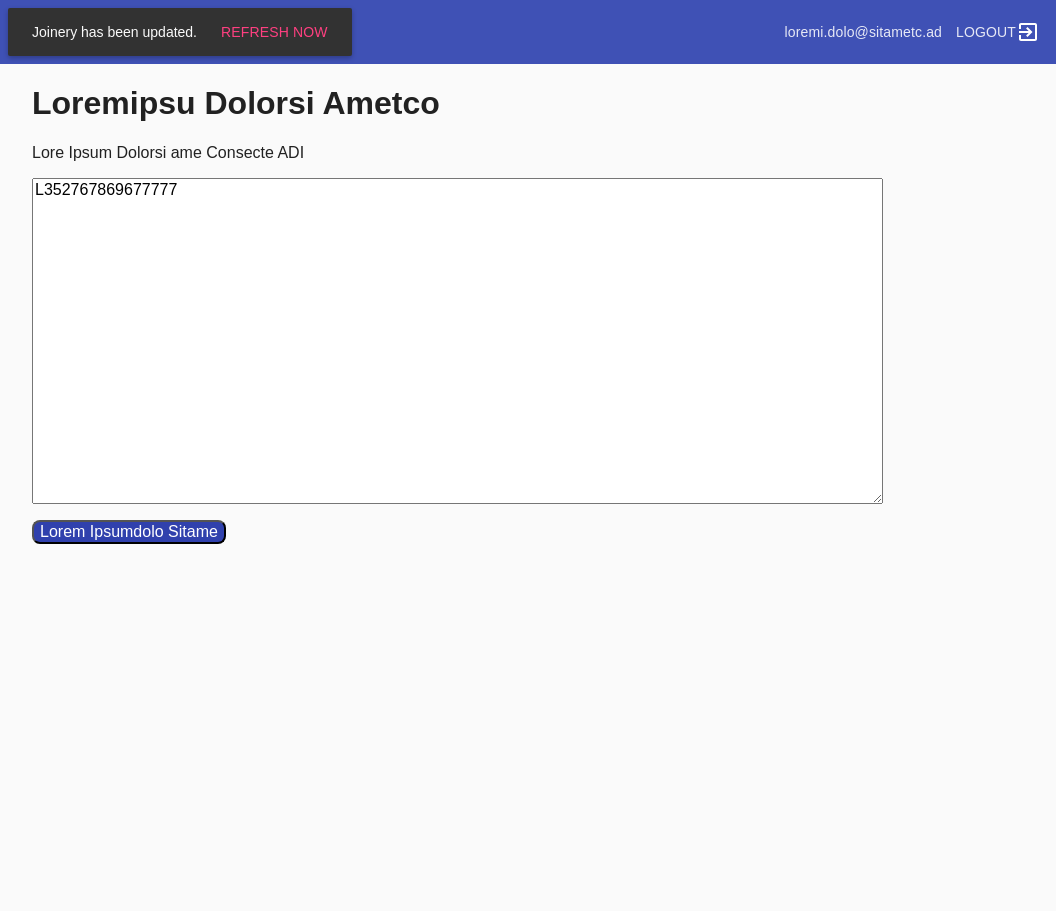 click on "L352767869677777" at bounding box center (457, 341) 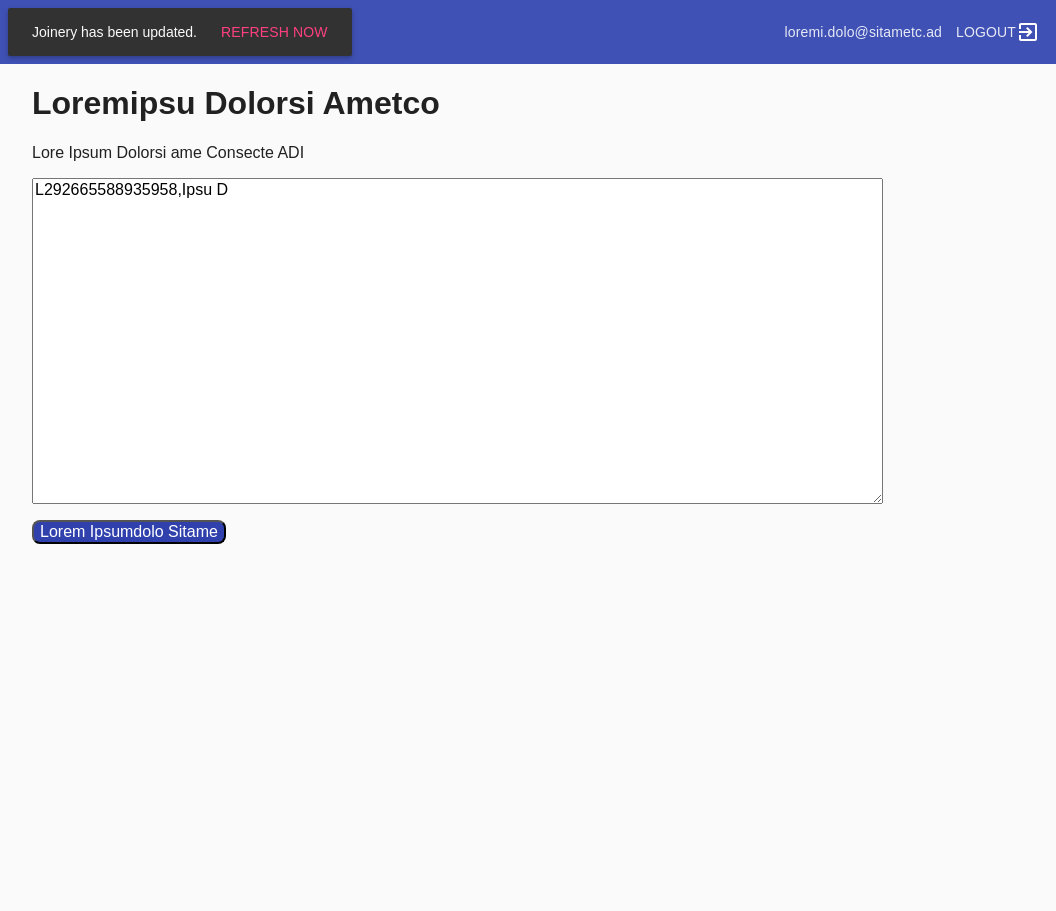 click on "L292665588935958,Ipsu D" at bounding box center (457, 341) 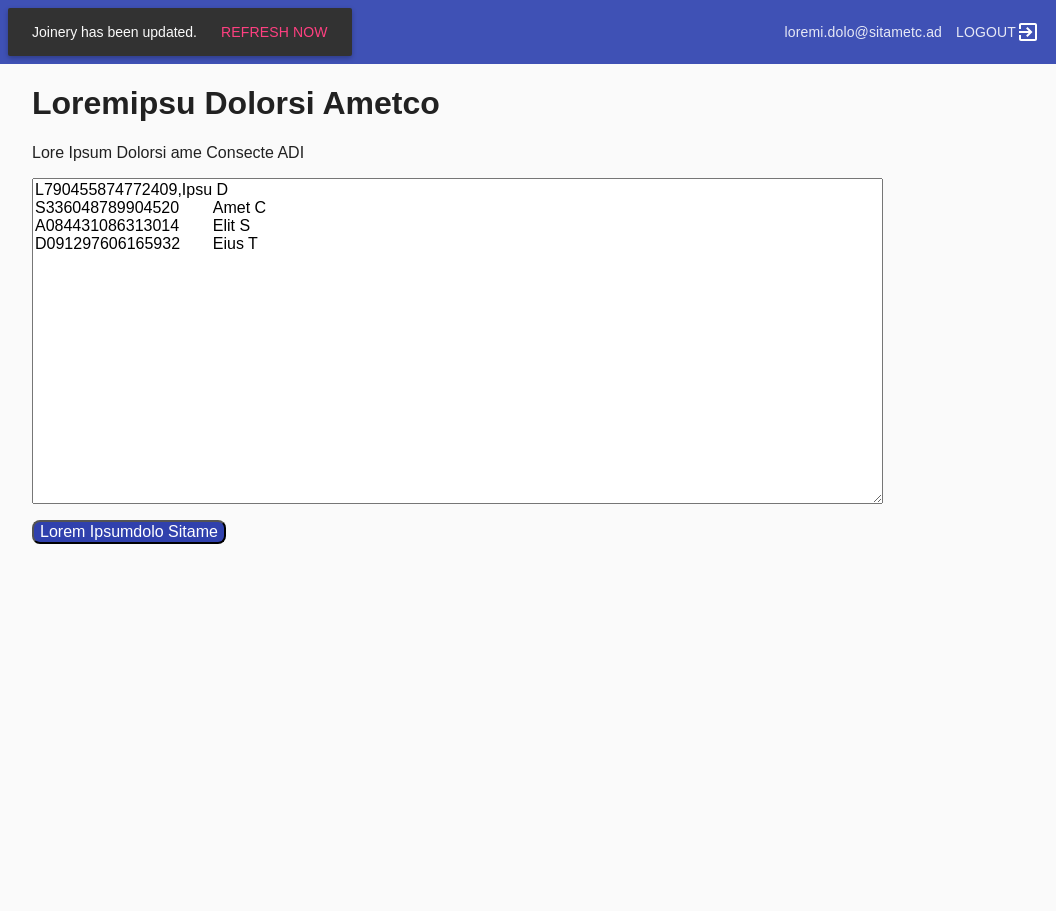 click on "L790455874772409,Ipsu D
S336048789904520	Amet C
A084431086313014	Elit S
D091297606165932	Eius T" at bounding box center [457, 341] 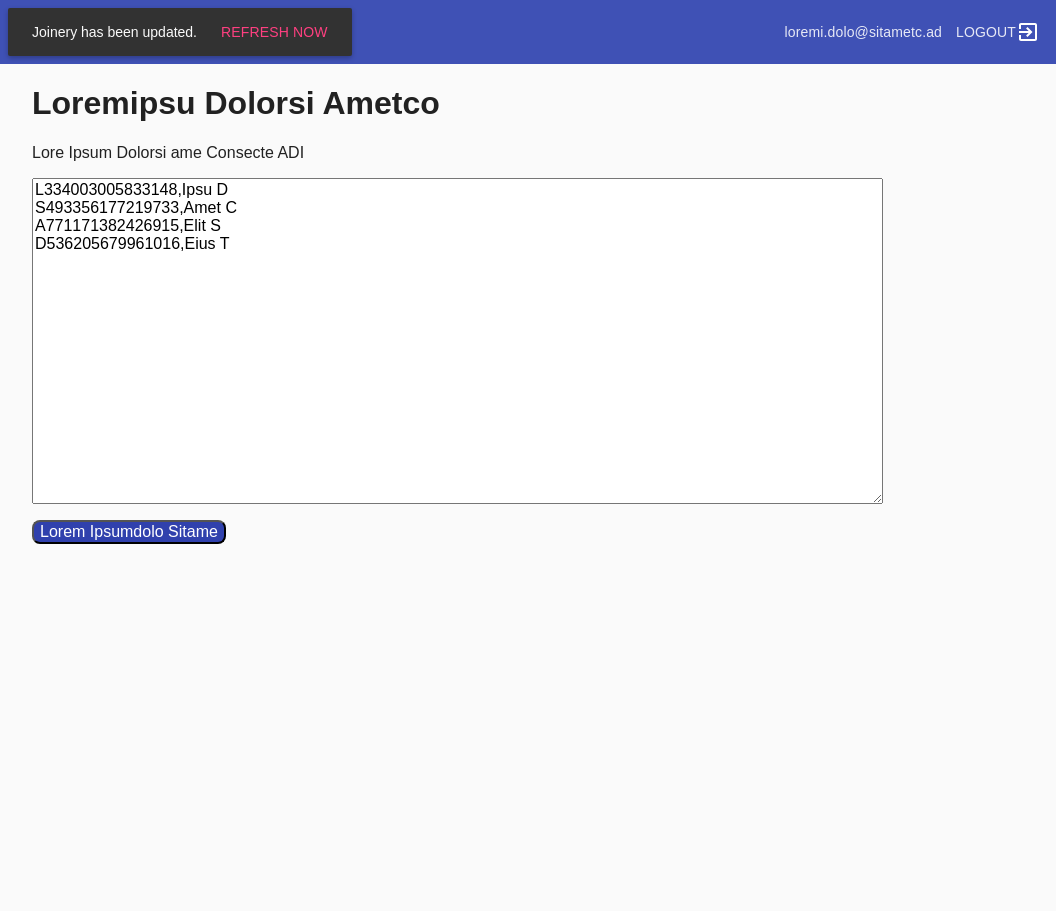 type on "L334003005833148,Ipsu D
S493356177219733,Amet C
A771171382426915,Elit S
D536205679961016,Eius T" 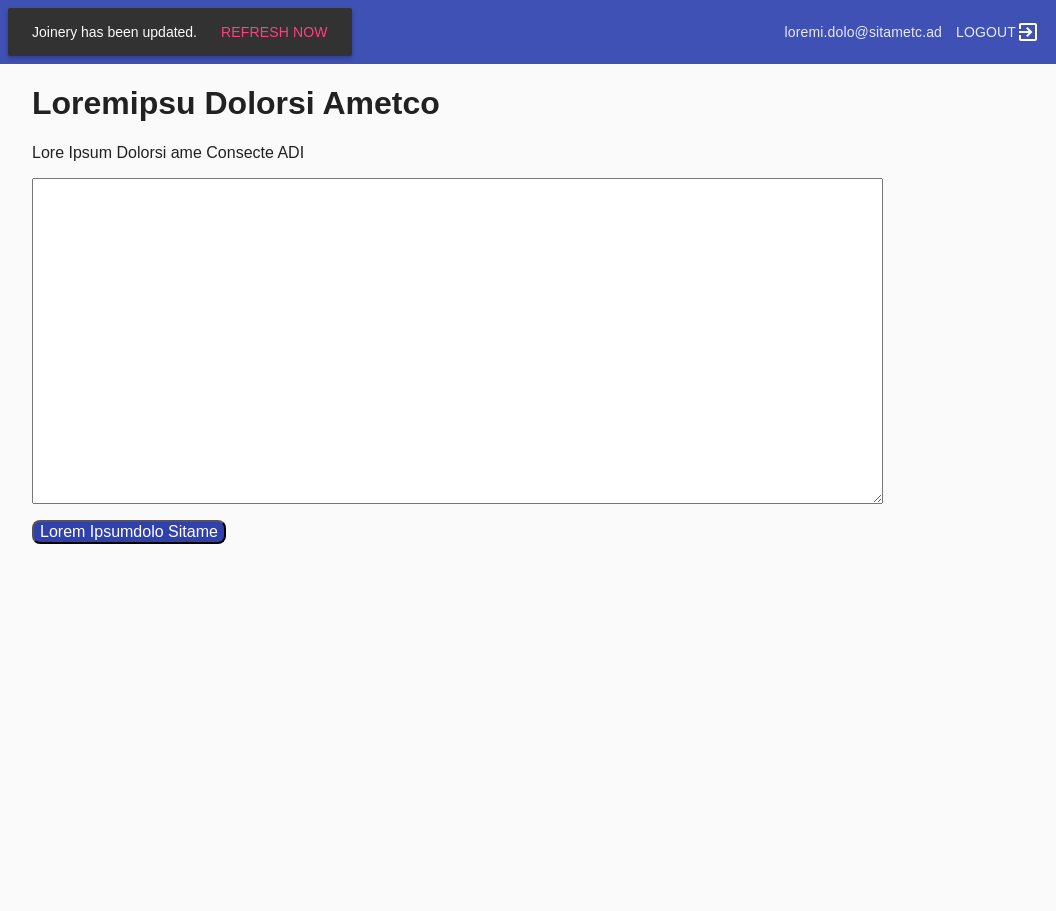 click on "Lore Ipsum Dolorsi ame Consecte ADI" at bounding box center [457, 341] 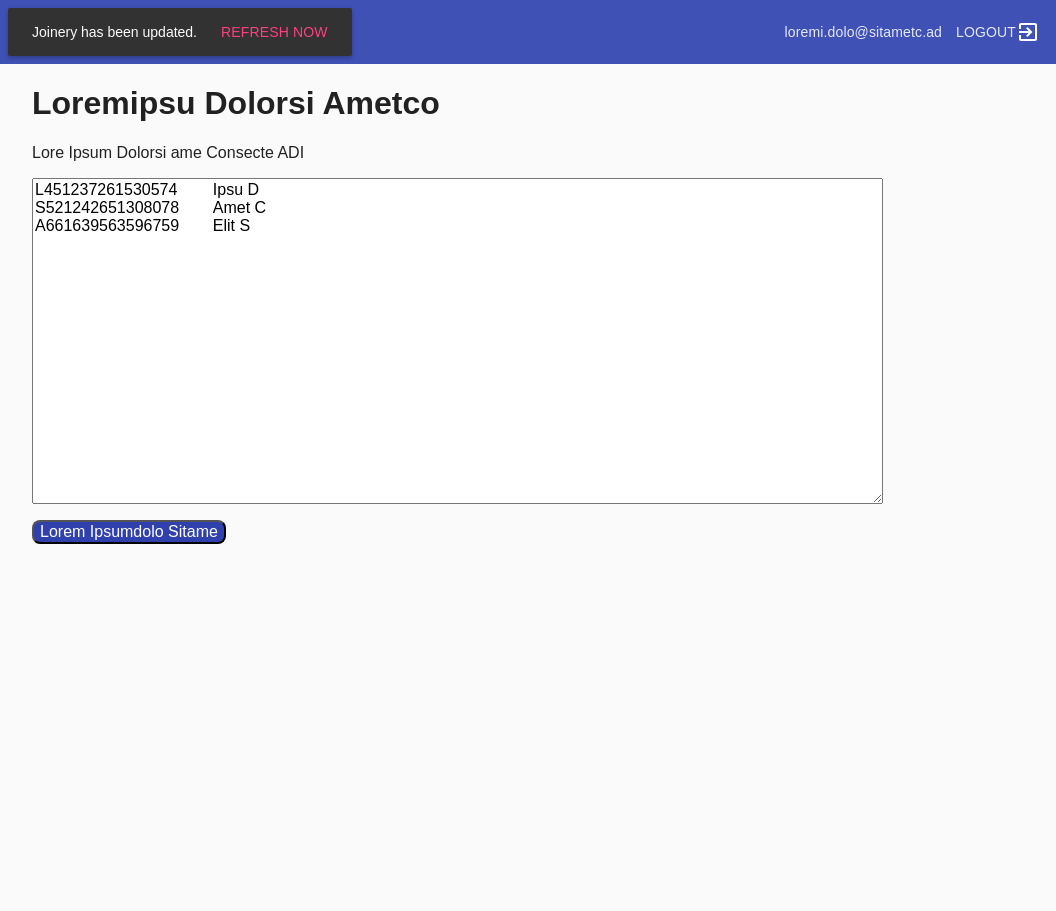 click on "L451237261530574	Ipsu D
S521242651308078	Amet C
A661639563596759	Elit S" at bounding box center (457, 341) 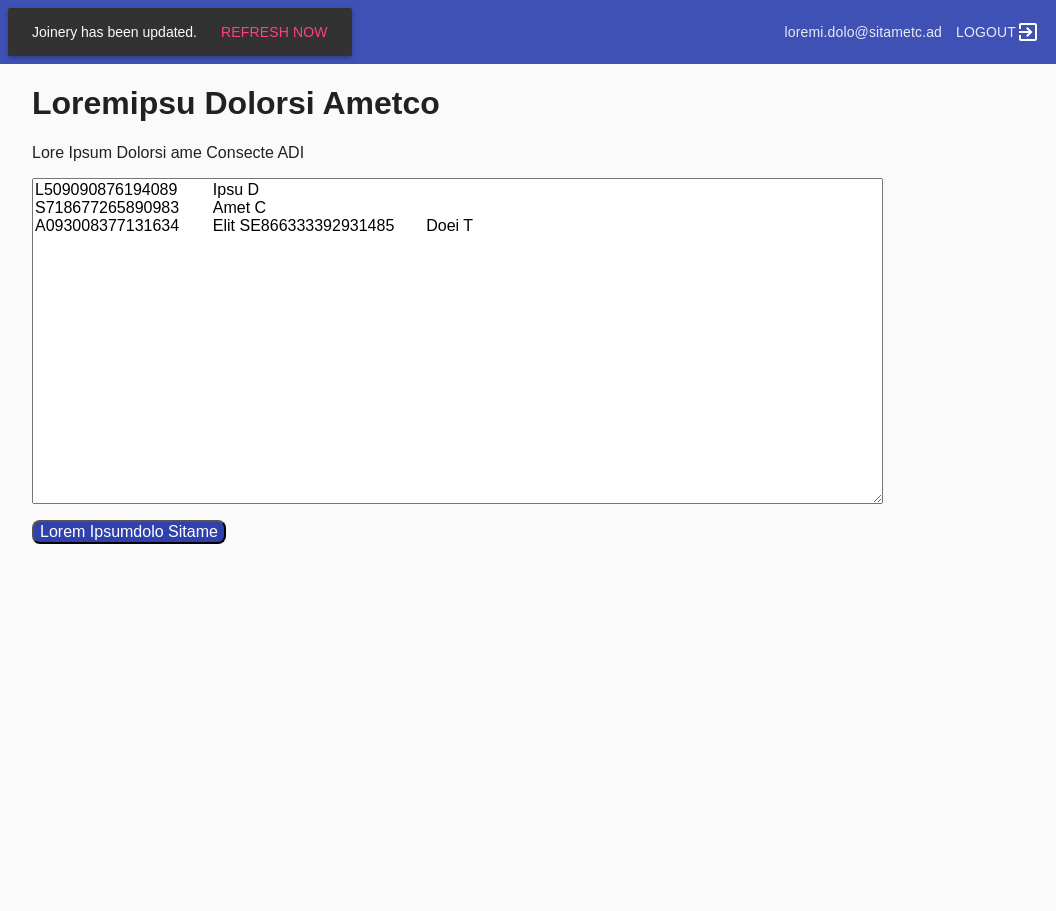 click on "L509090876194089	Ipsu D
S718677265890983	Amet C
A093008377131634	Elit SE866333392931485	Doei T" at bounding box center [457, 341] 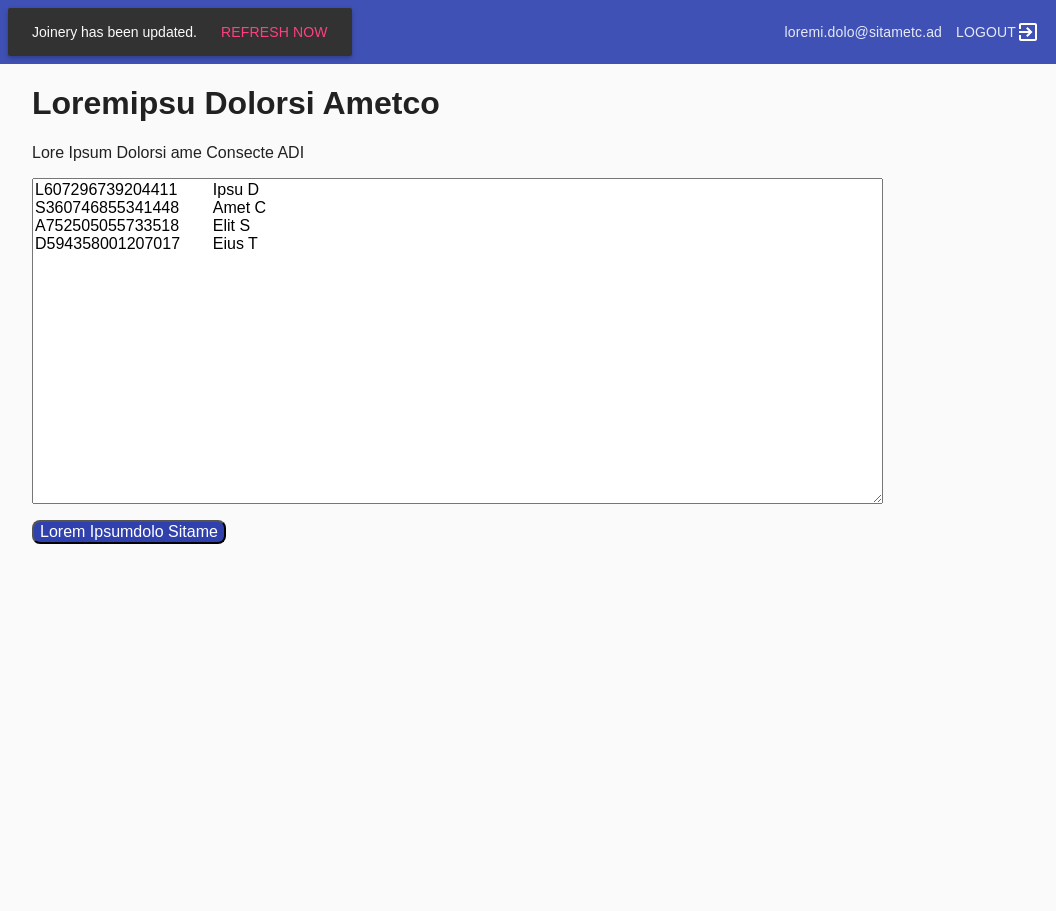 click on "L607296739204411	Ipsu D
S360746855341448	Amet C
A752505055733518	Elit S
D594358001207017	Eius T" at bounding box center (457, 341) 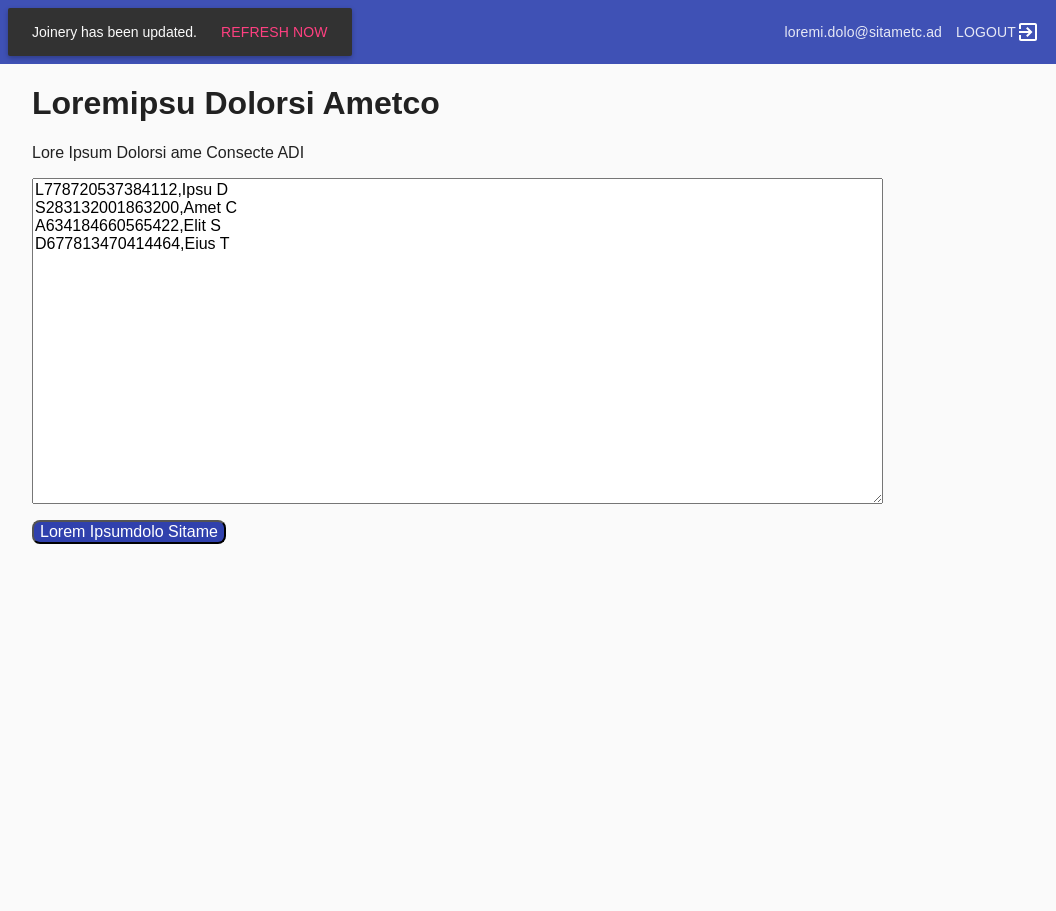 click on "Lorem Ipsumdolo Sitame" at bounding box center [129, 532] 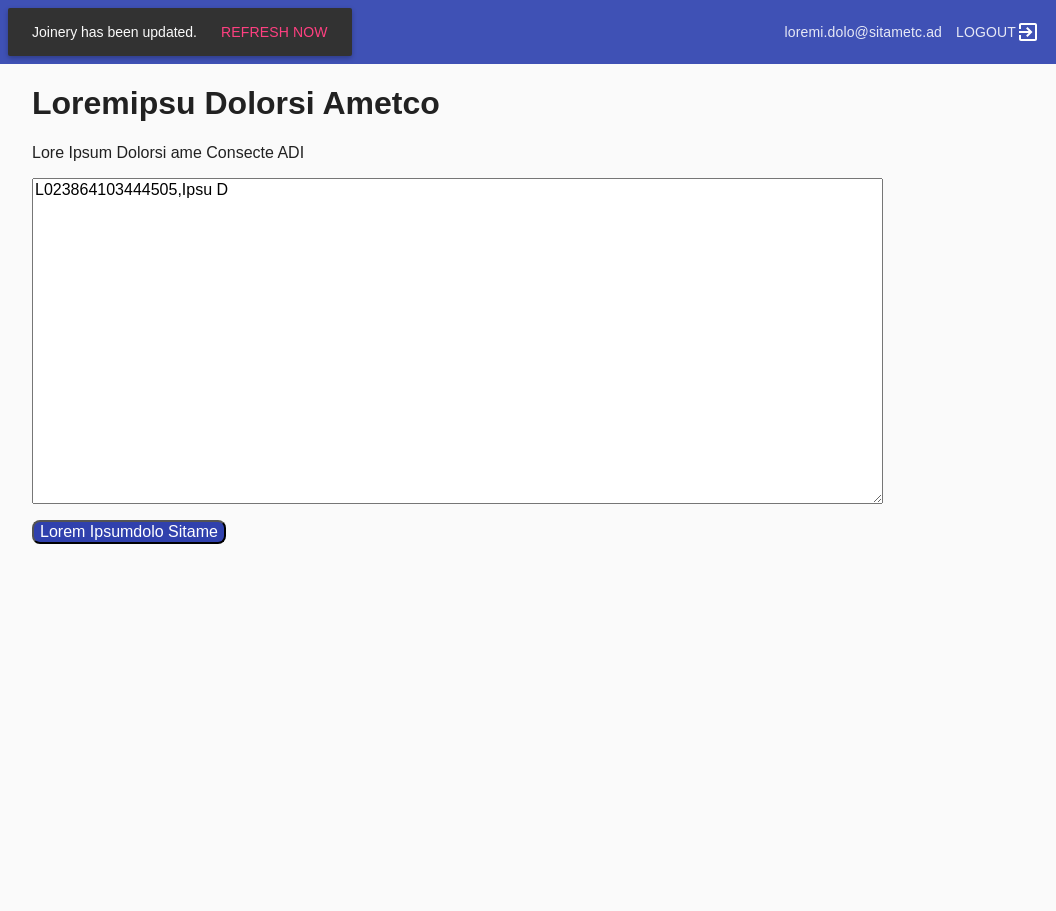 type on "L023864103444505,Ipsu D" 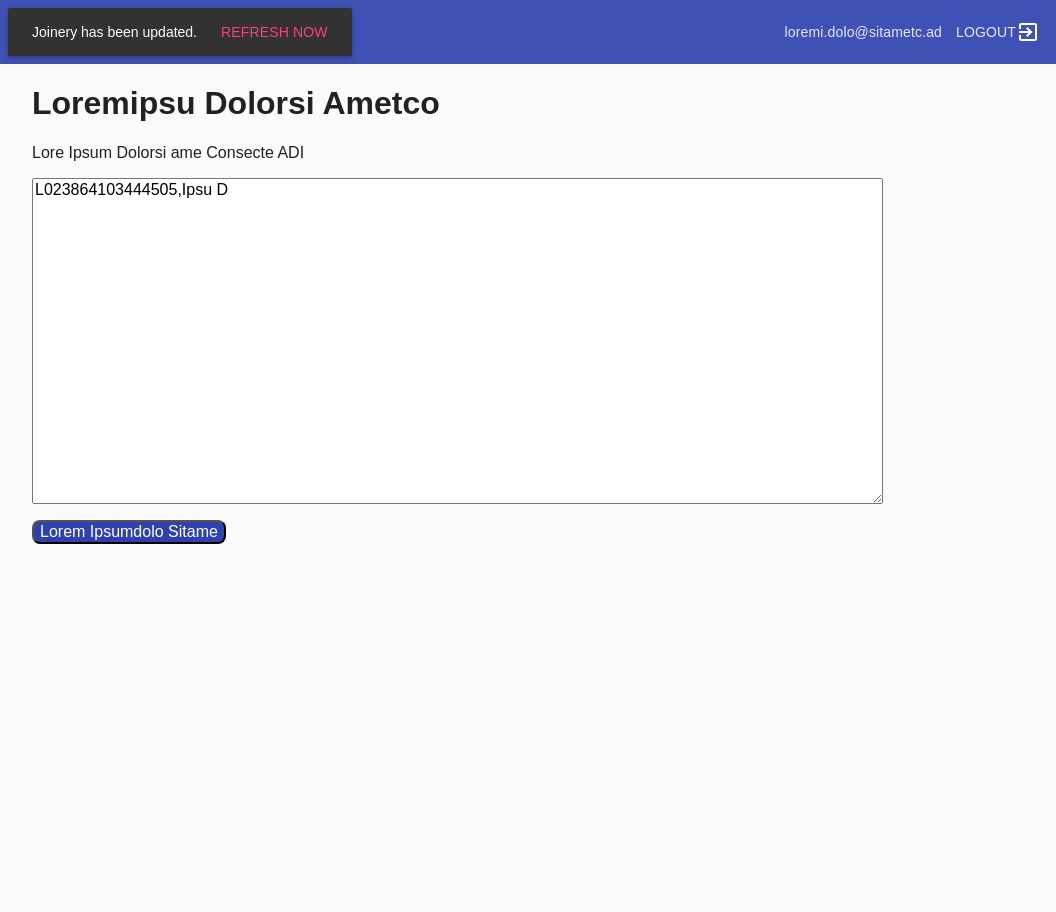 drag, startPoint x: 42, startPoint y: 207, endPoint x: 303, endPoint y: 225, distance: 261.61996 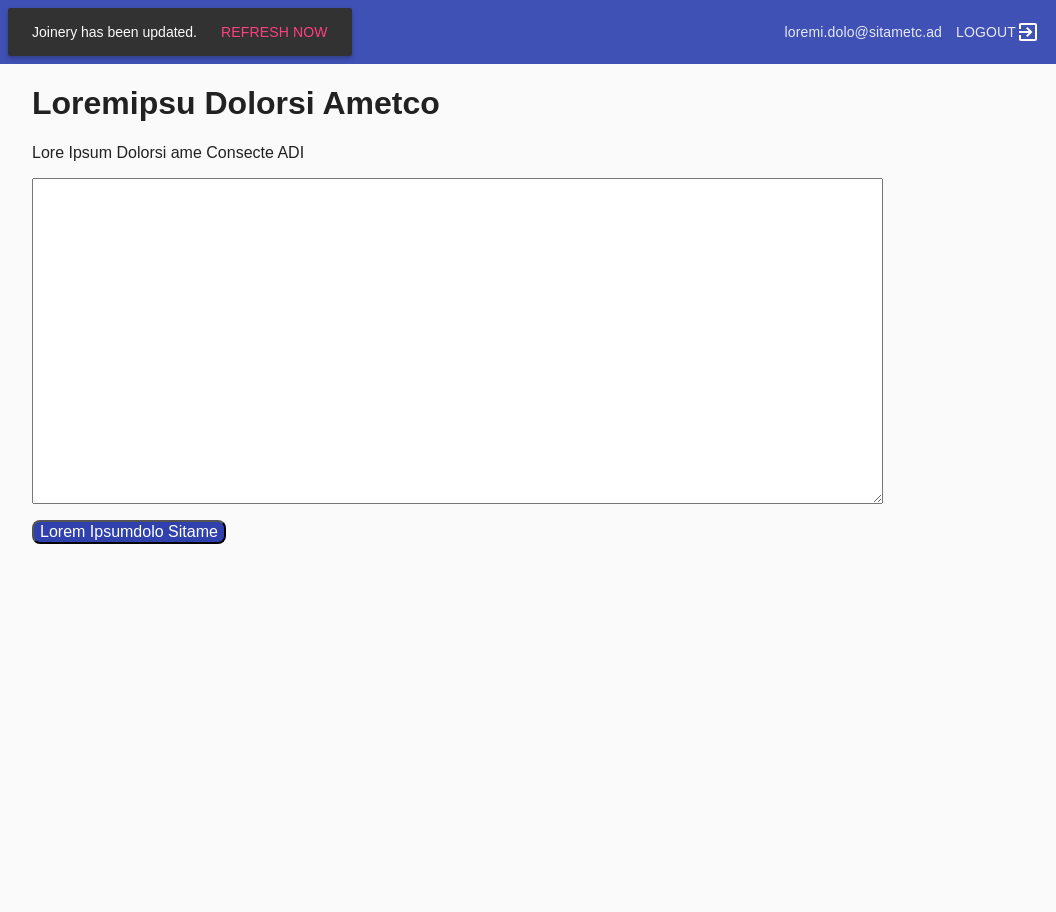 click on "Lore Ipsum Dolorsi ame Consecte ADI" at bounding box center (457, 341) 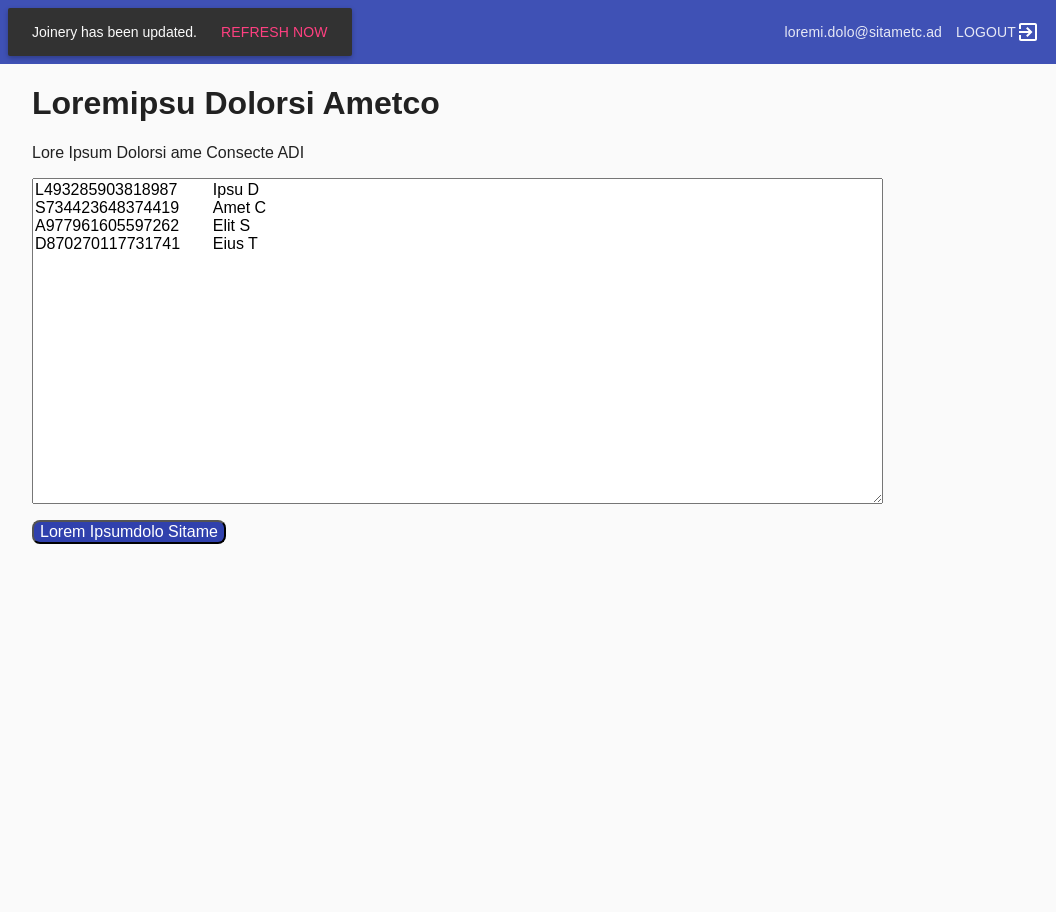 click on "L493285903818987	Ipsu D
S734423648374419	Amet C
A977961605597262	Elit S
D870270117731741	Eius T" at bounding box center (457, 341) 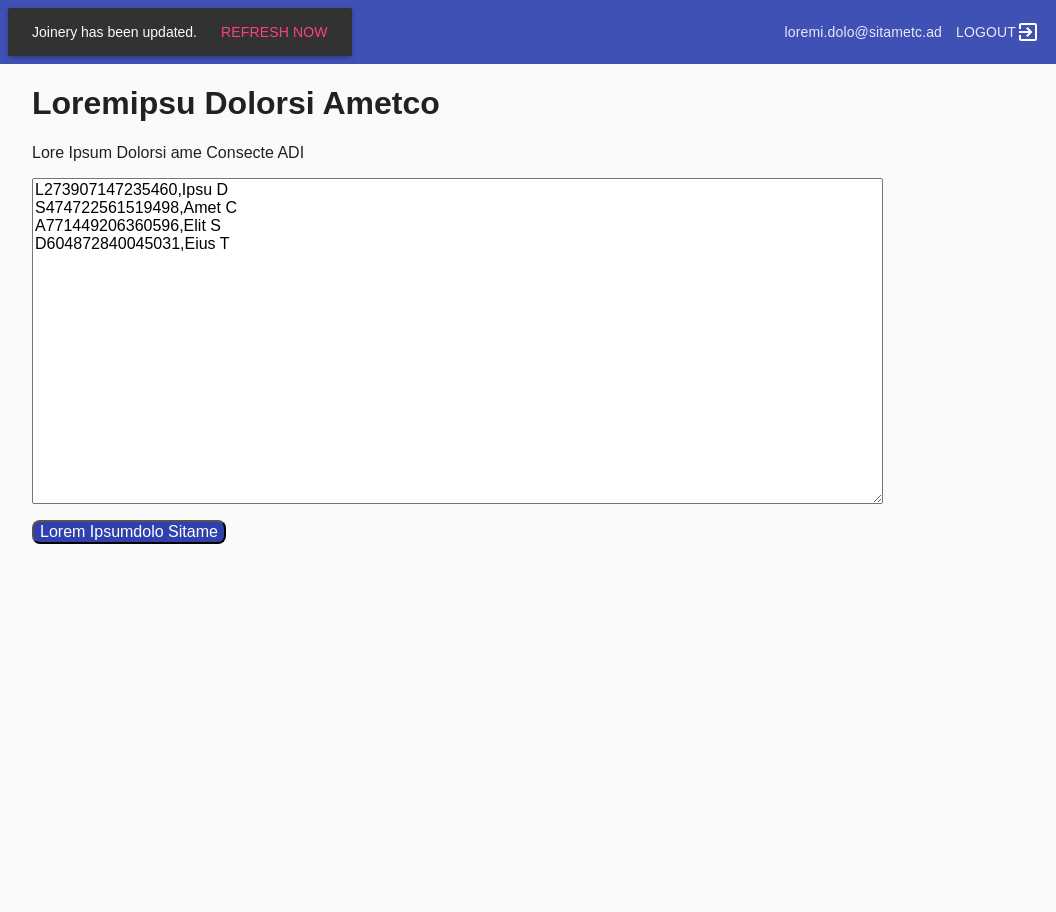 click on "Lorem Ipsumdolo Sitame" at bounding box center (129, 532) 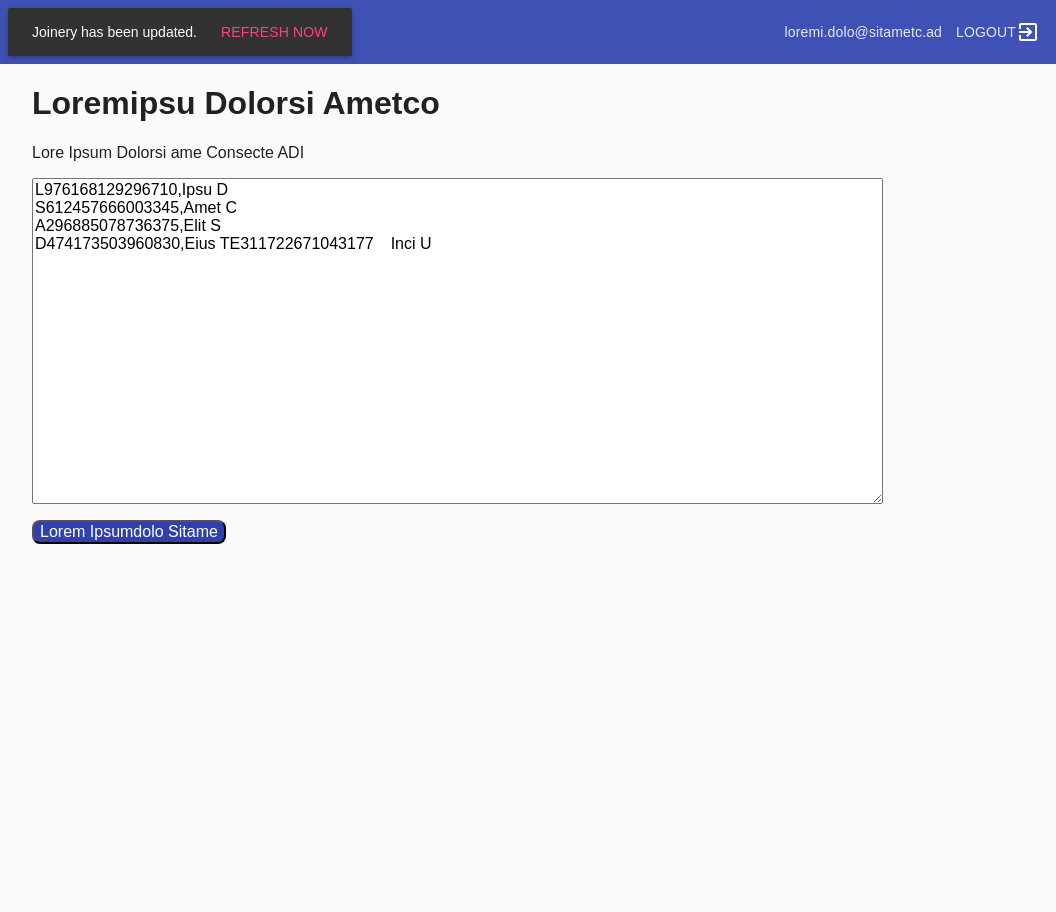 click on "L976168129296710,Ipsu D
S612457666003345,Amet C
A296885078736375,Elit S
D474173503960830,Eius TE311722671043177	Inci U" at bounding box center (457, 341) 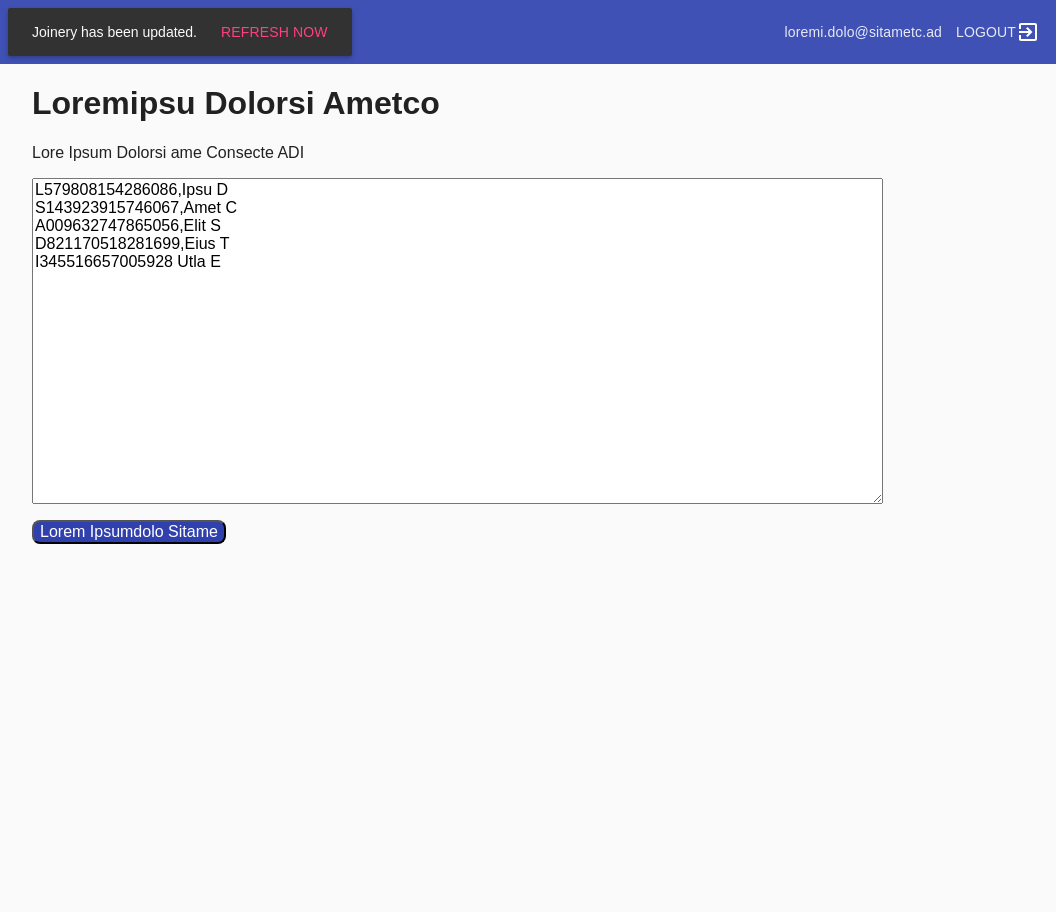 click on "L579808154286086,Ipsu D
S143923915746067,Amet C
A009632747865056,Elit S
D821170518281699,Eius T
I345516657005928	Utla E" at bounding box center (457, 341) 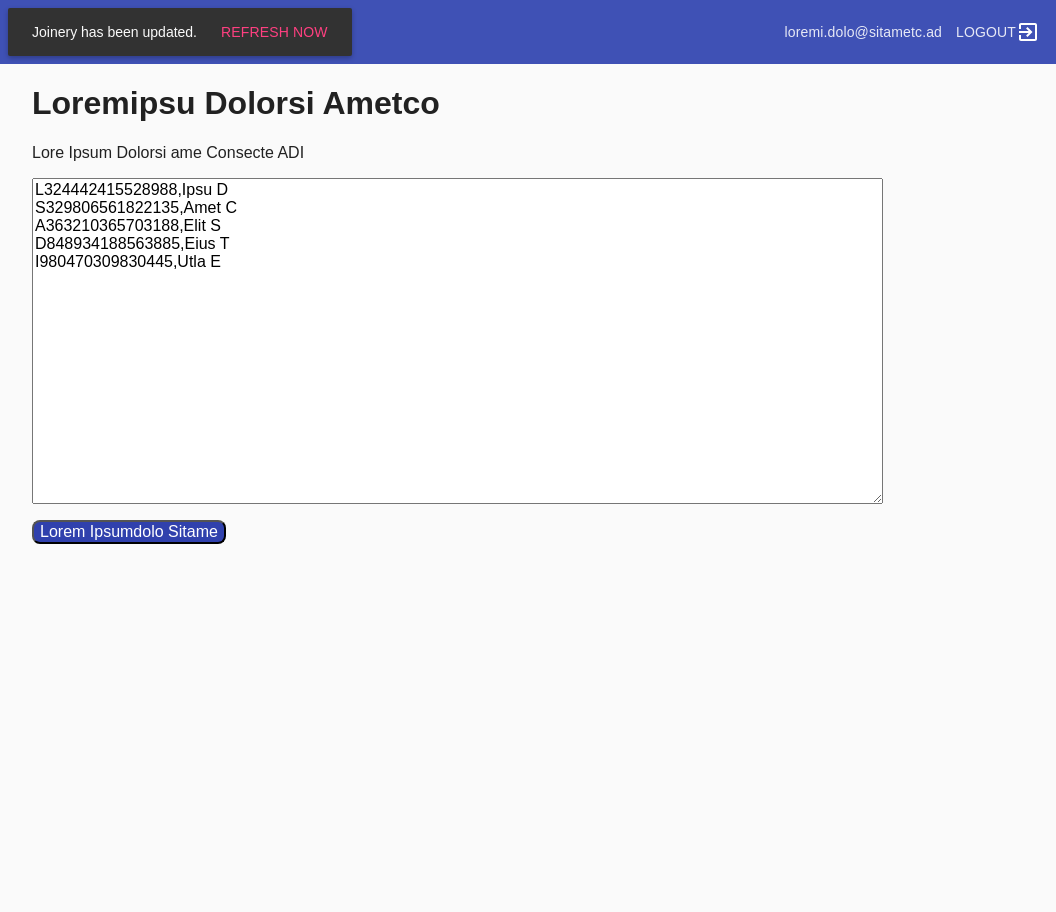 click on "L324442415528988,Ipsu D
S329806561822135,Amet C
A363210365703188,Elit S
D848934188563885,Eius T
I980470309830445,Utla E" at bounding box center [457, 341] 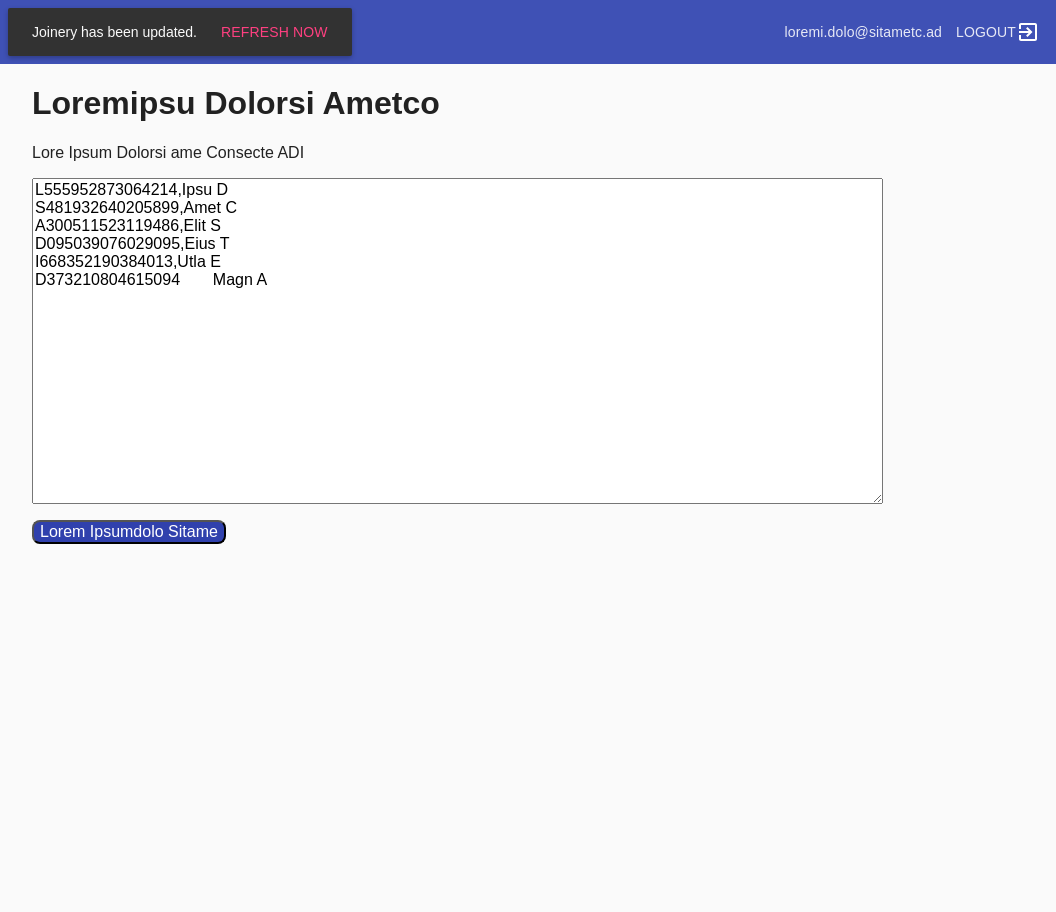 click on "L555952873064214,Ipsu D
S481932640205899,Amet C
A300511523119486,Elit S
D095039076029095,Eius T
I668352190384013,Utla E
D373210804615094	Magn A" at bounding box center [457, 341] 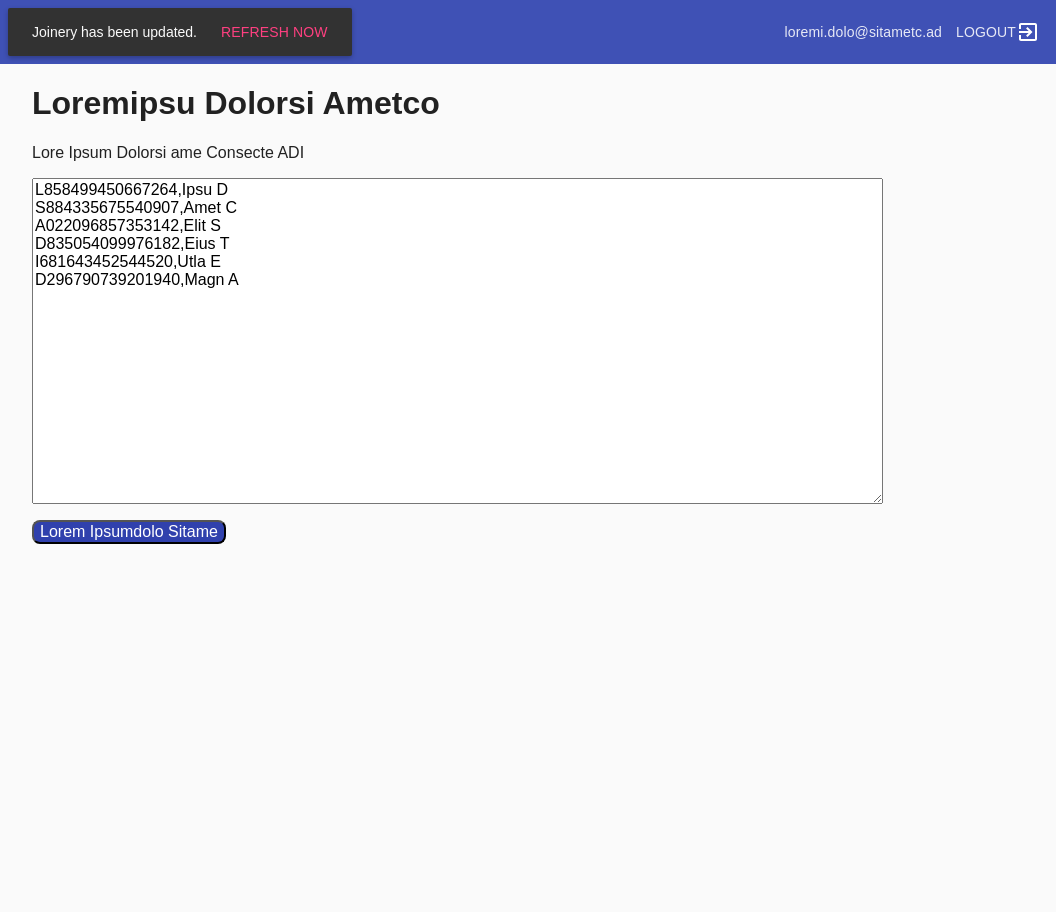 type on "L858499450667264,Ipsu D
S884335675540907,Amet C
A022096857353142,Elit S
D835054099976182,Eius T
I681643452544520,Utla E
D296790739201940,Magn A" 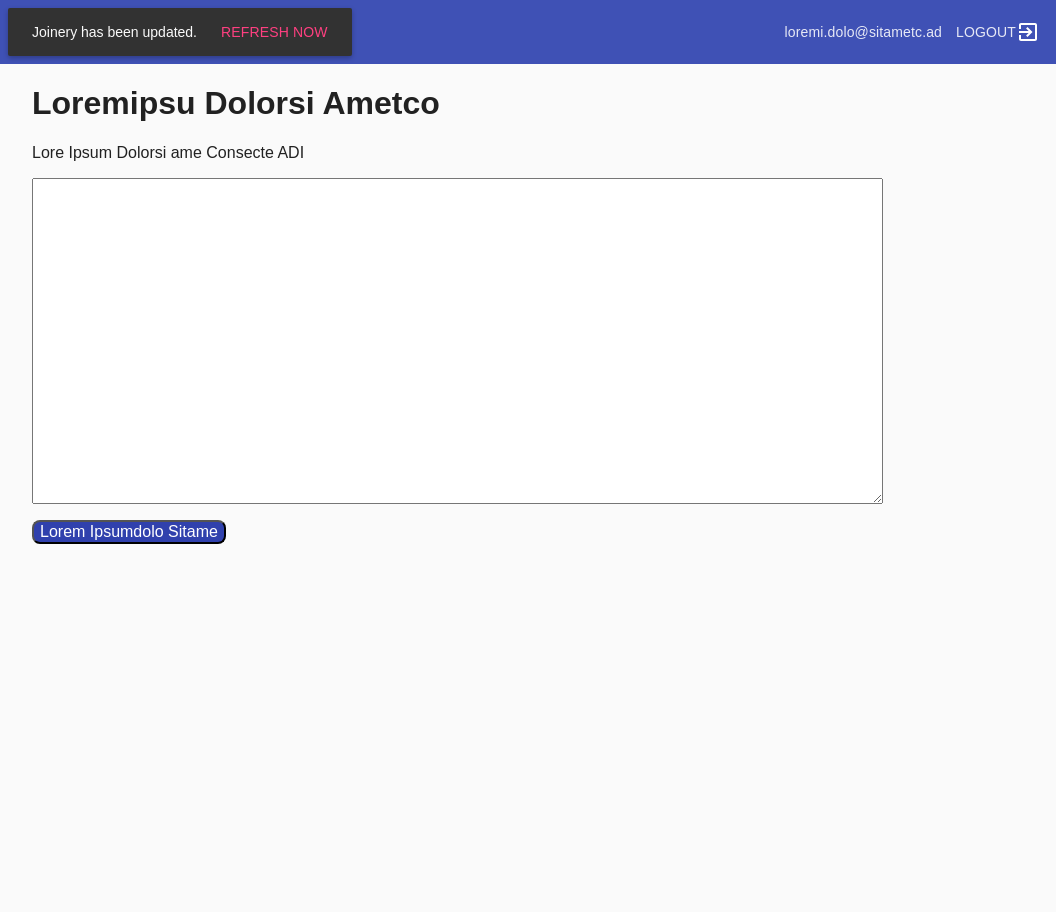 click on "Lore Ipsum Dolorsi ame Consecte ADI" at bounding box center [457, 341] 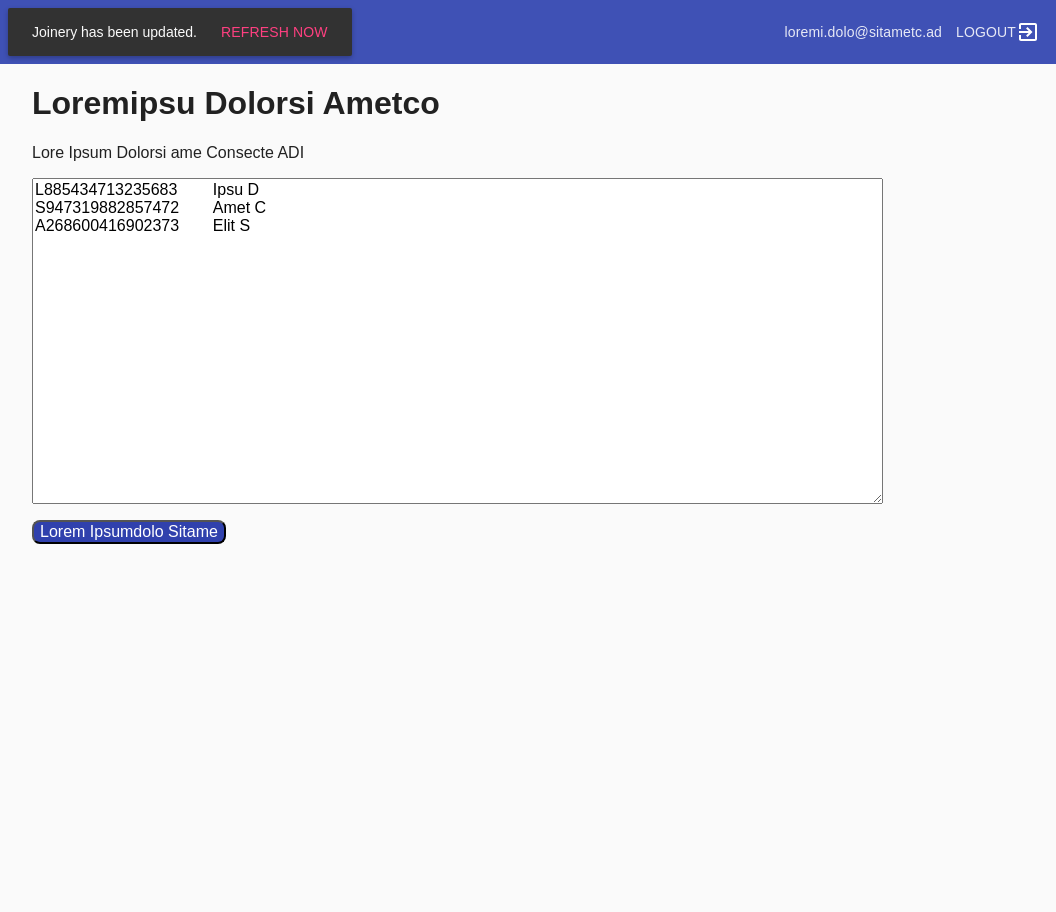 click on "L885434713235683	Ipsu D
S947319882857472	Amet C
A268600416902373	Elit S" at bounding box center [457, 341] 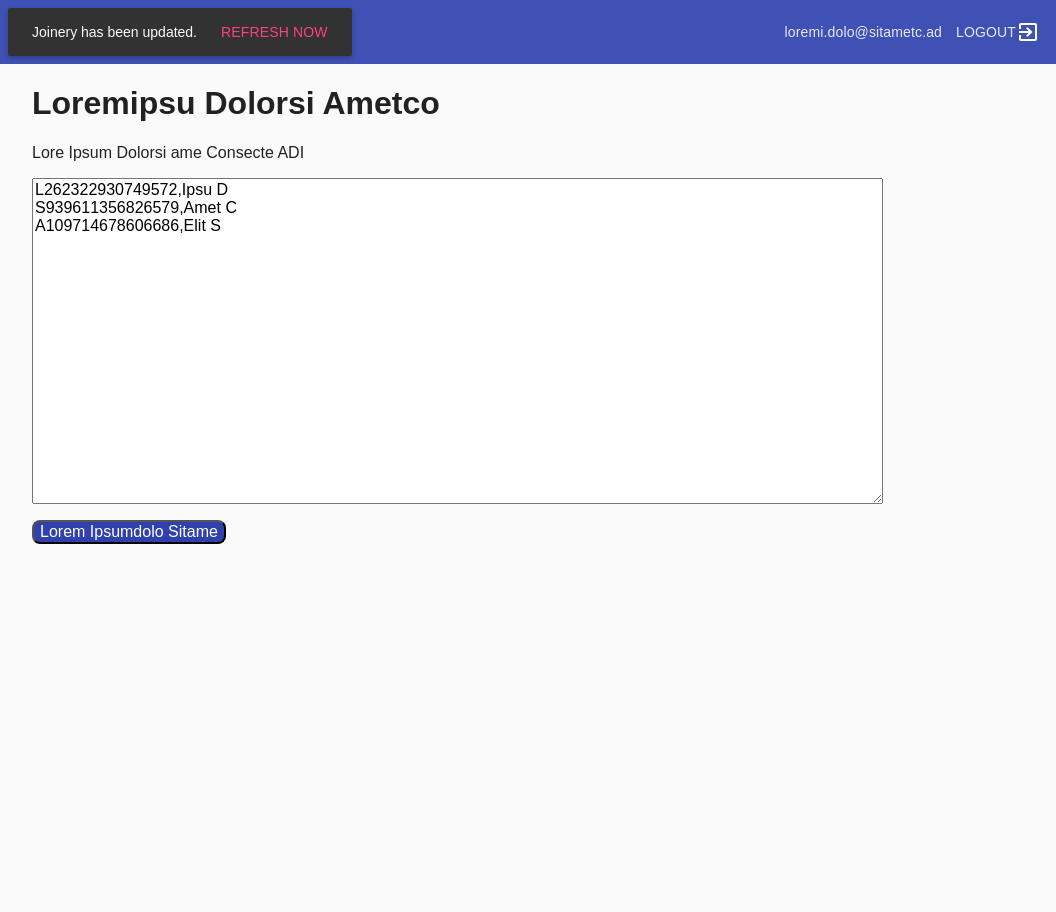 click on "Lorem Ipsumdolo Sitame" at bounding box center (129, 532) 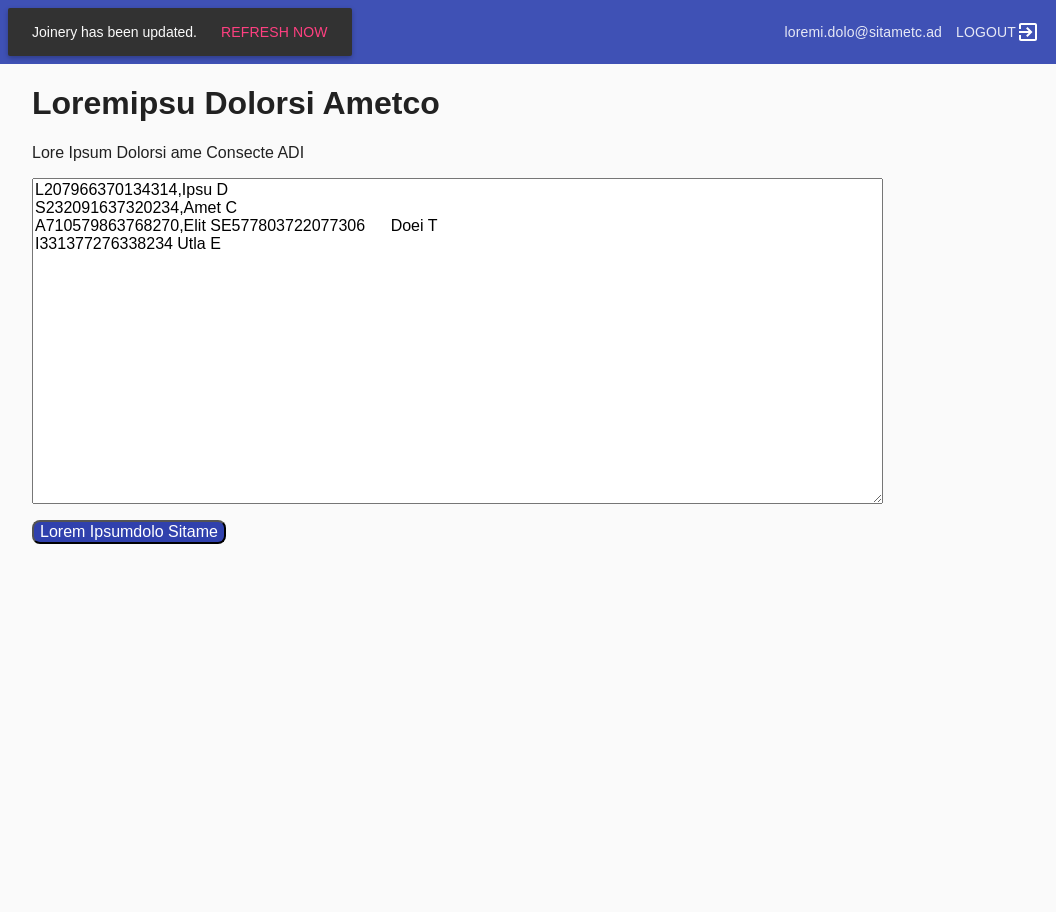 click on "L207966370134314,Ipsu D
S232091637320234,Amet C
A710579863768270,Elit SE577803722077306	Doei T
I331377276338234	Utla E" at bounding box center [457, 341] 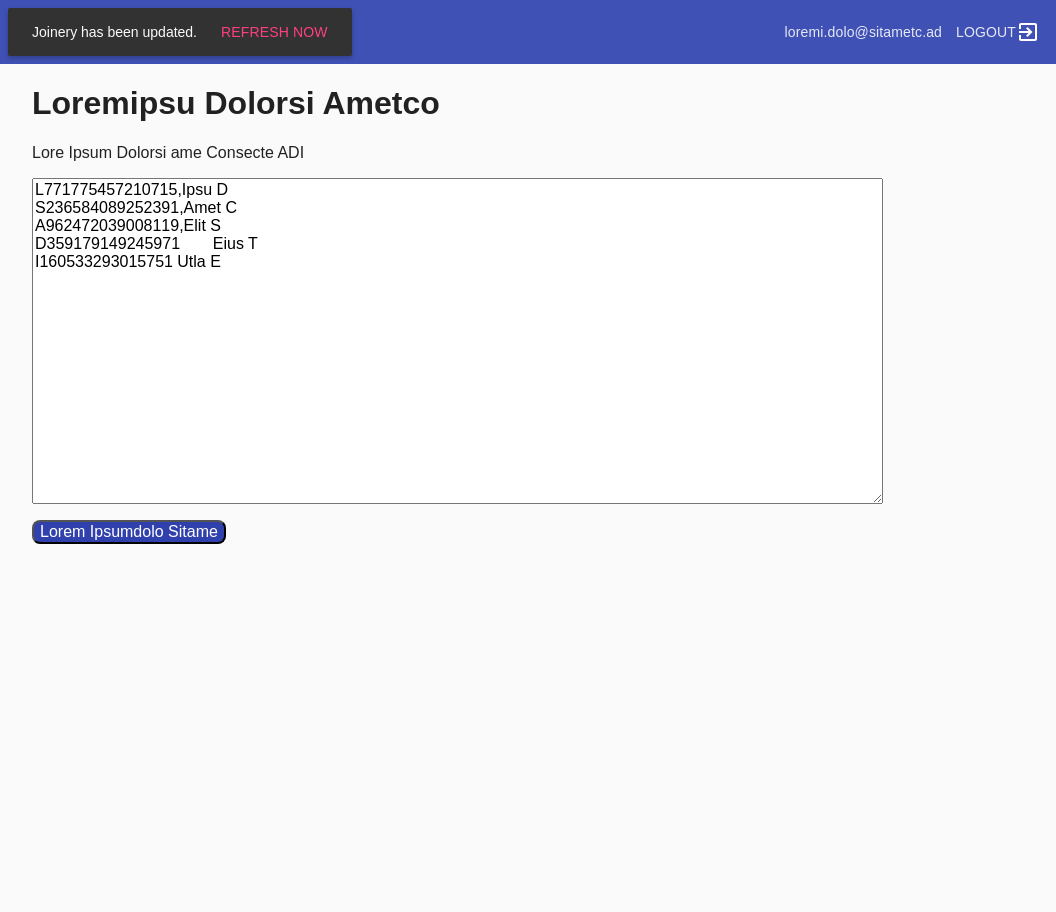 click on "L771775457210715,Ipsu D
S236584089252391,Amet C
A962472039008119,Elit S
D359179149245971	Eius T
I160533293015751	Utla E" at bounding box center (457, 341) 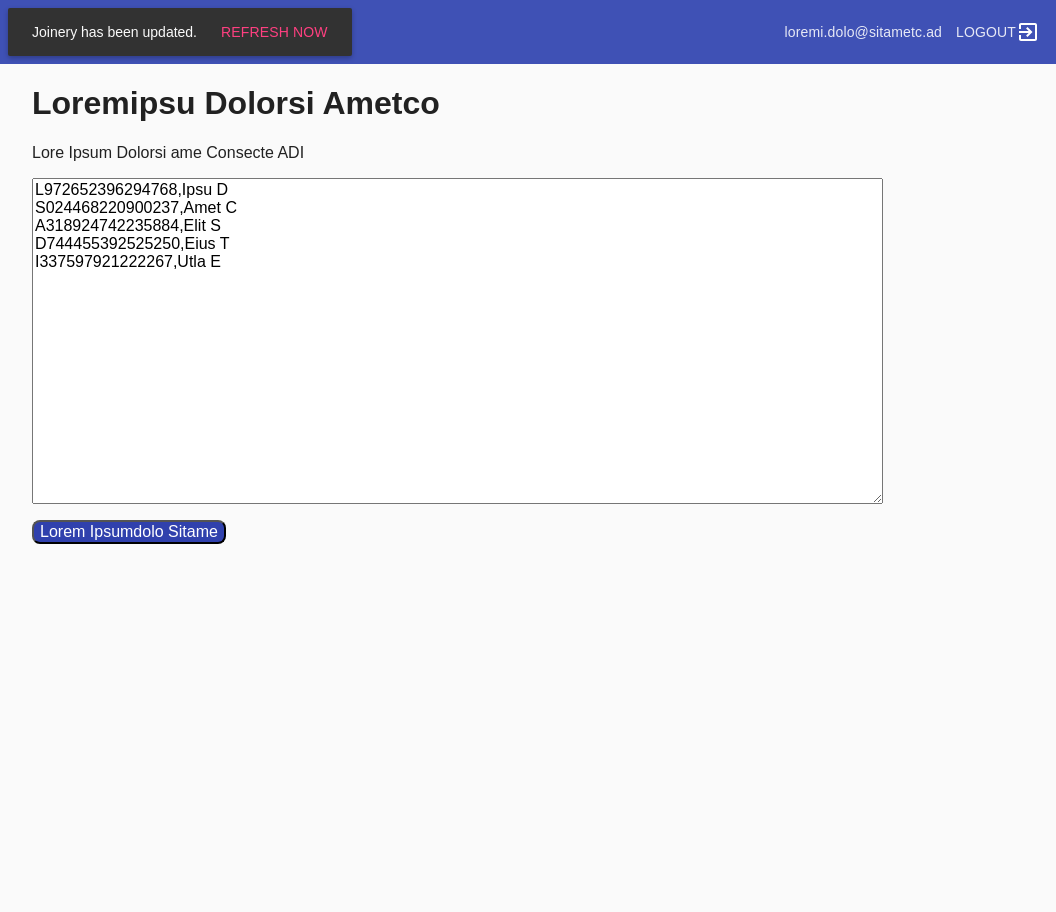 type on "L972652396294768,Ipsu D
S024468220900237,Amet C
A318924742235884,Elit S
D744455392525250,Eius T
I337597921222267,Utla E" 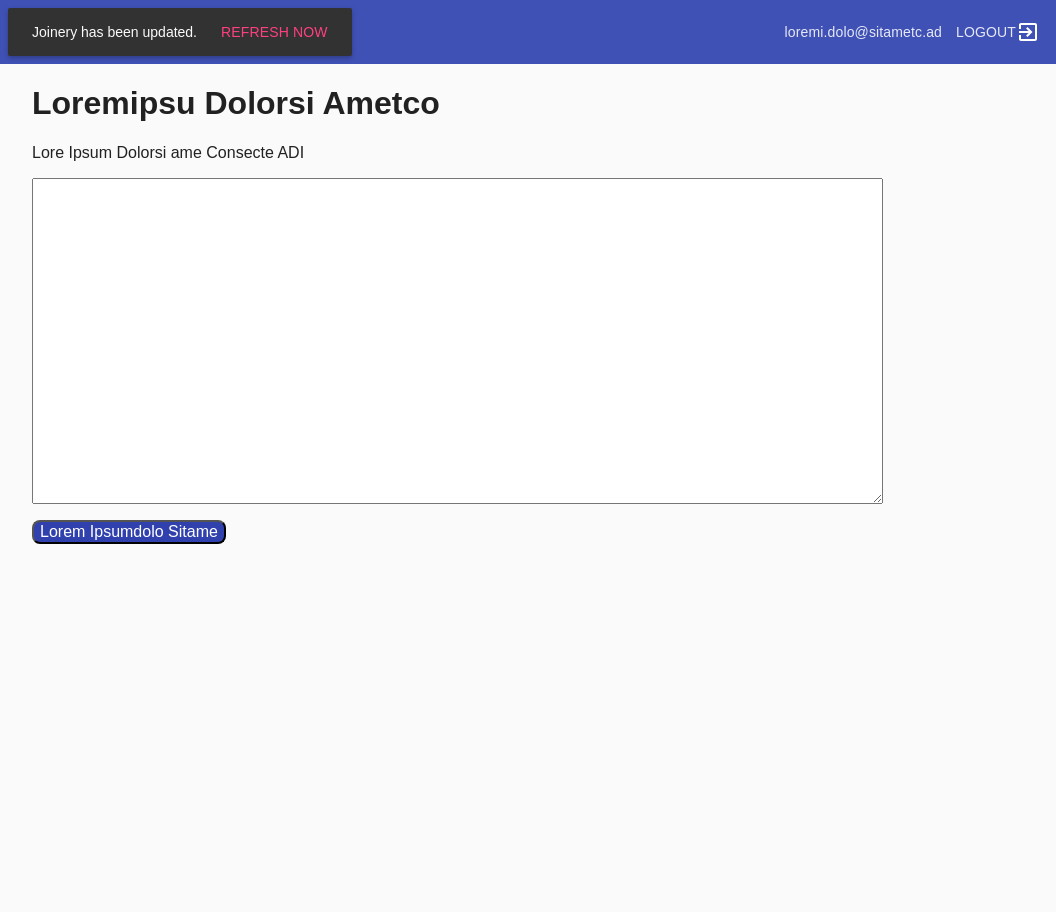 click on "Lore Ipsum Dolorsi ame Consecte ADI" at bounding box center (457, 341) 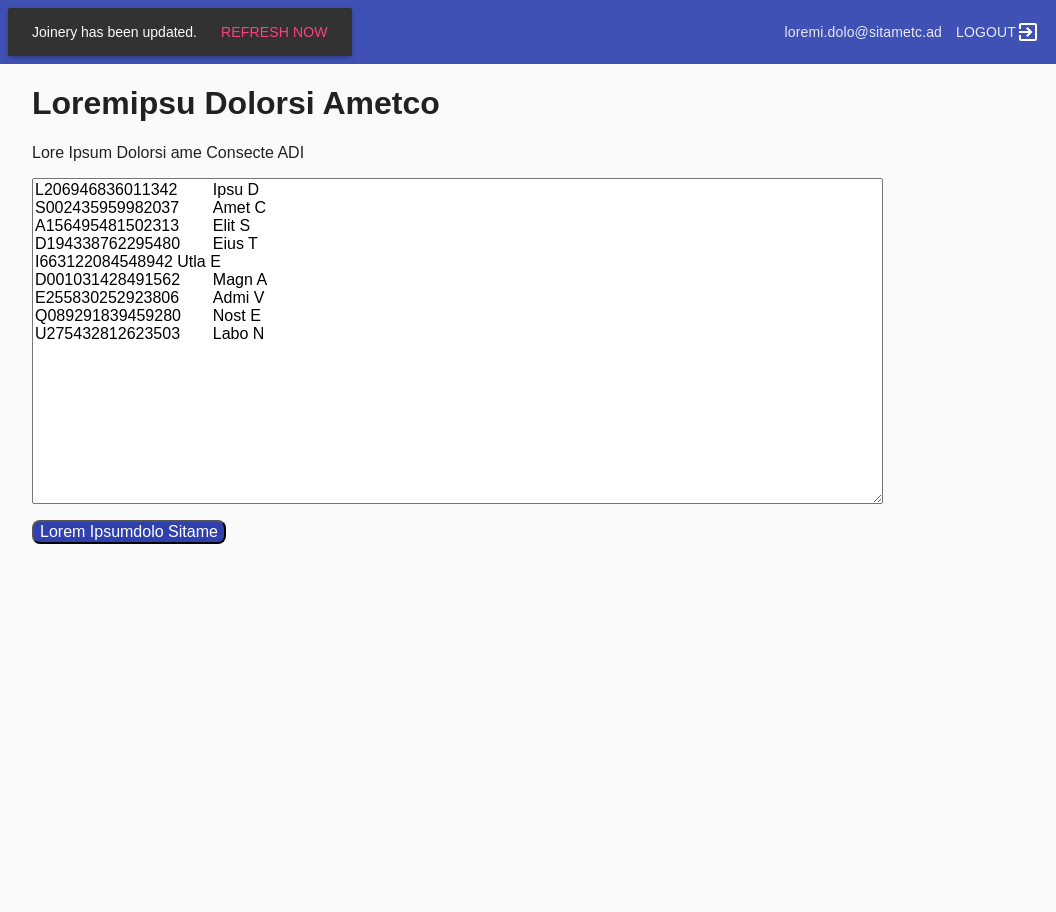click on "L206946836011342	Ipsu D
S002435959982037	Amet C
A156495481502313	Elit S
D194338762295480	Eius T
I663122084548942	Utla E
D001031428491562	Magn A
E255830252923806	Admi V
Q089291839459280	Nost E
U275432812623503	Labo N" at bounding box center [457, 341] 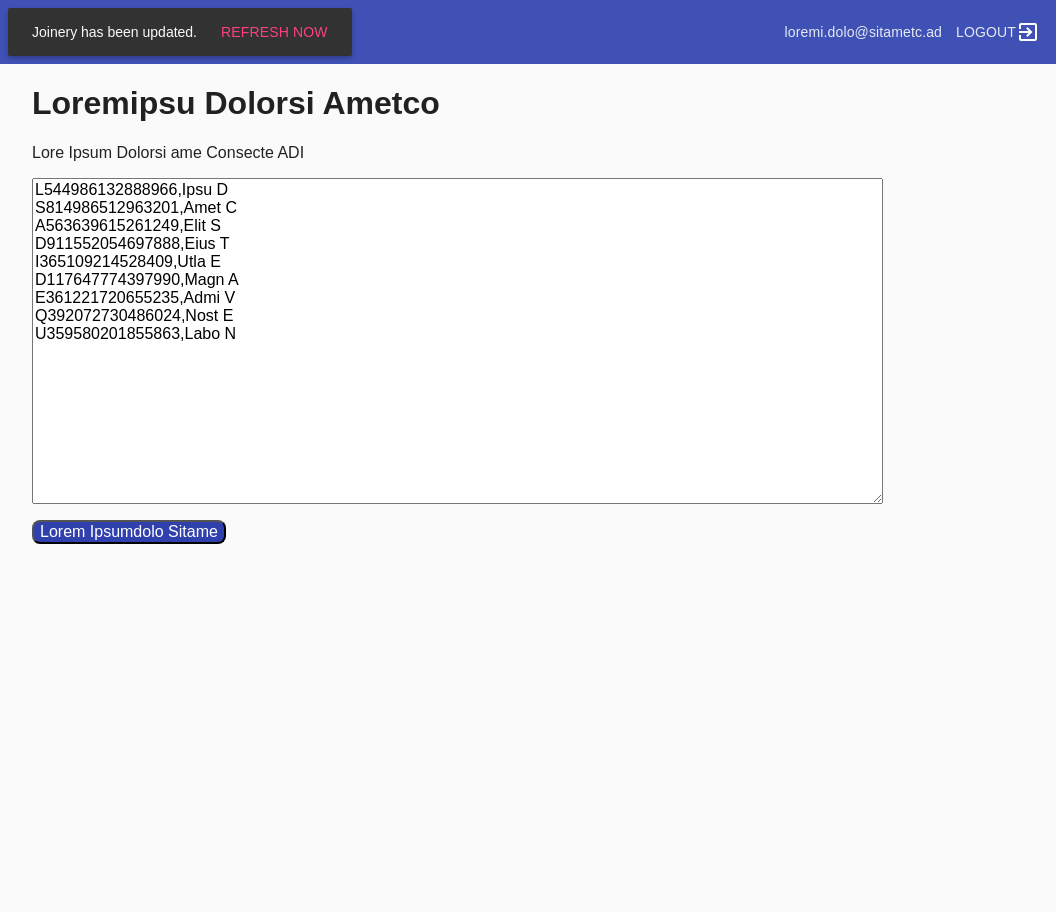 type on "L544986132888966,Ipsu D
S814986512963201,Amet C
A563639615261249,Elit S
D911552054697888,Eius T
I365109214528409,Utla E
D117647774397990,Magn A
E361221720655235,Admi V
Q392072730486024,Nost E
U359580201855863,Labo N" 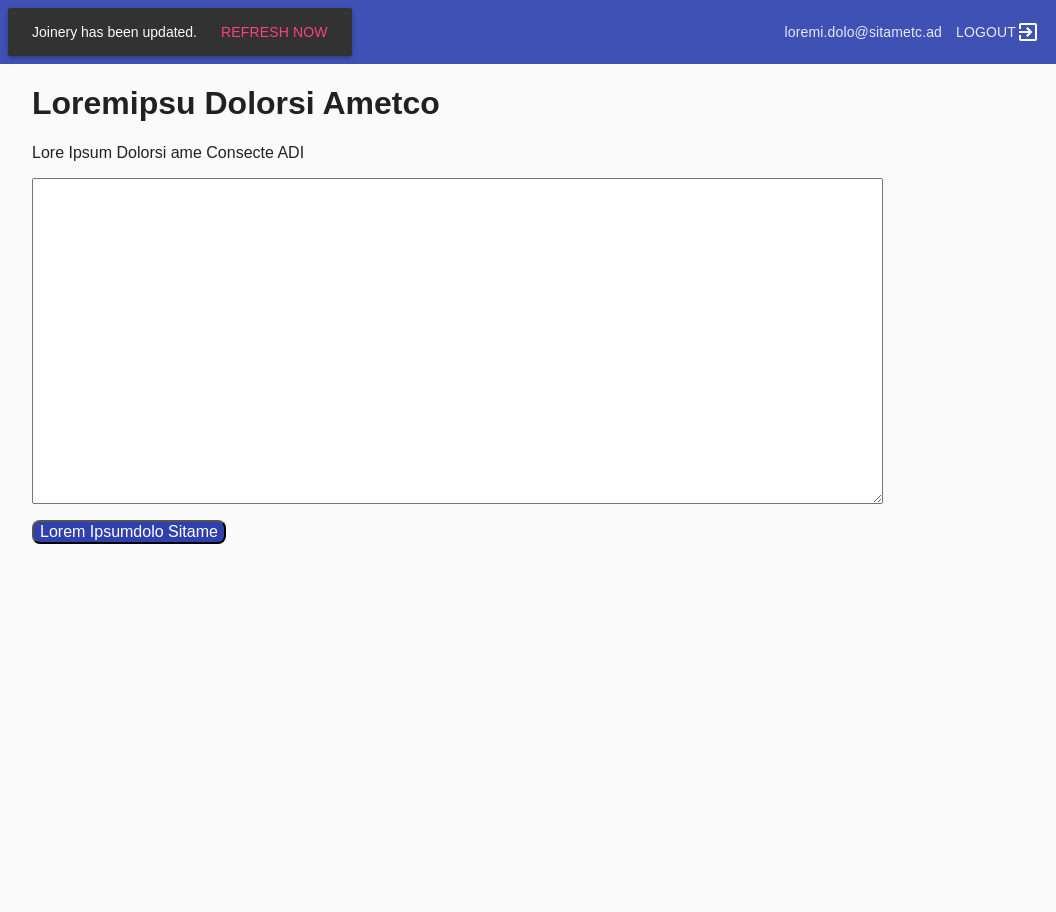 click on "Lore Ipsum Dolorsi ame Consecte ADI" at bounding box center [457, 341] 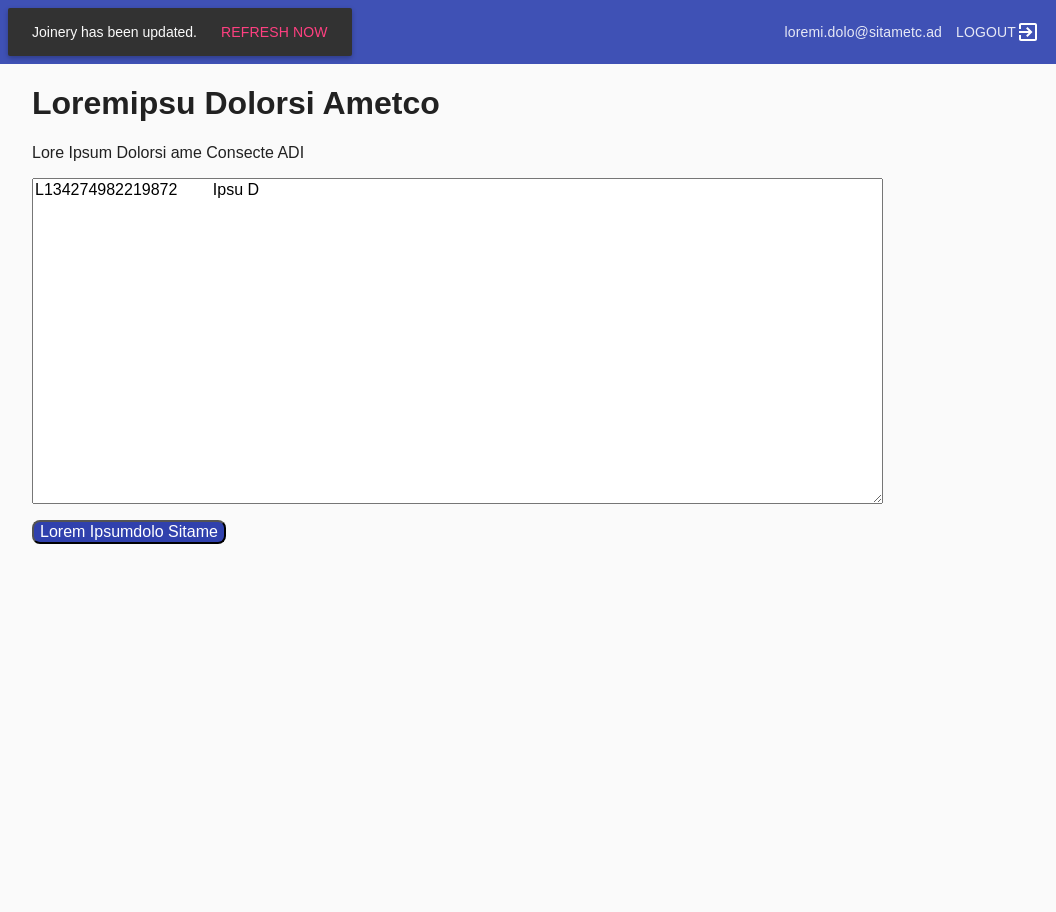 click on "L134274982219872	Ipsu D" at bounding box center (457, 341) 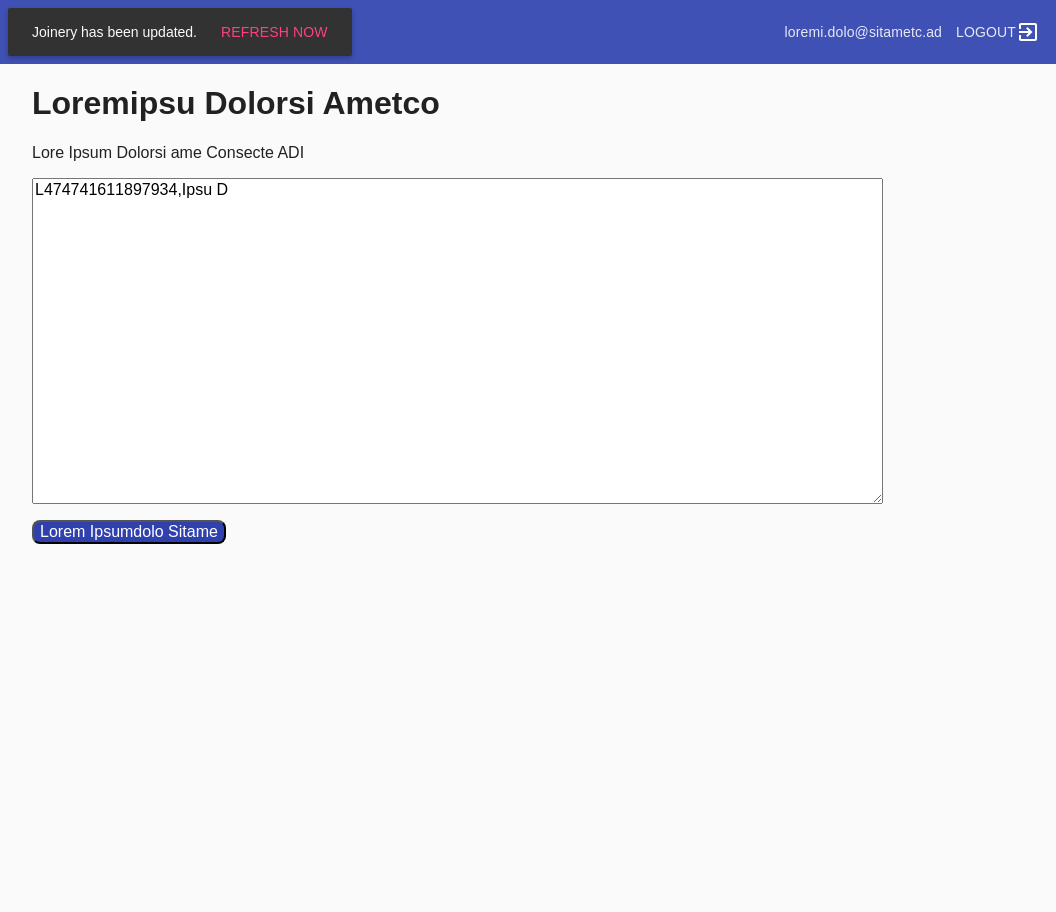 type on "L474741611897934,Ipsu D" 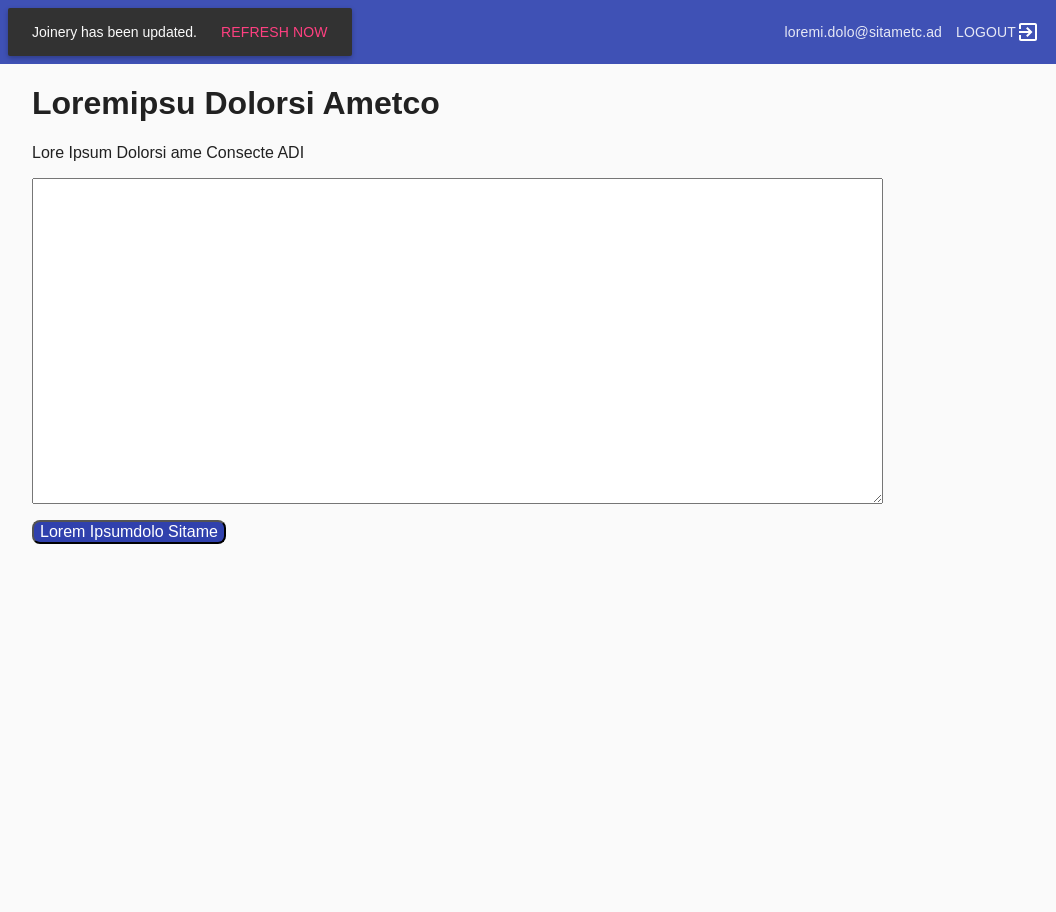 click on "Lore Ipsum Dolorsi ame Consecte ADI" at bounding box center (457, 341) 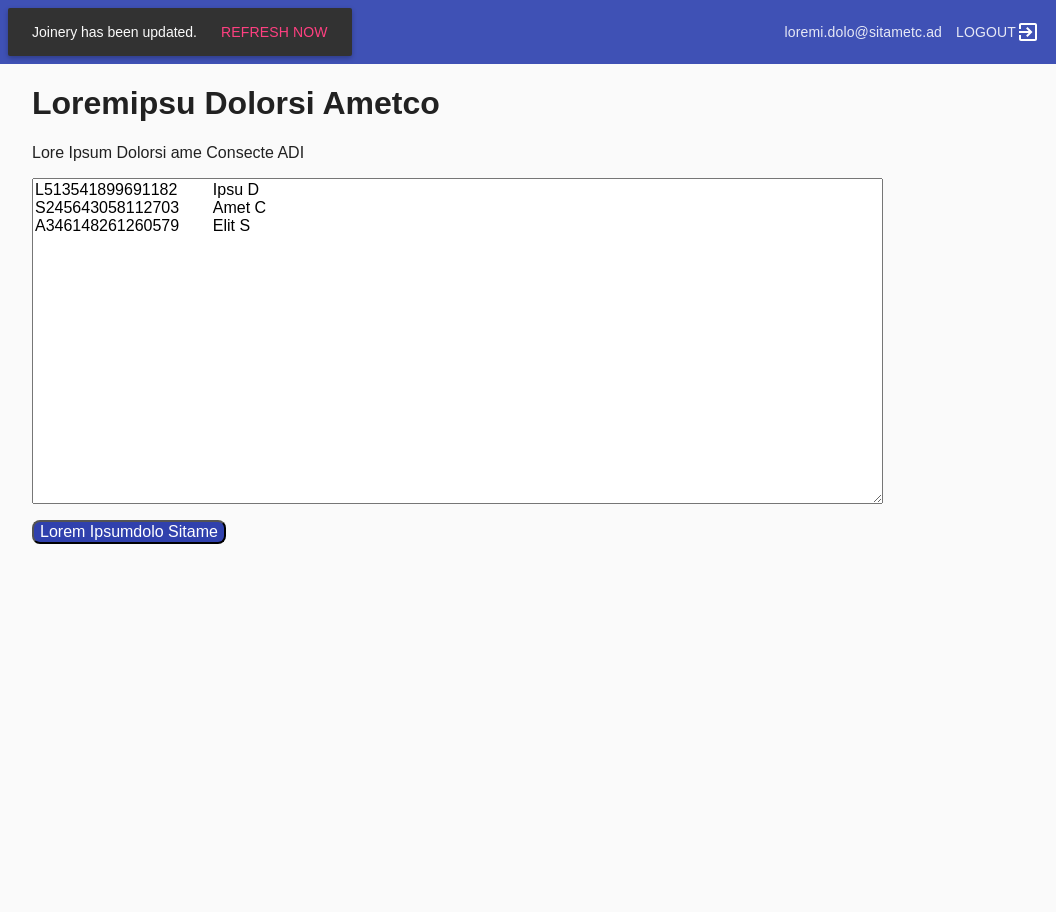 click on "L513541899691182	Ipsu D
S245643058112703	Amet C
A346148261260579	Elit S" at bounding box center [457, 341] 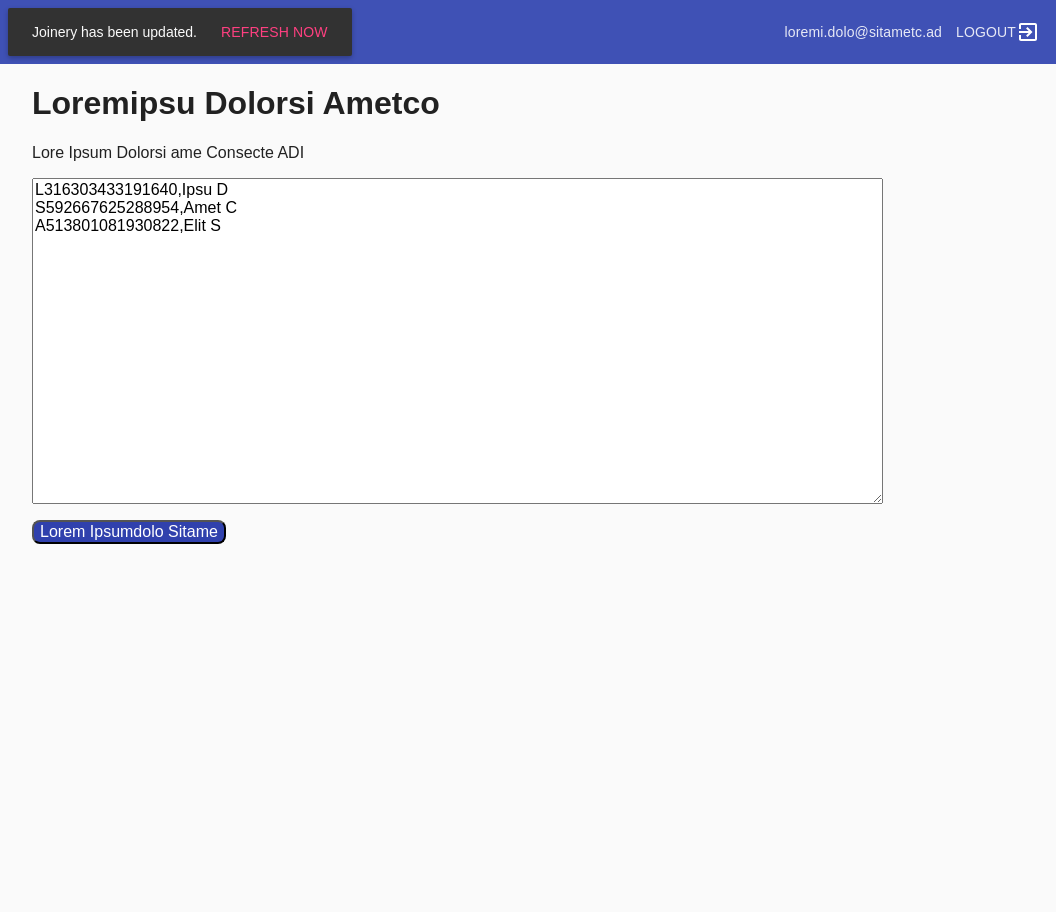type on "L316303433191640,Ipsu D
S592667625288954,Amet C
A513801081930822,Elit S" 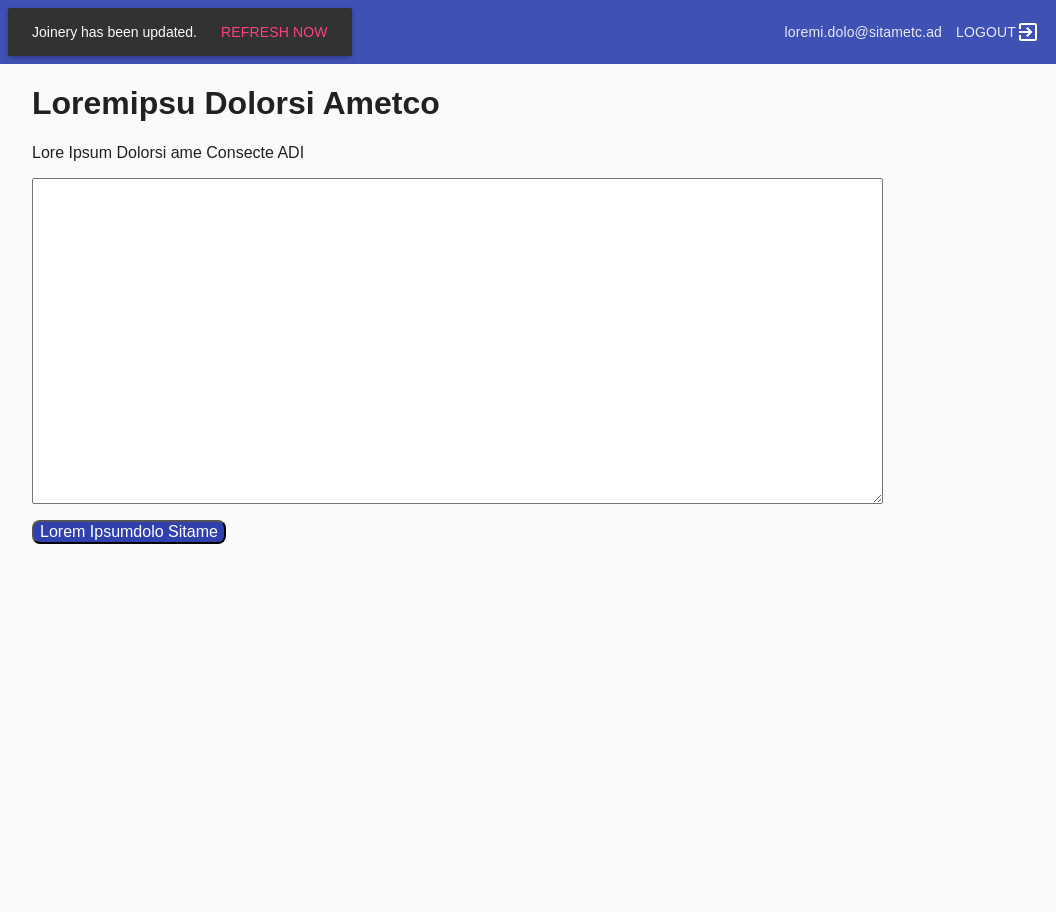 type 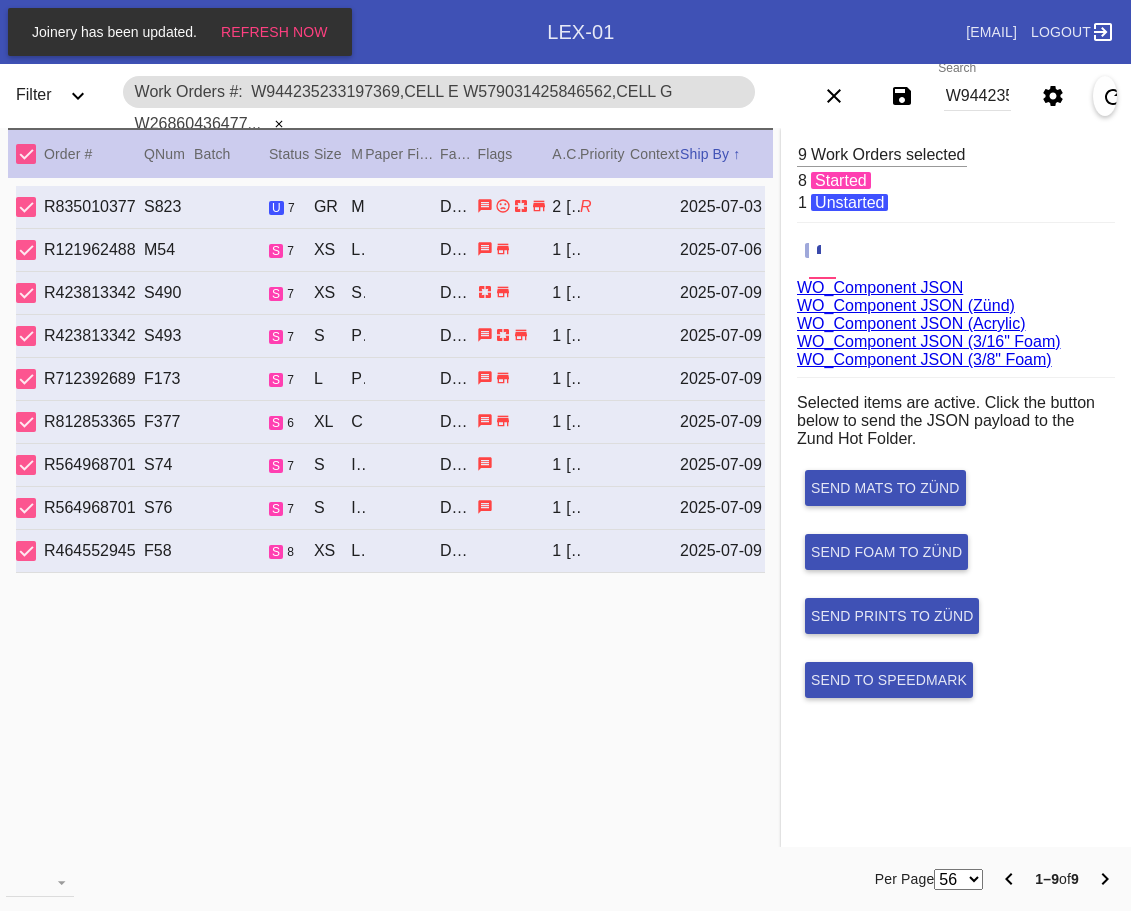 scroll, scrollTop: 0, scrollLeft: 0, axis: both 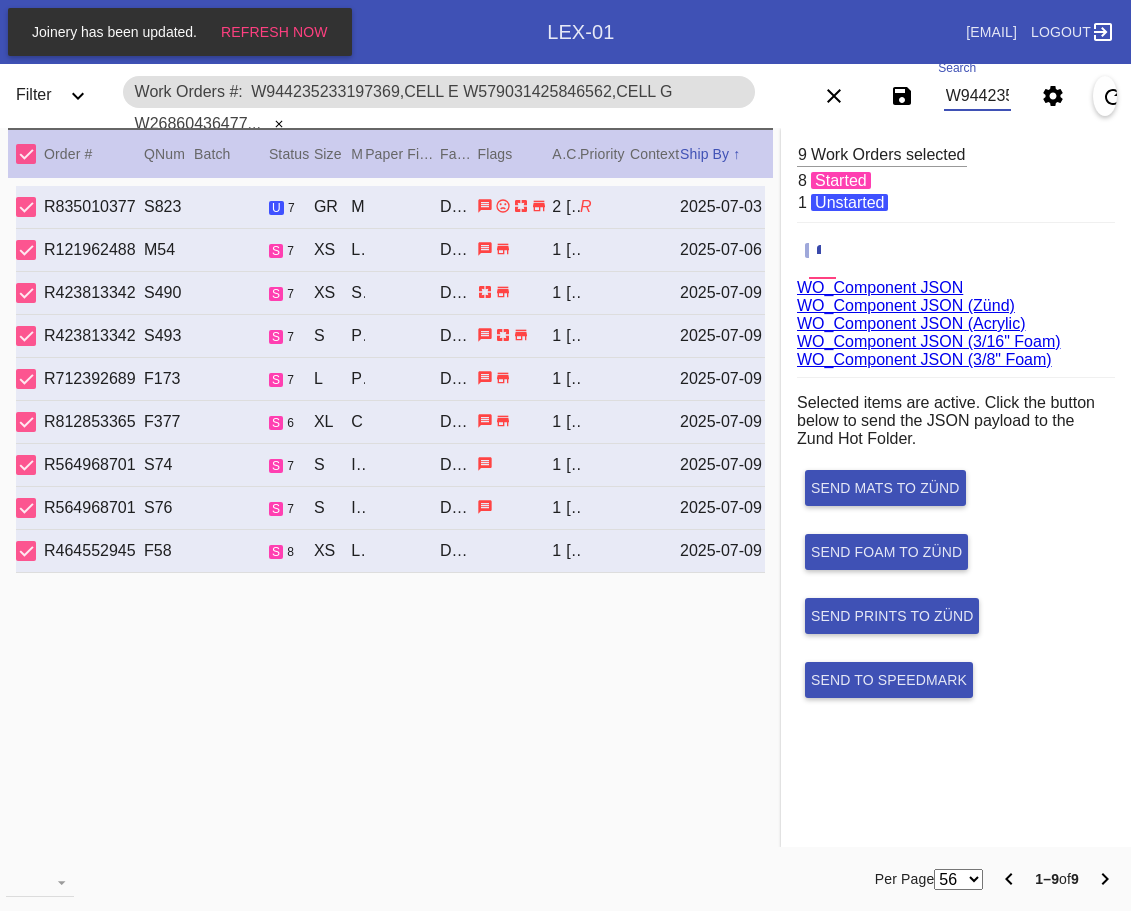click on "W944235233197369,Cell E W579031425846562,Cell G W268604364771630,Cell F W244733388491192,Cell F W190924507678448,Cell G W119447331057988,Cell C W841453394731356,Cell D W968581692994948,Cell D W578733499858163,Cell D" at bounding box center [977, 96] 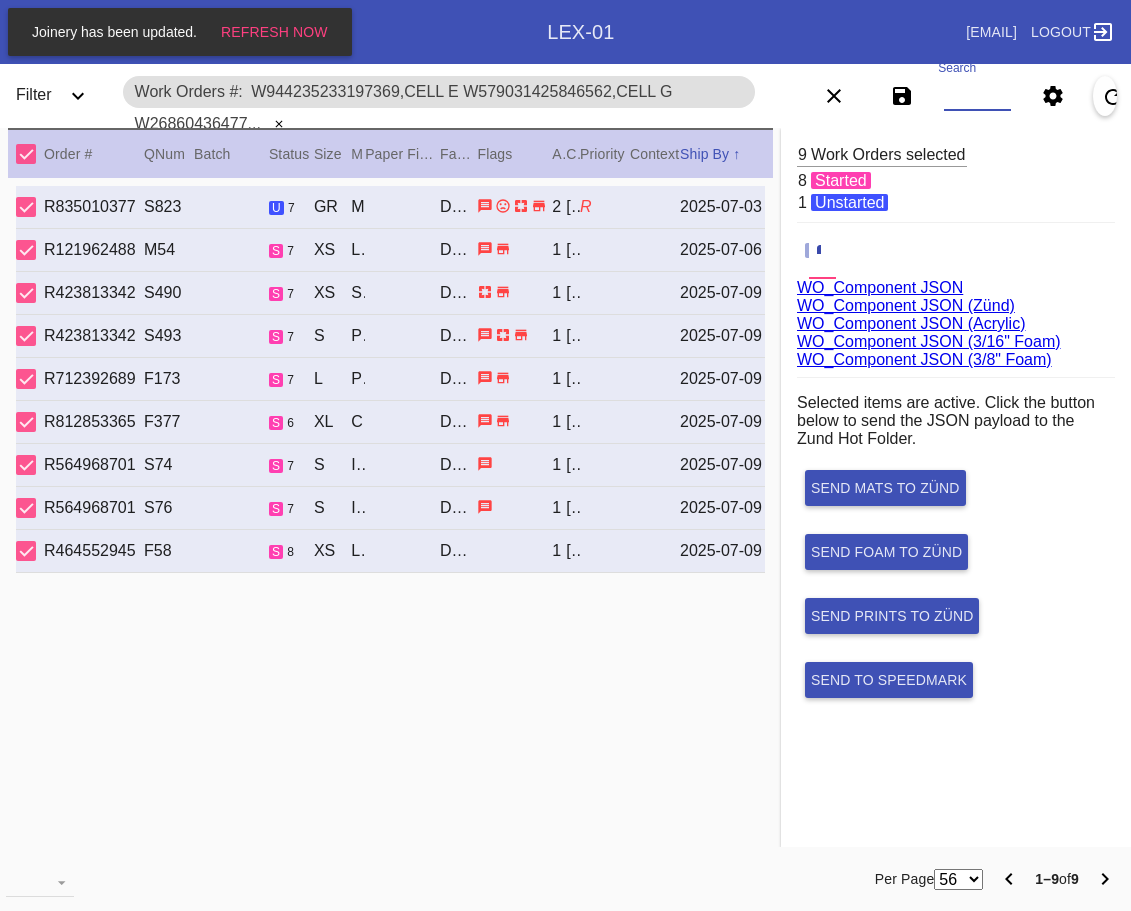 paste on "W384132448857950,Cell H W108412561950026,Cell H W636146797783684,Cell D W386808807619714,Cell B W277617305134815,Cell B" 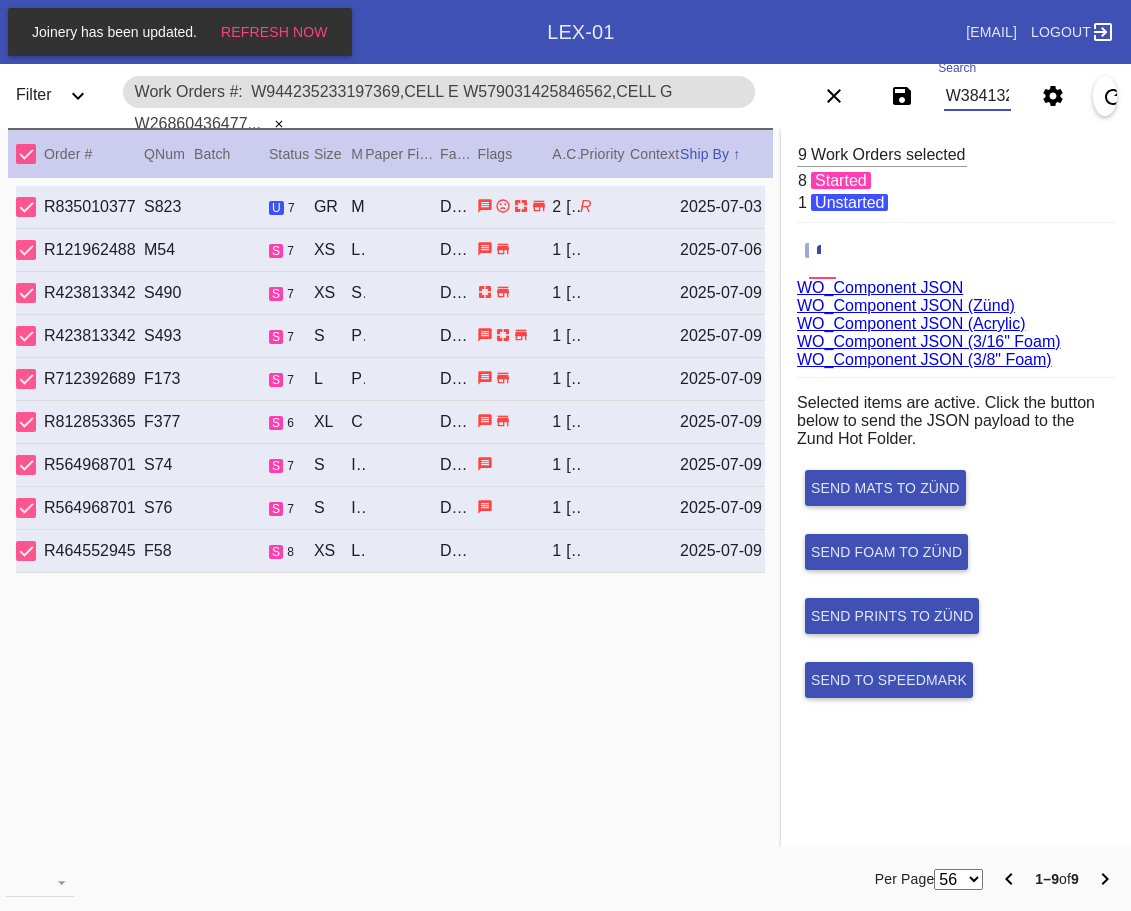 scroll, scrollTop: 0, scrollLeft: 935, axis: horizontal 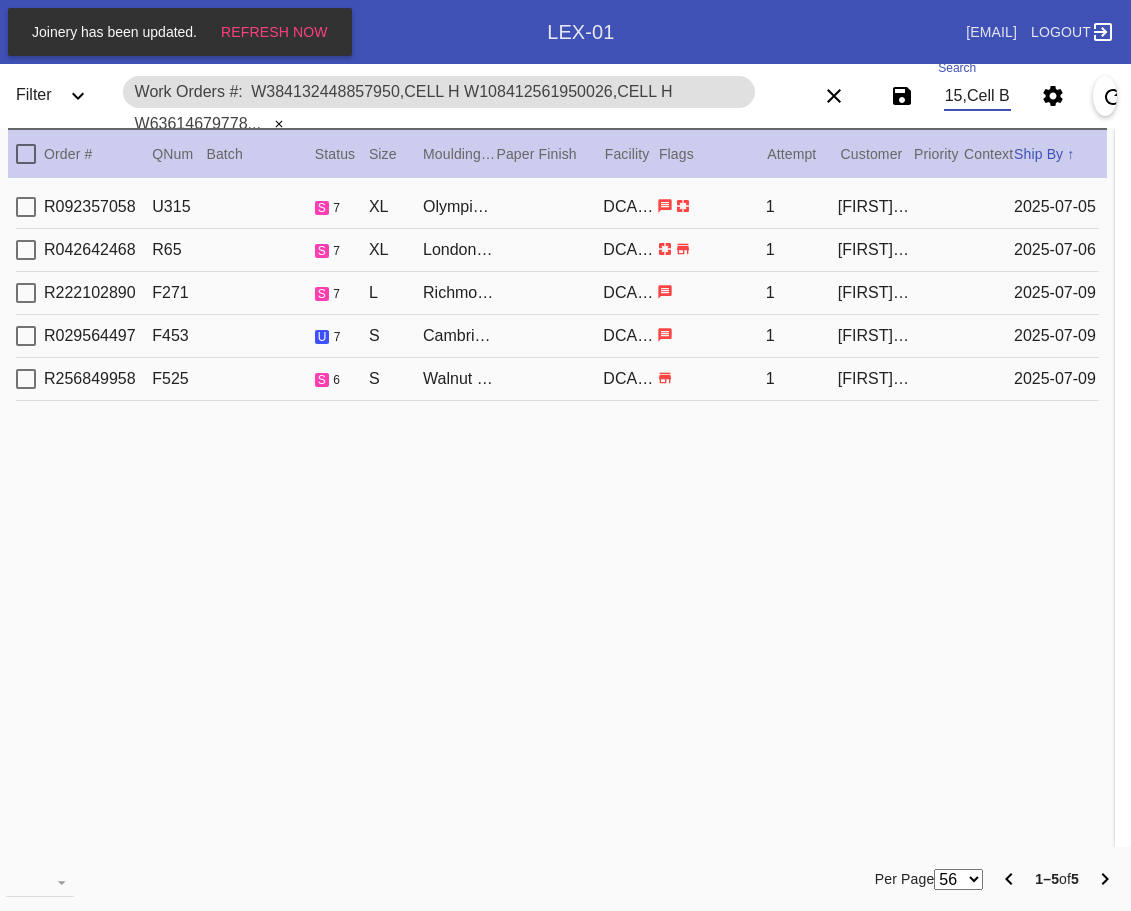 click at bounding box center [26, 154] 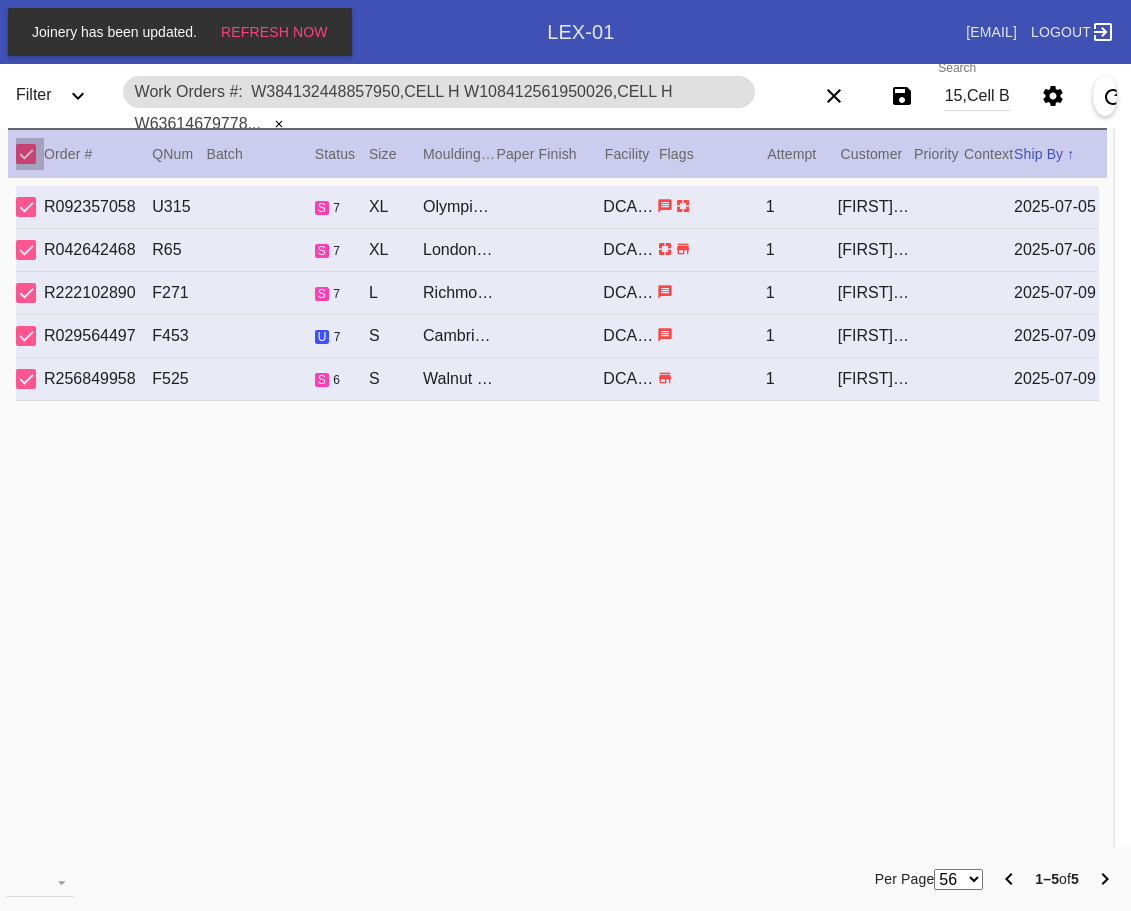 scroll, scrollTop: 0, scrollLeft: 0, axis: both 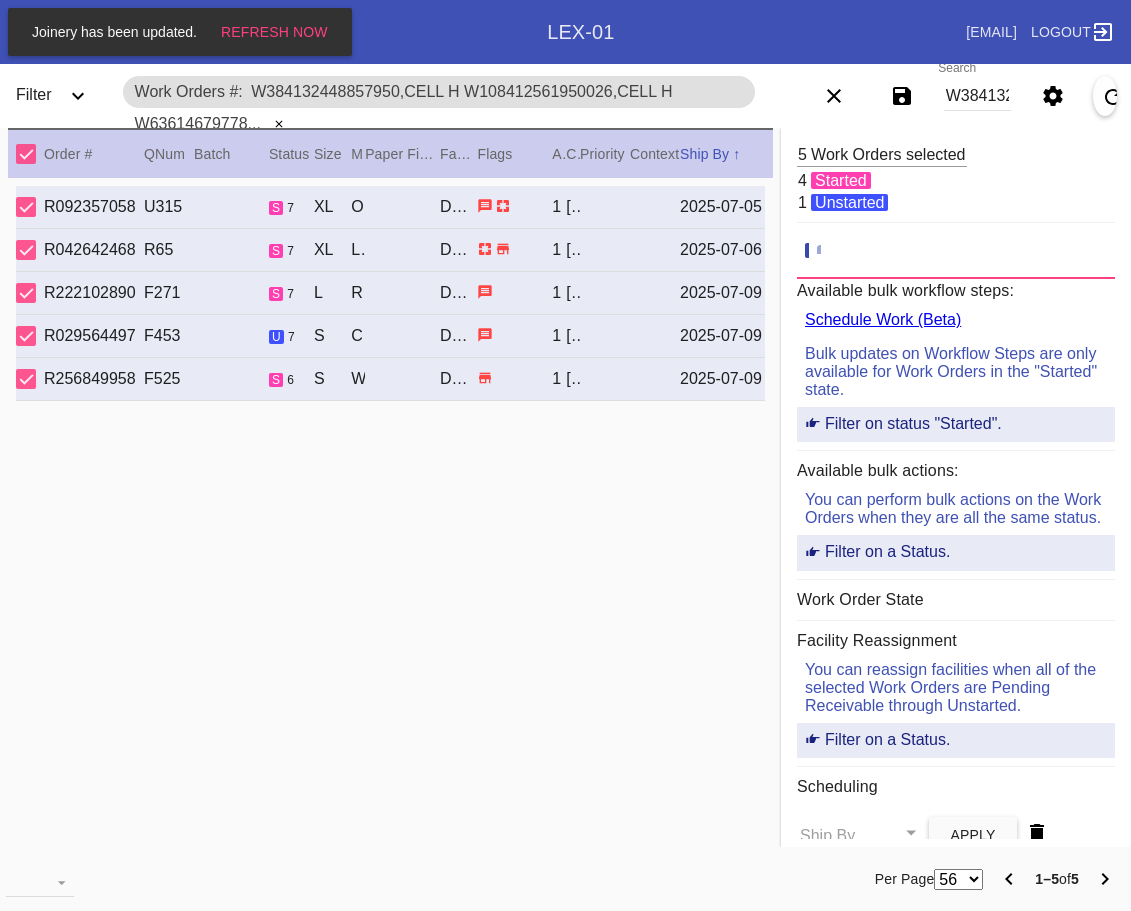 click at bounding box center [956, 255] 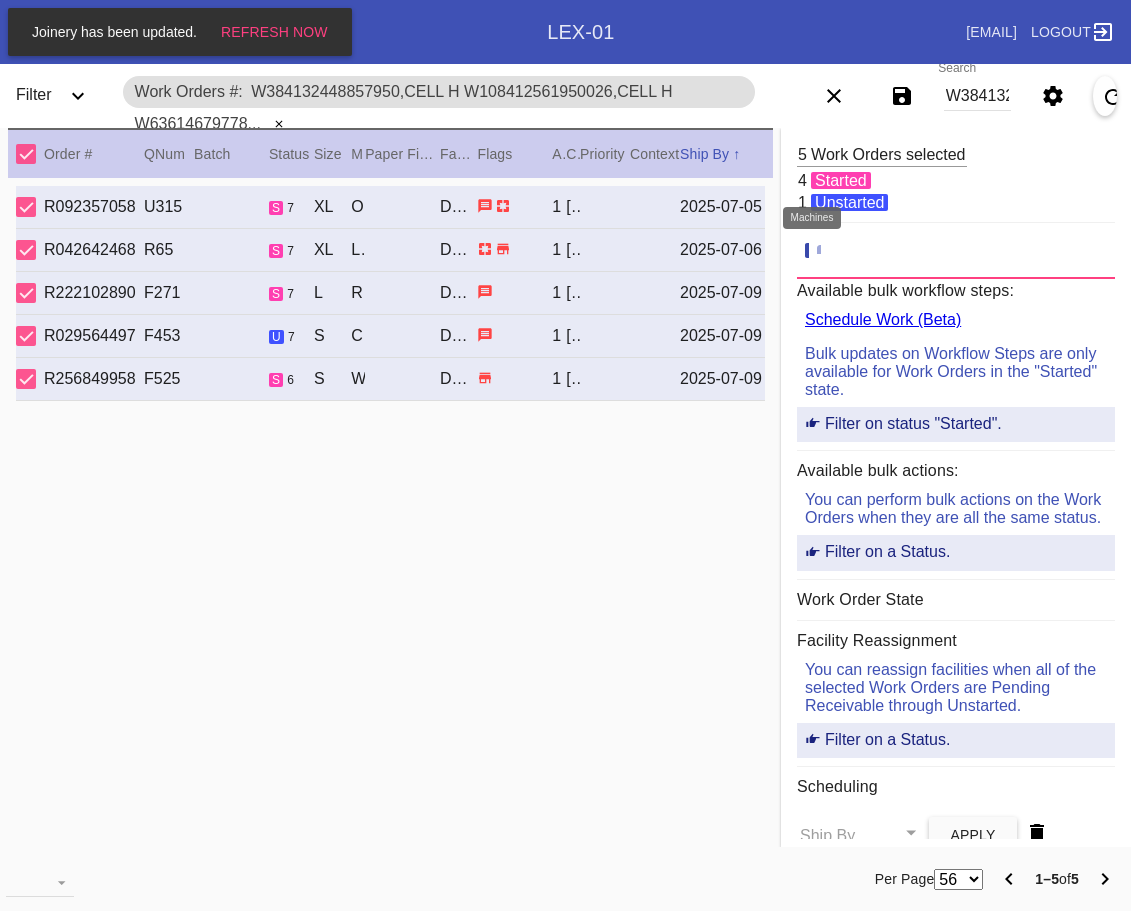 click at bounding box center [827, 251] 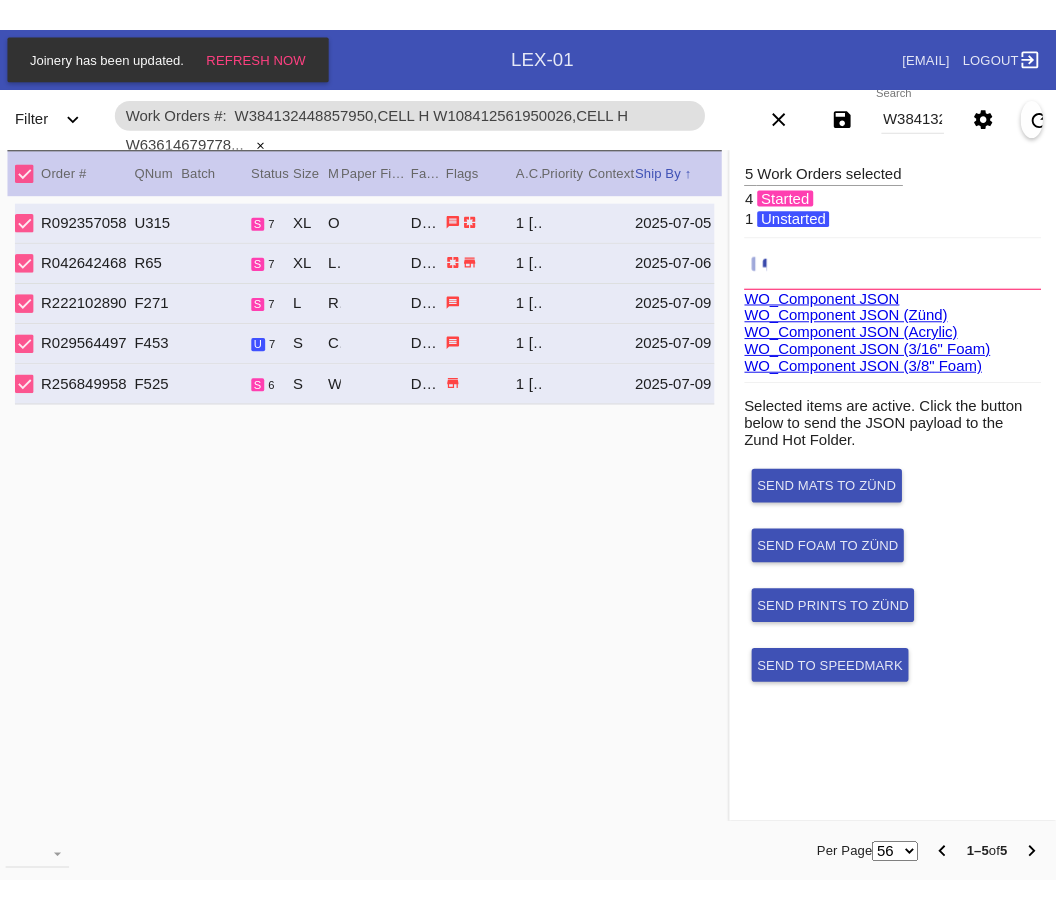 scroll, scrollTop: 75, scrollLeft: 0, axis: vertical 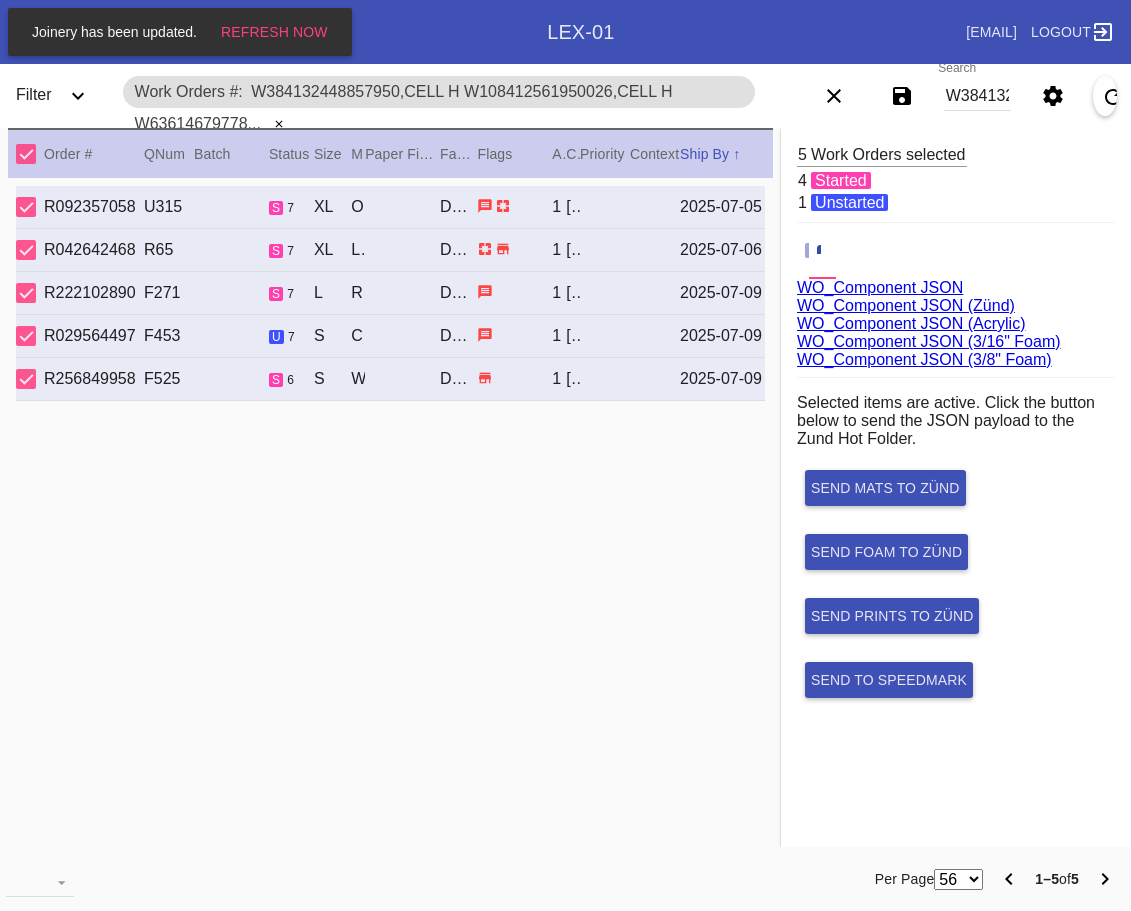 click on "WO_Component JSON (Acrylic)" at bounding box center [911, 323] 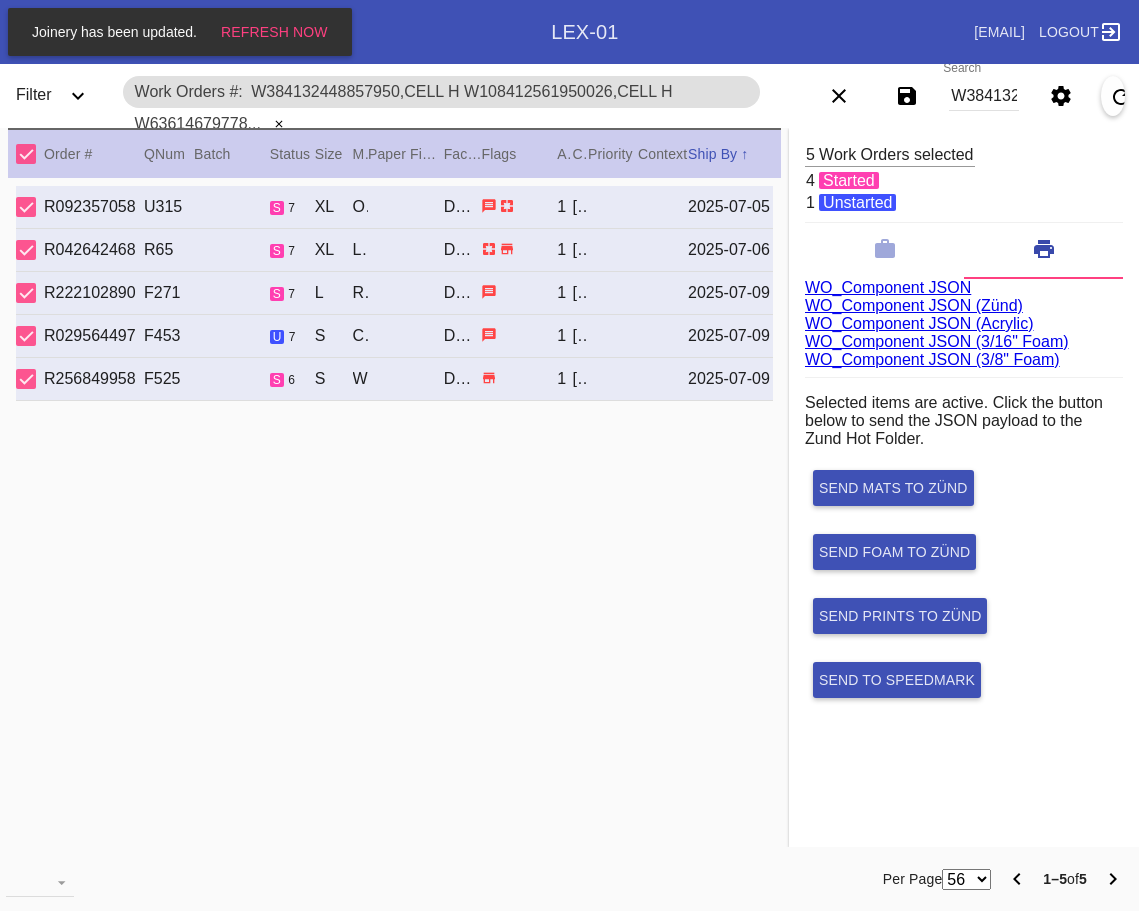 drag, startPoint x: 0, startPoint y: 547, endPoint x: 16, endPoint y: 544, distance: 16.27882 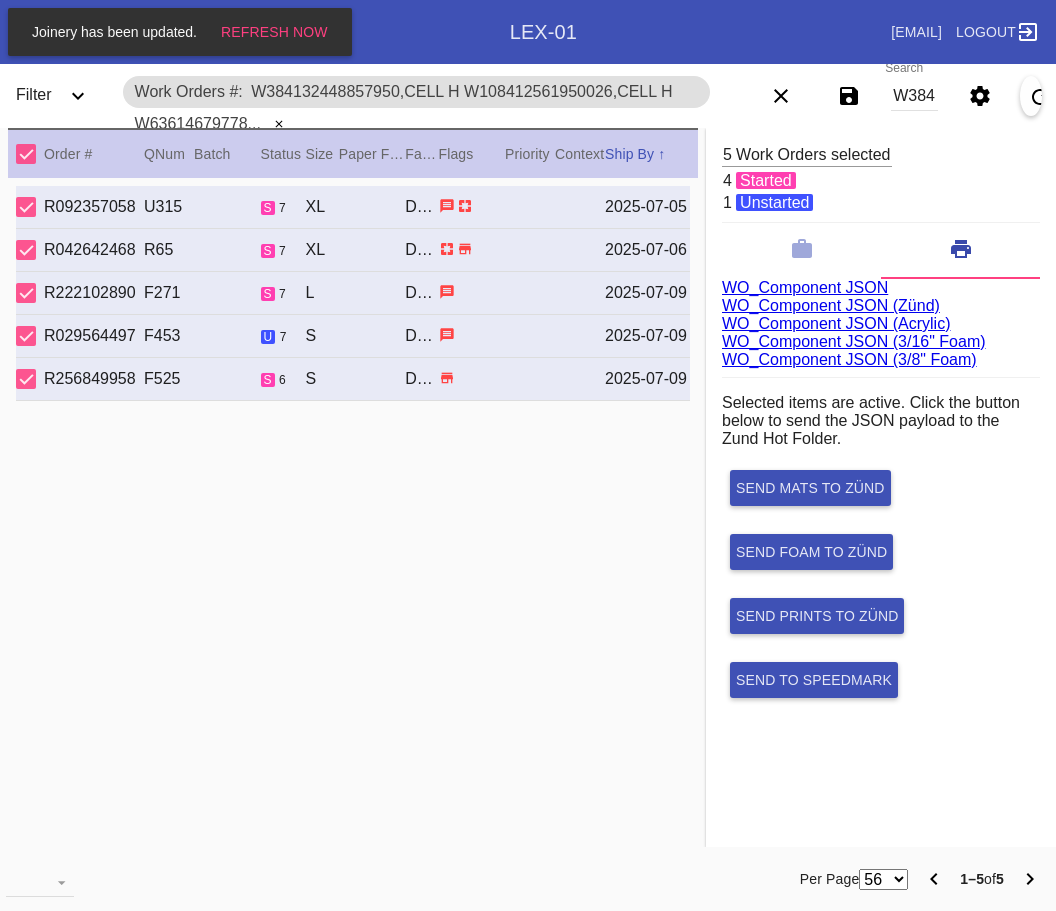 click on "W384132448857950,Cell H W108412561950026,Cell H W636146797783684,Cell D W386808807619714,Cell B W277617305134815,Cell B" at bounding box center (914, 96) 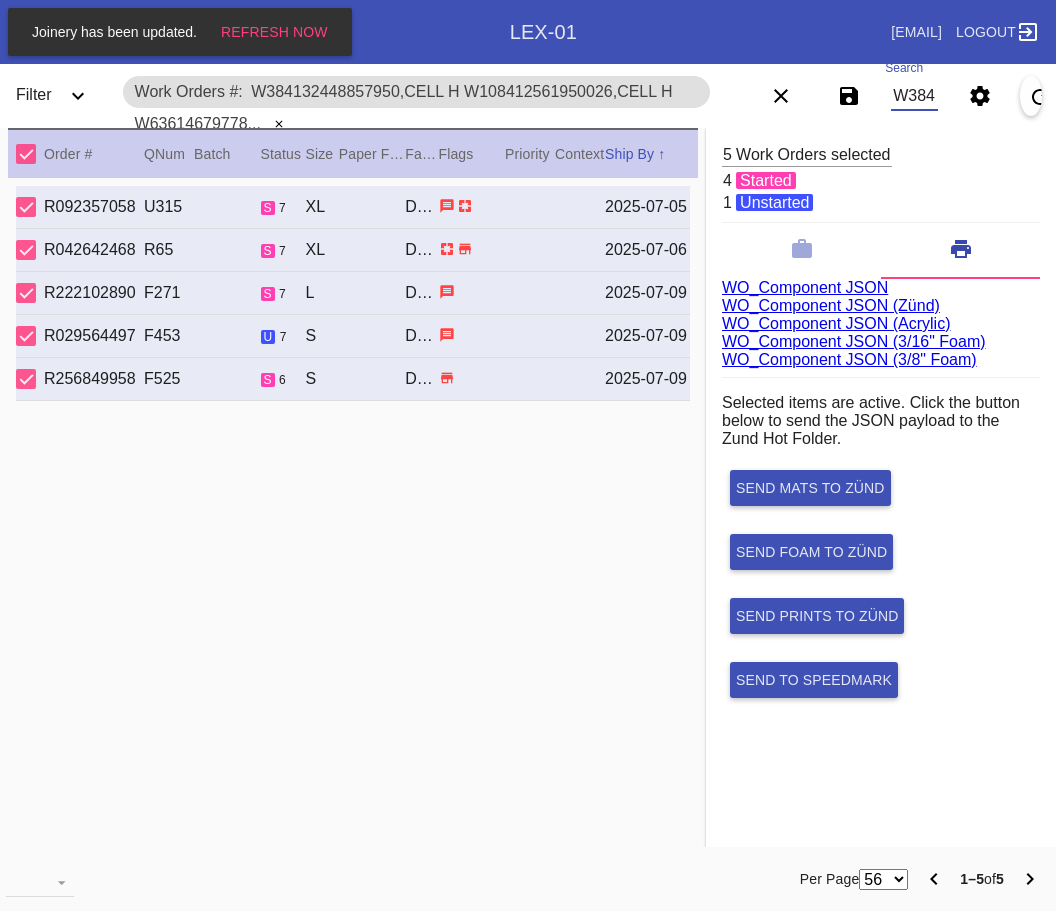 click on "W384132448857950,Cell H W108412561950026,Cell H W636146797783684,Cell D W386808807619714,Cell B W277617305134815,Cell B" at bounding box center (914, 96) 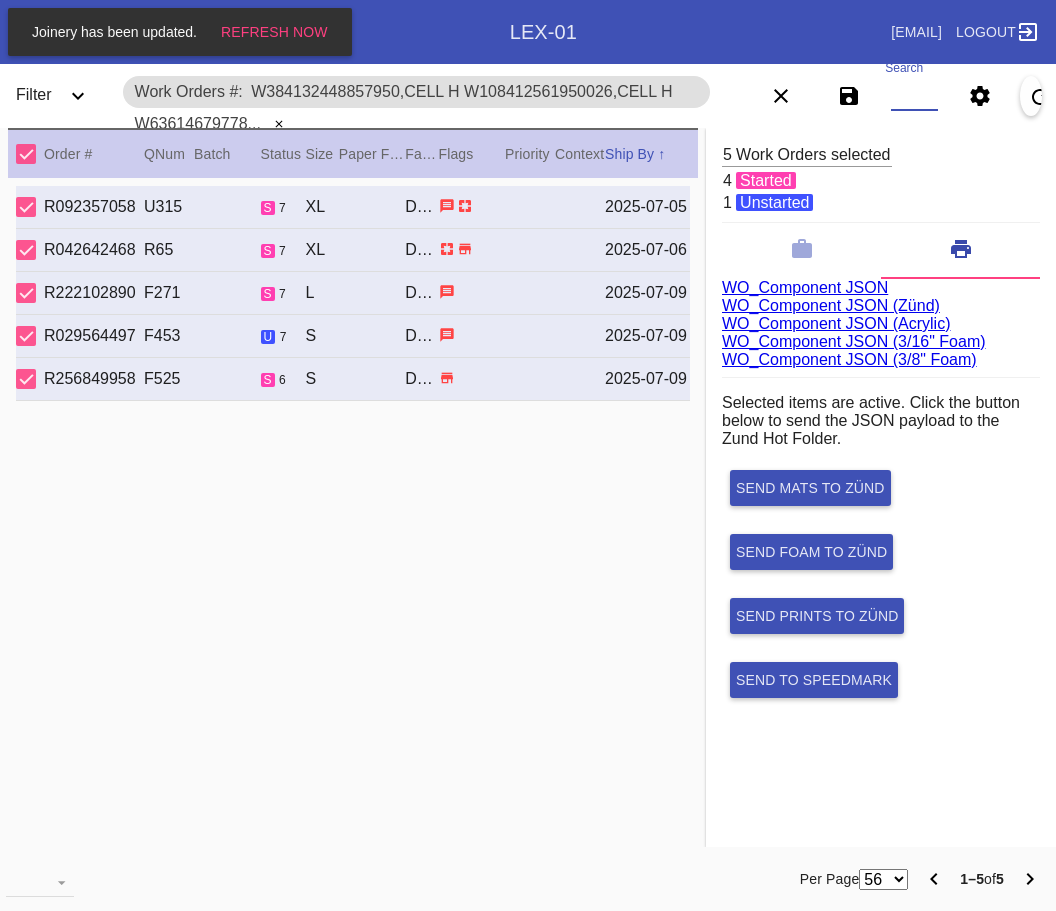 paste on "W190924507678448,Cell G W454700113033096,Cell H W902304659994705,Cell E W973981207270466,Cell B" 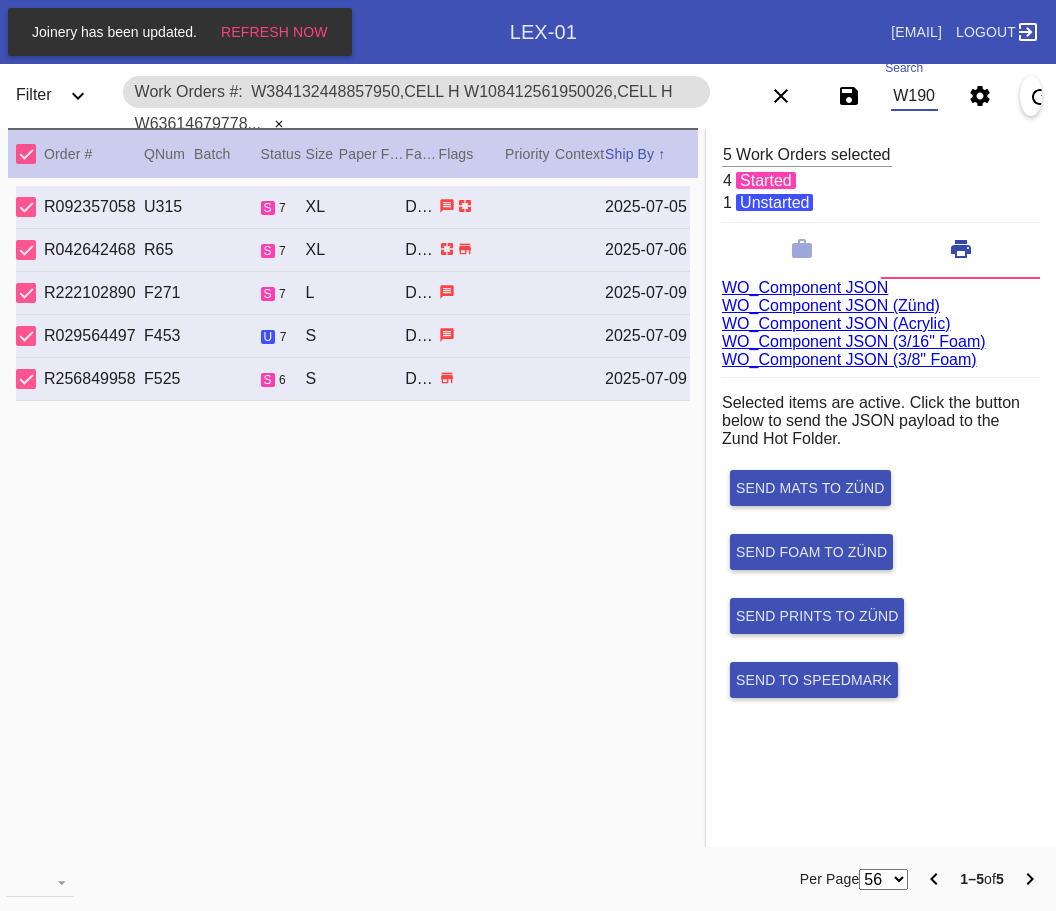 scroll, scrollTop: 0, scrollLeft: 755, axis: horizontal 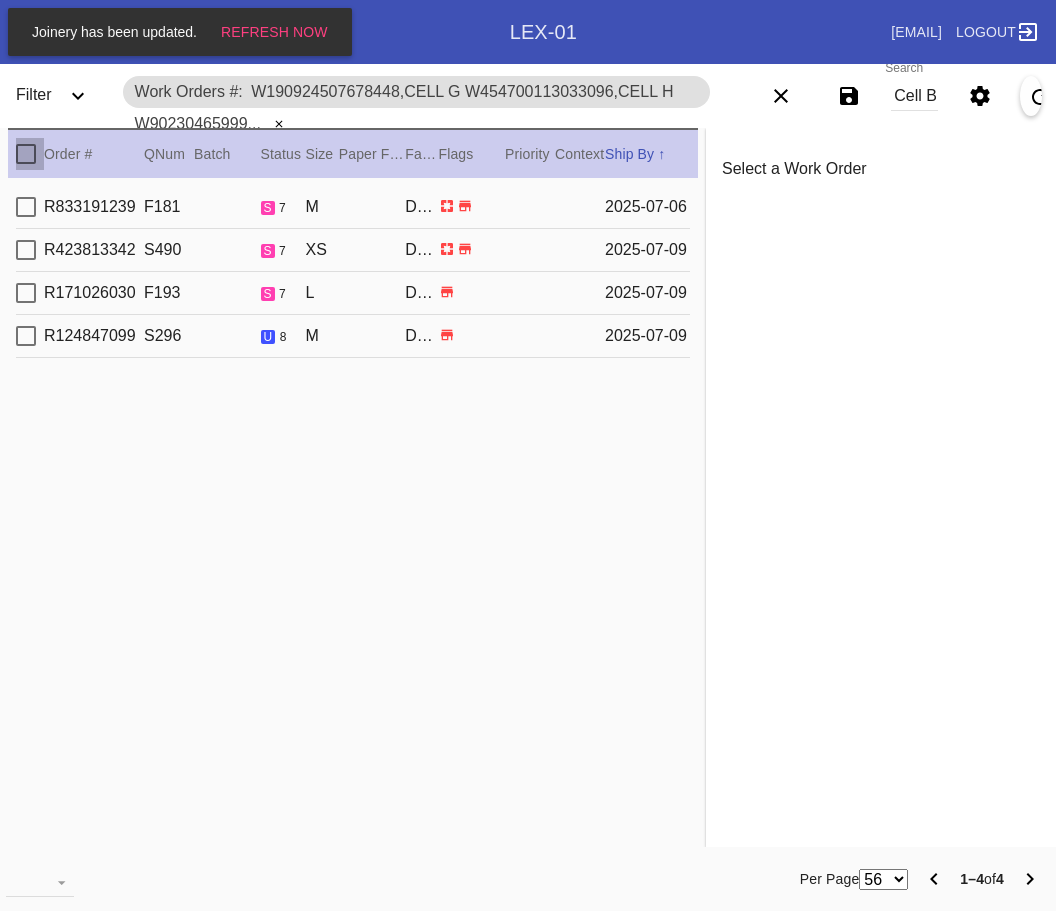 click at bounding box center (26, 154) 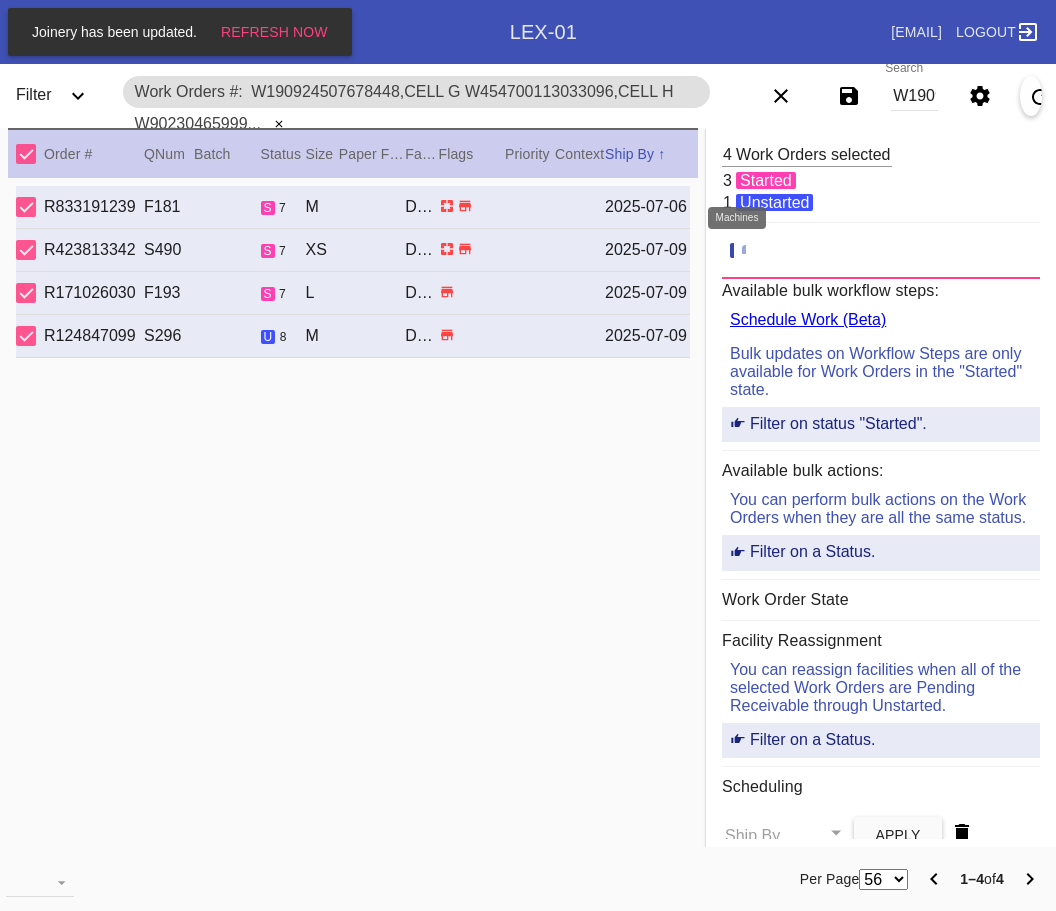 click at bounding box center [752, 251] 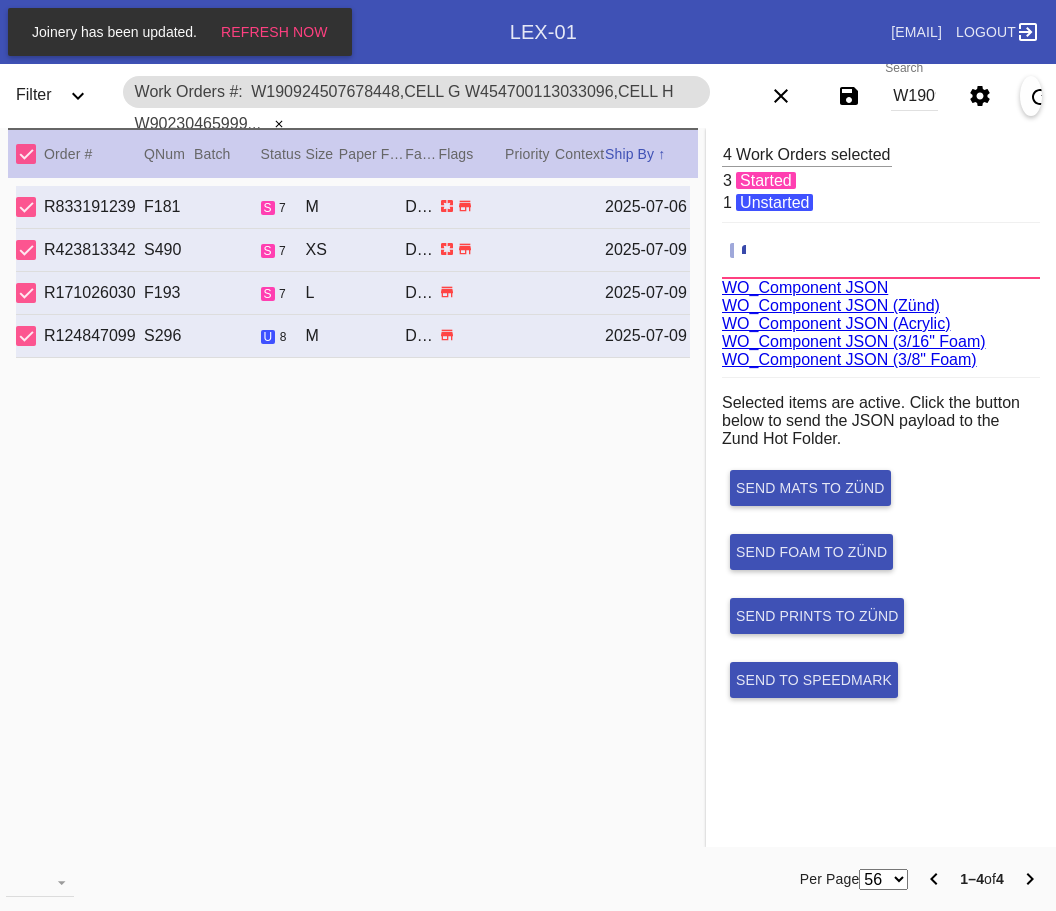 scroll, scrollTop: 75, scrollLeft: 0, axis: vertical 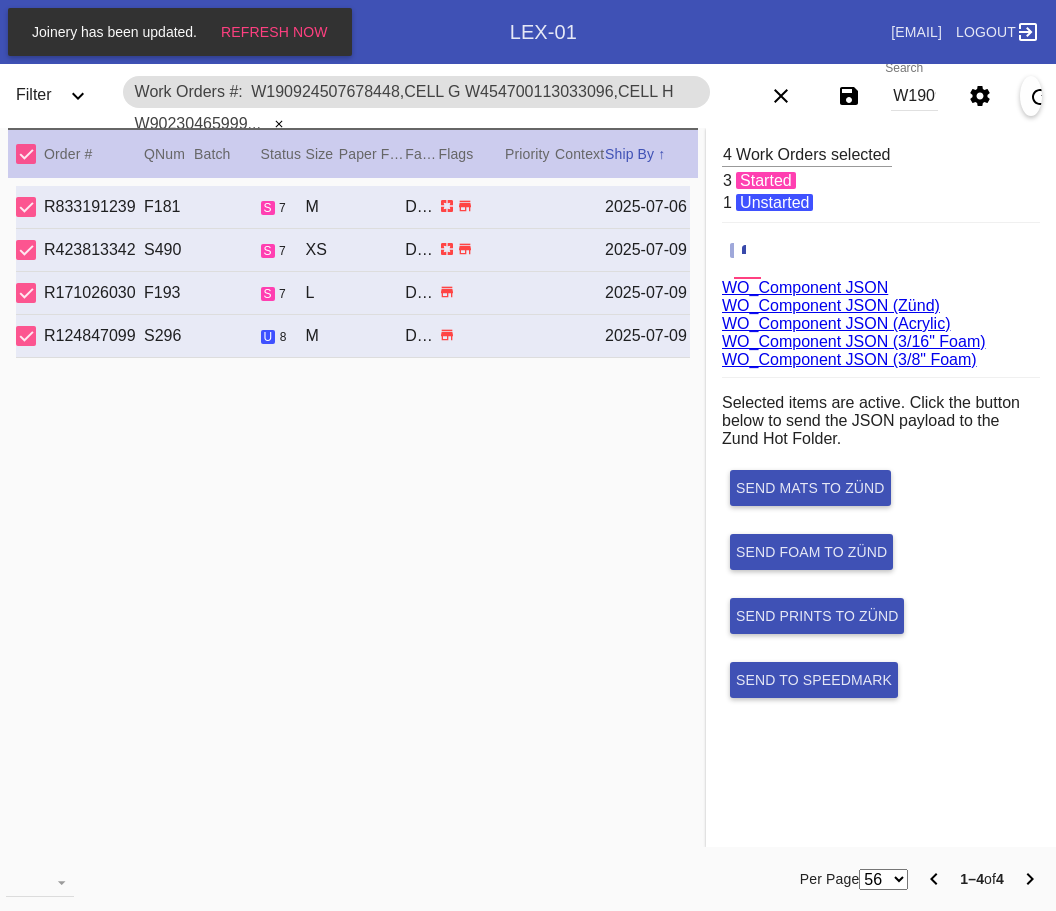 click on "WO_Component JSON (Acrylic)" at bounding box center [836, 323] 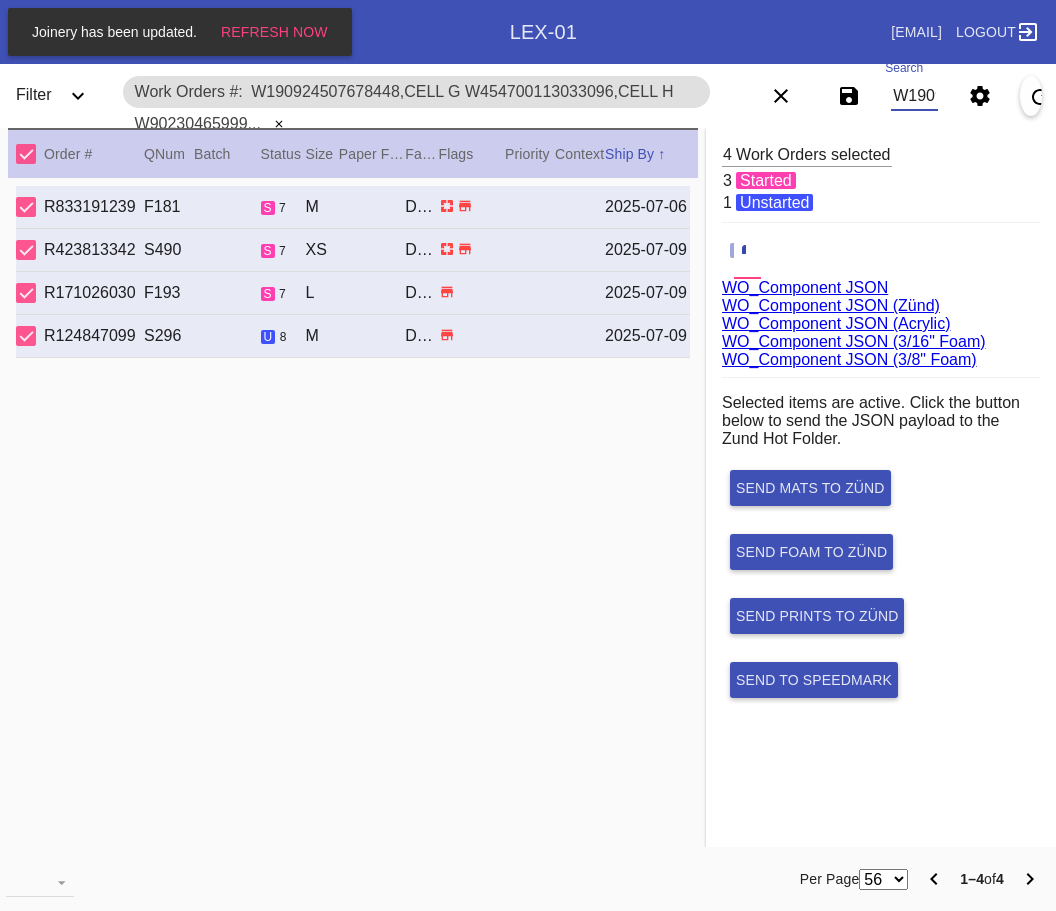 click on "W190924507678448,Cell G W454700113033096,Cell H W902304659994705,Cell E W973981207270466,Cell B" at bounding box center (914, 96) 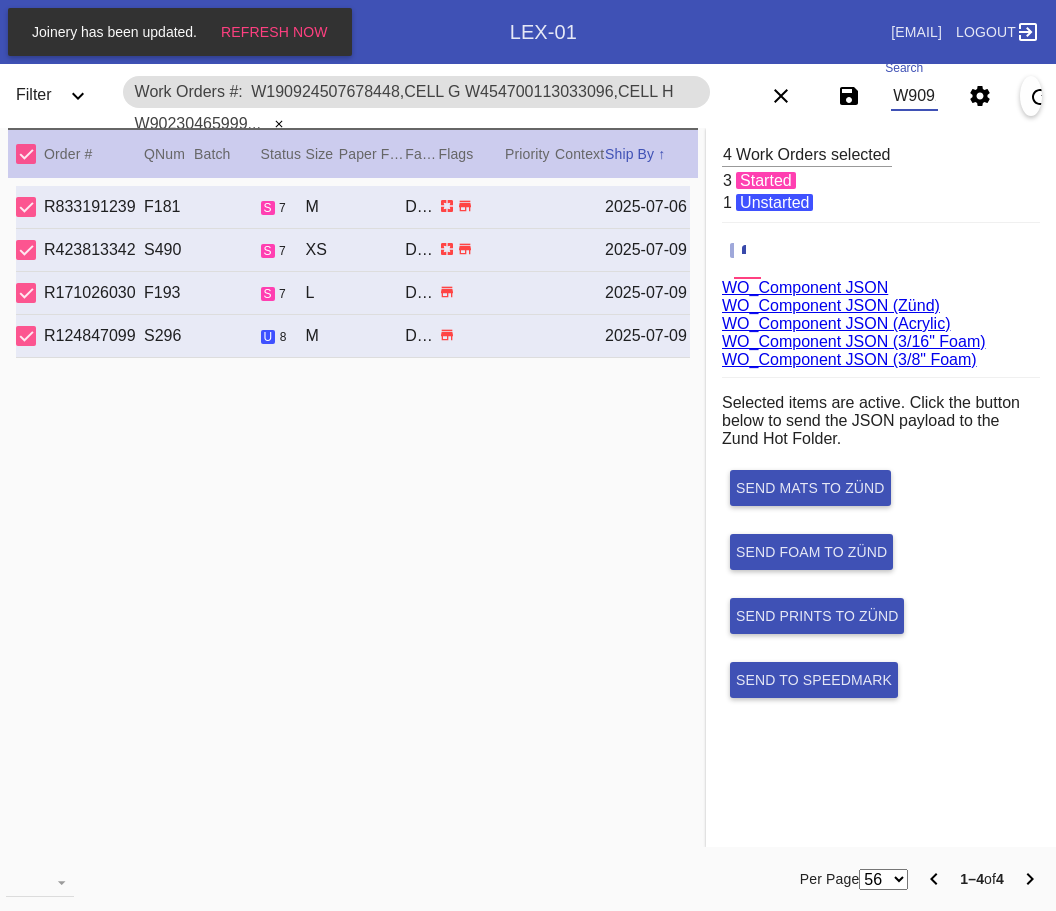 click on "W90924507678448,Cell G W454700113033096,Cell H W902304659994705,Cell E W973981207270466,Cell B" at bounding box center [914, 96] 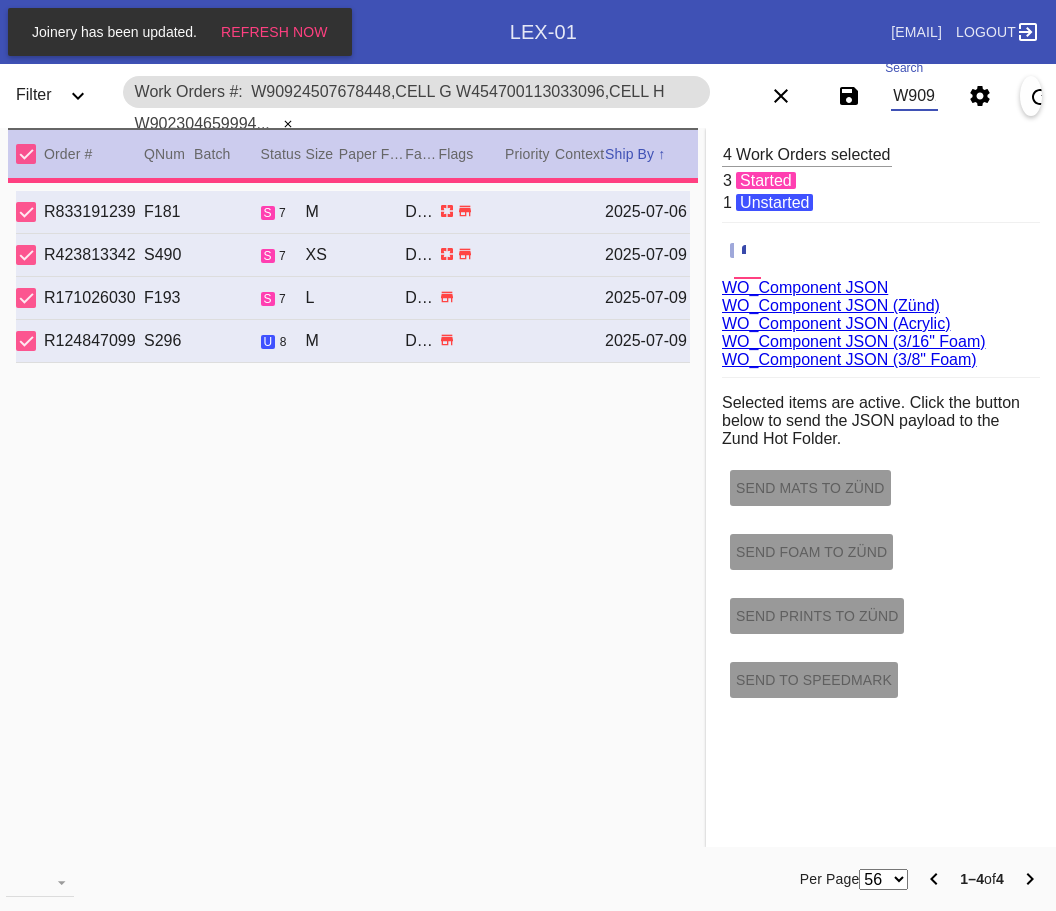 click on "W90924507678448,Cell G W454700113033096,Cell H W902304659994705,Cell E W973981207270466,Cell B" at bounding box center [914, 96] 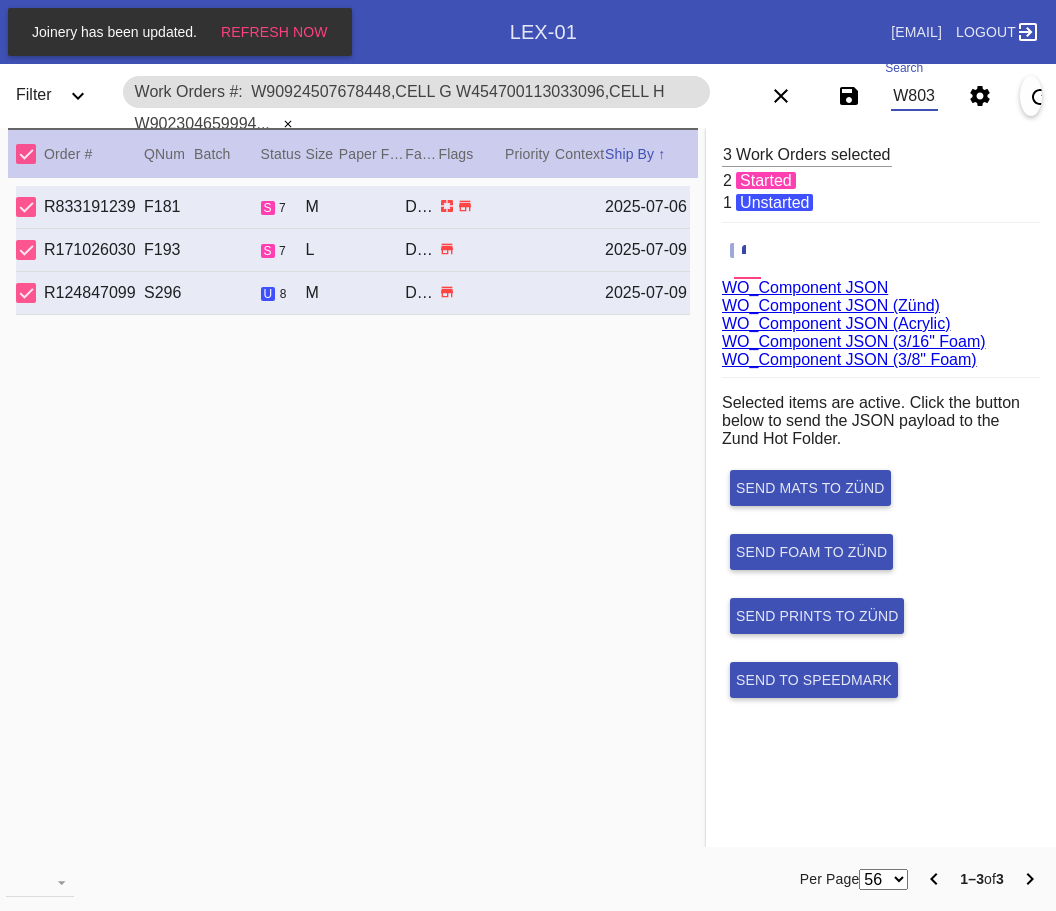 scroll, scrollTop: 0, scrollLeft: 555, axis: horizontal 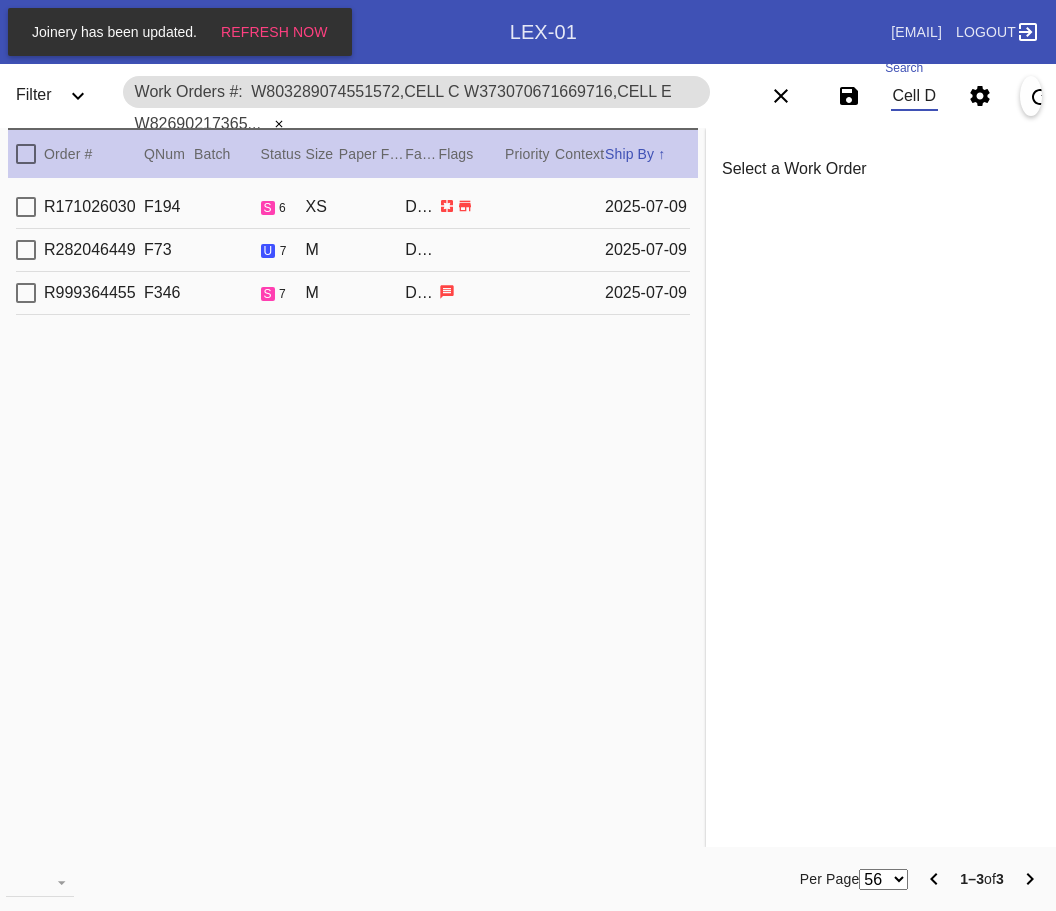 click at bounding box center [26, 154] 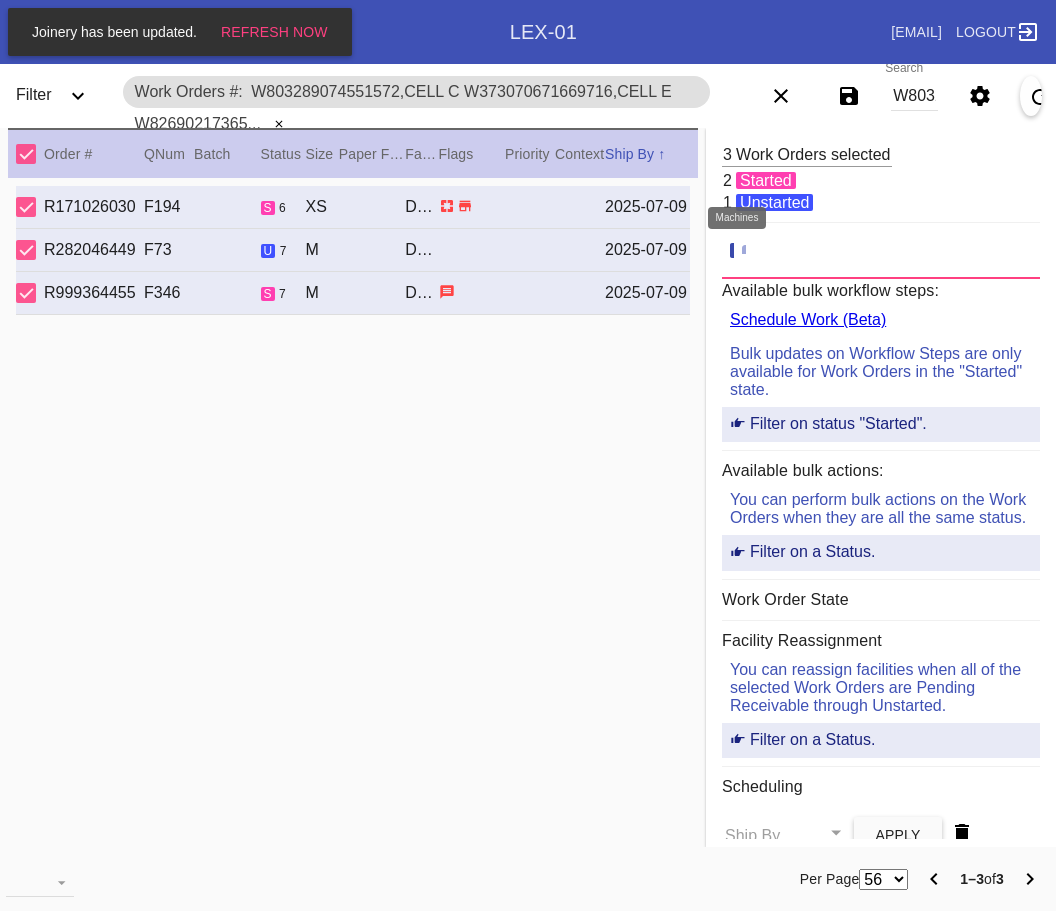 click at bounding box center (752, 251) 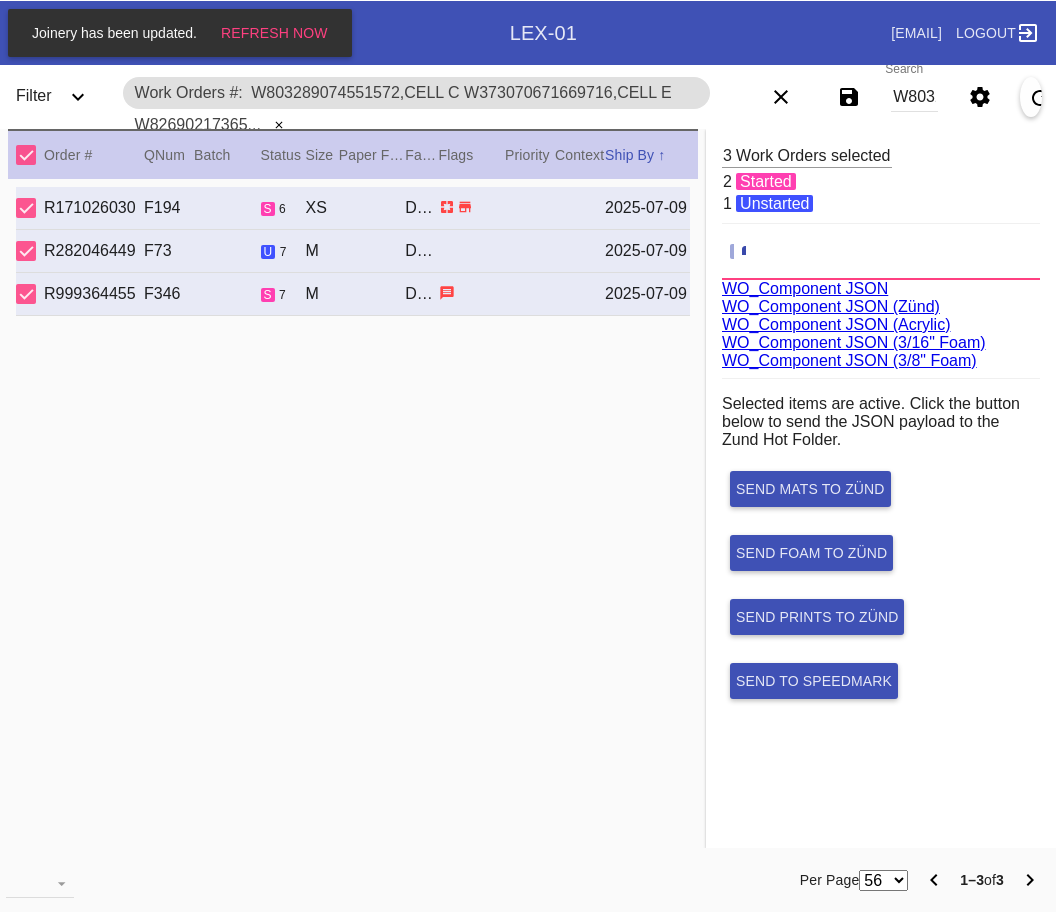 scroll, scrollTop: 75, scrollLeft: 0, axis: vertical 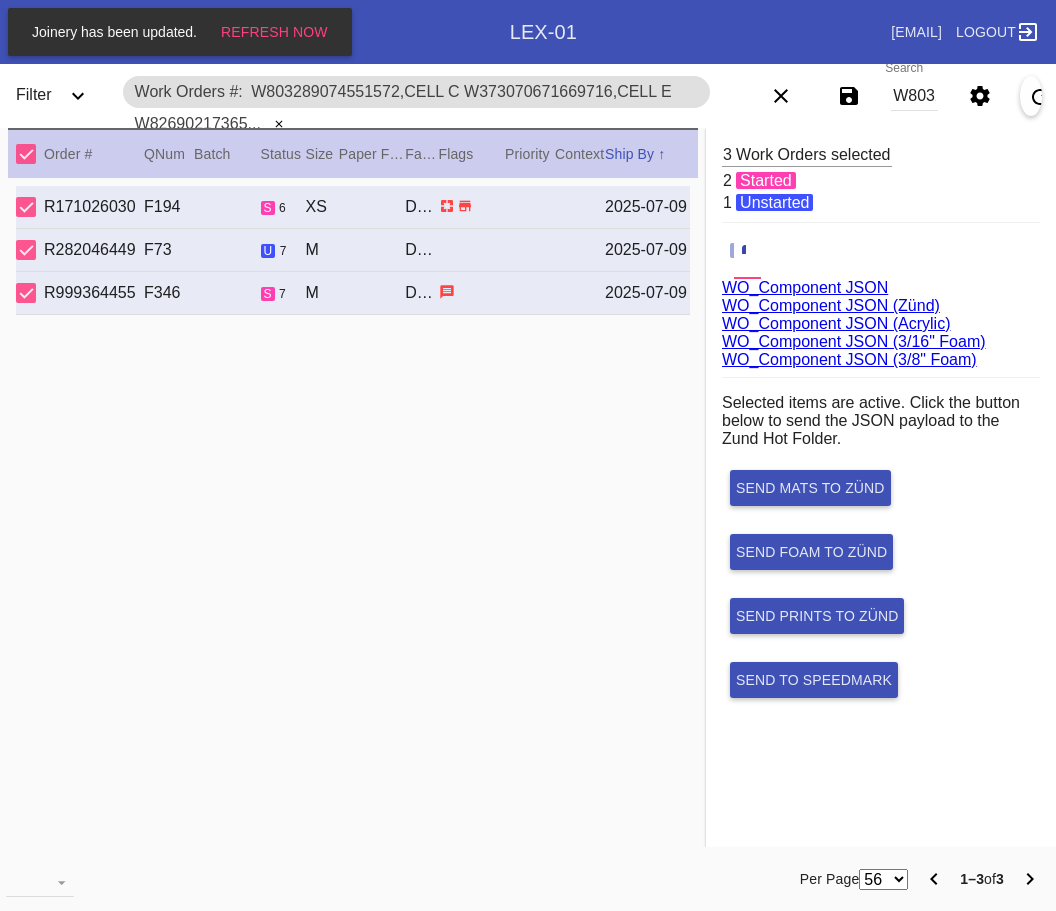 click on "WO_Component JSON (Acrylic)" at bounding box center (836, 323) 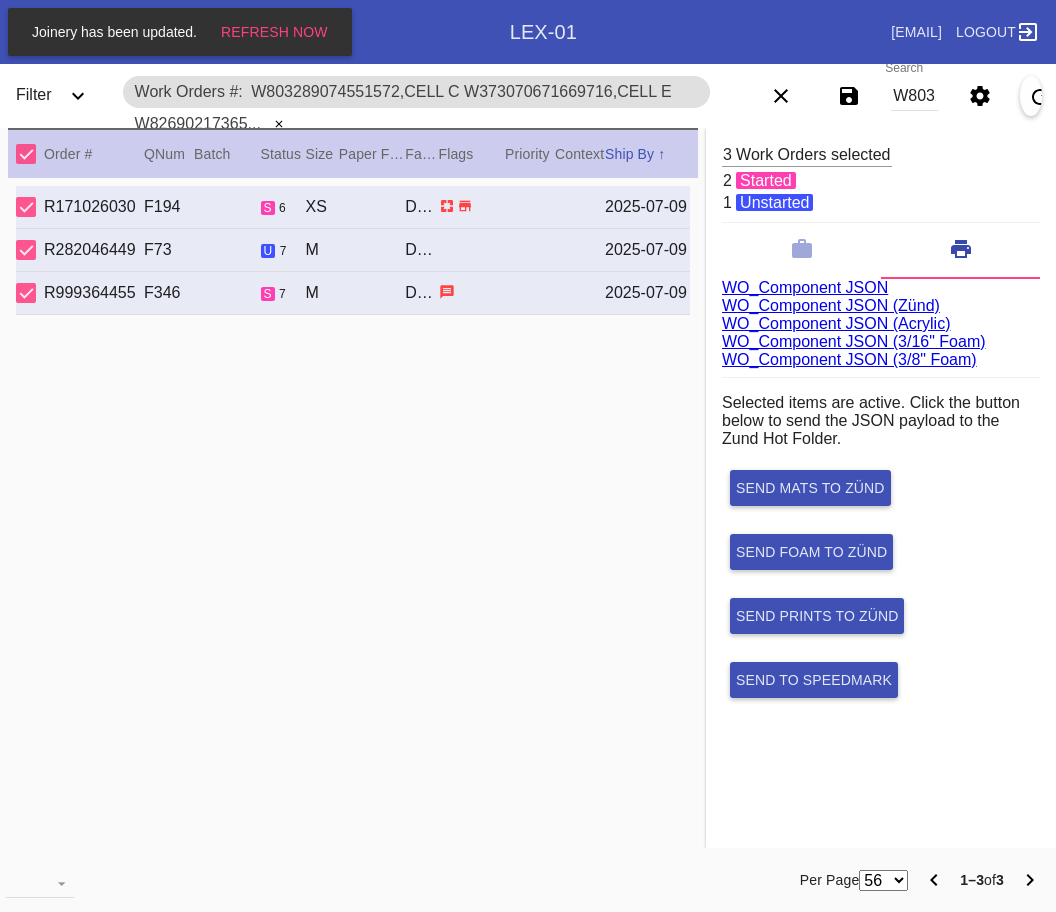 click on "W803289074551572,Cell C W373070671669716,Cell E W826902173658708,Cell D" at bounding box center (914, 96) 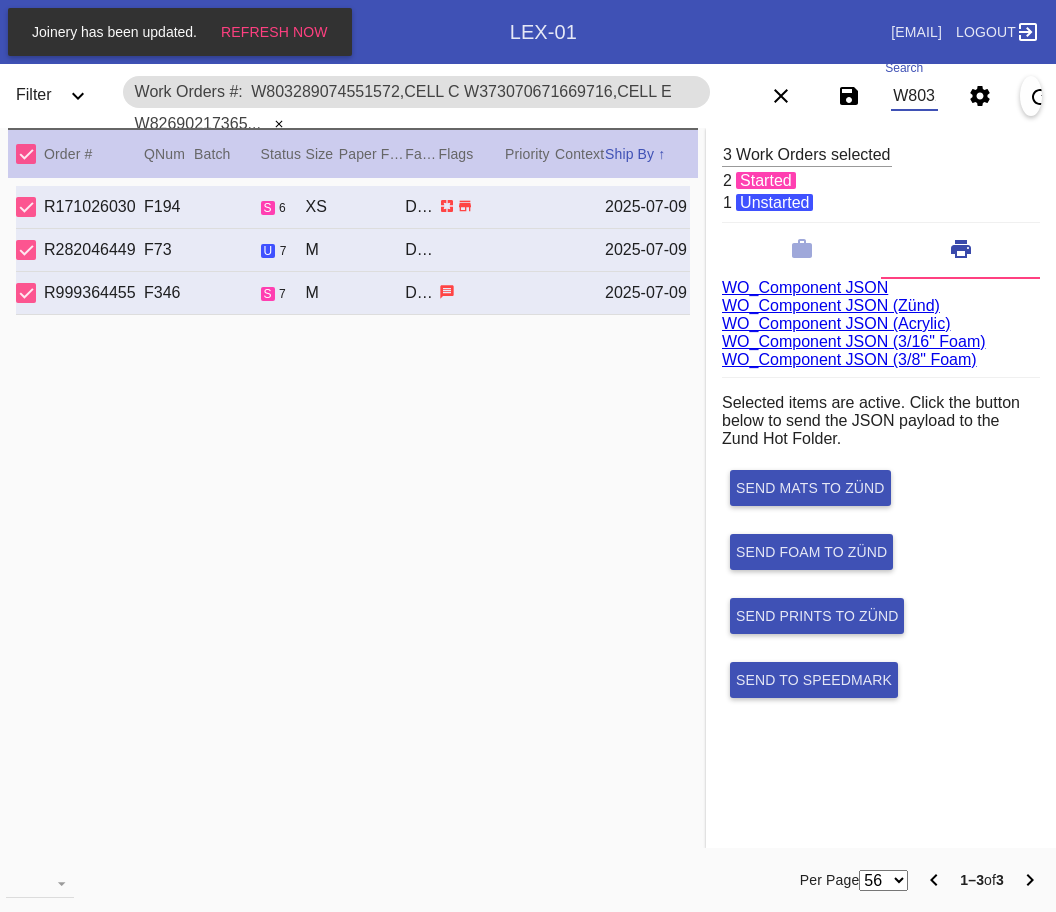 click on "W803289074551572,Cell C W373070671669716,Cell E W826902173658708,Cell D" at bounding box center [914, 96] 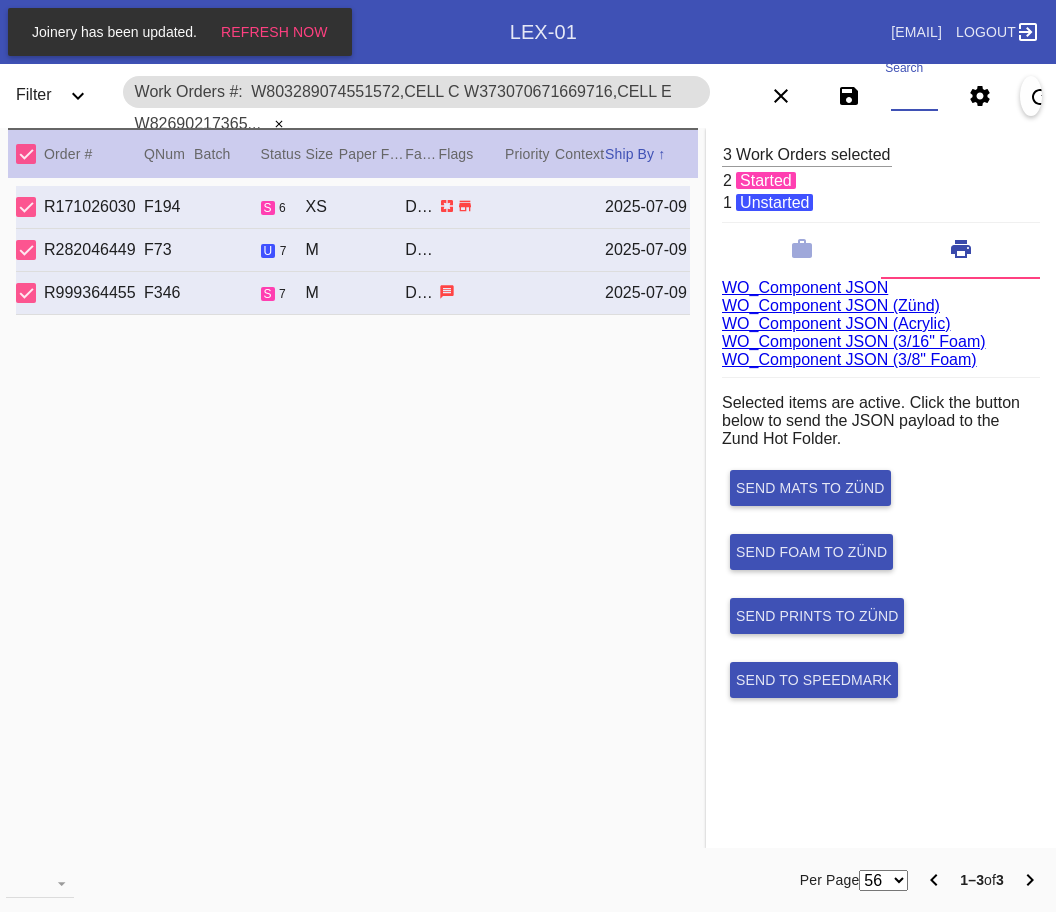 paste on "W212186995010951,Cell B W850003911399503,Cell H W598892337171200,Cell C W718669707079511,Cell H W893778143696449,Cell H W506639387043826,Cell H" 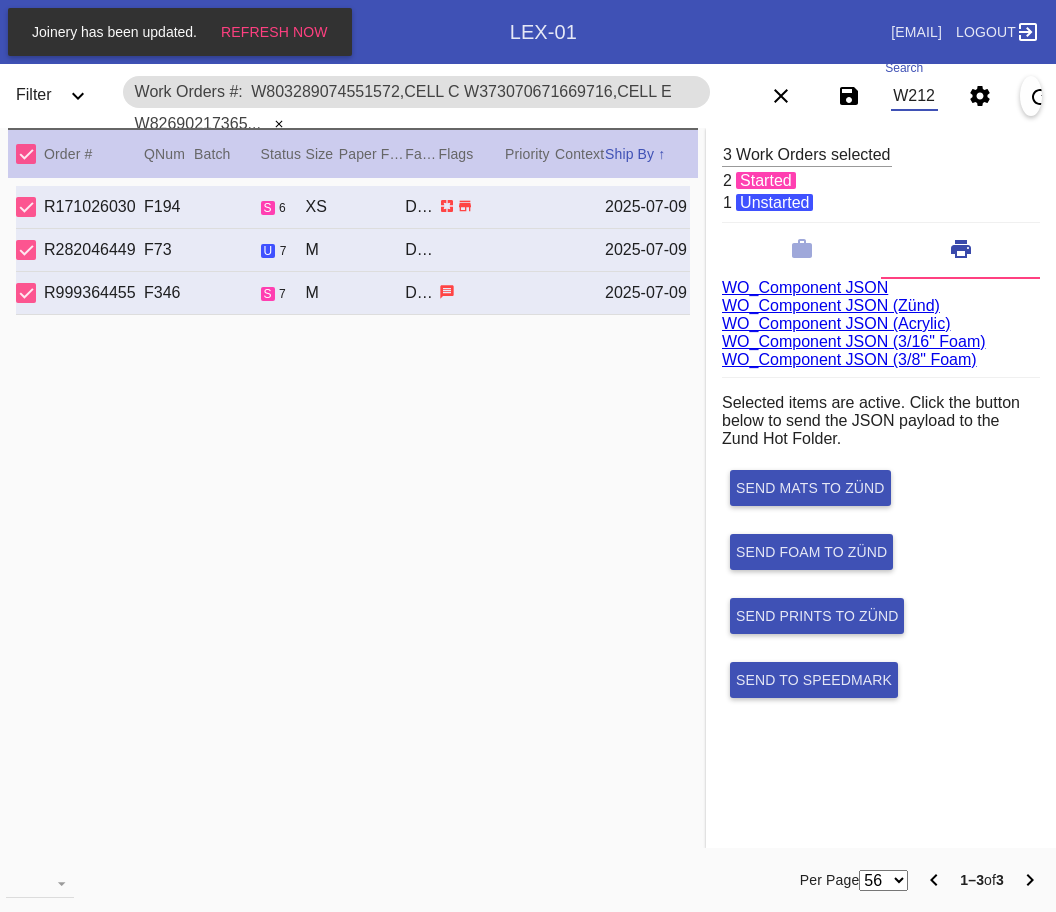 scroll, scrollTop: 0, scrollLeft: 1155, axis: horizontal 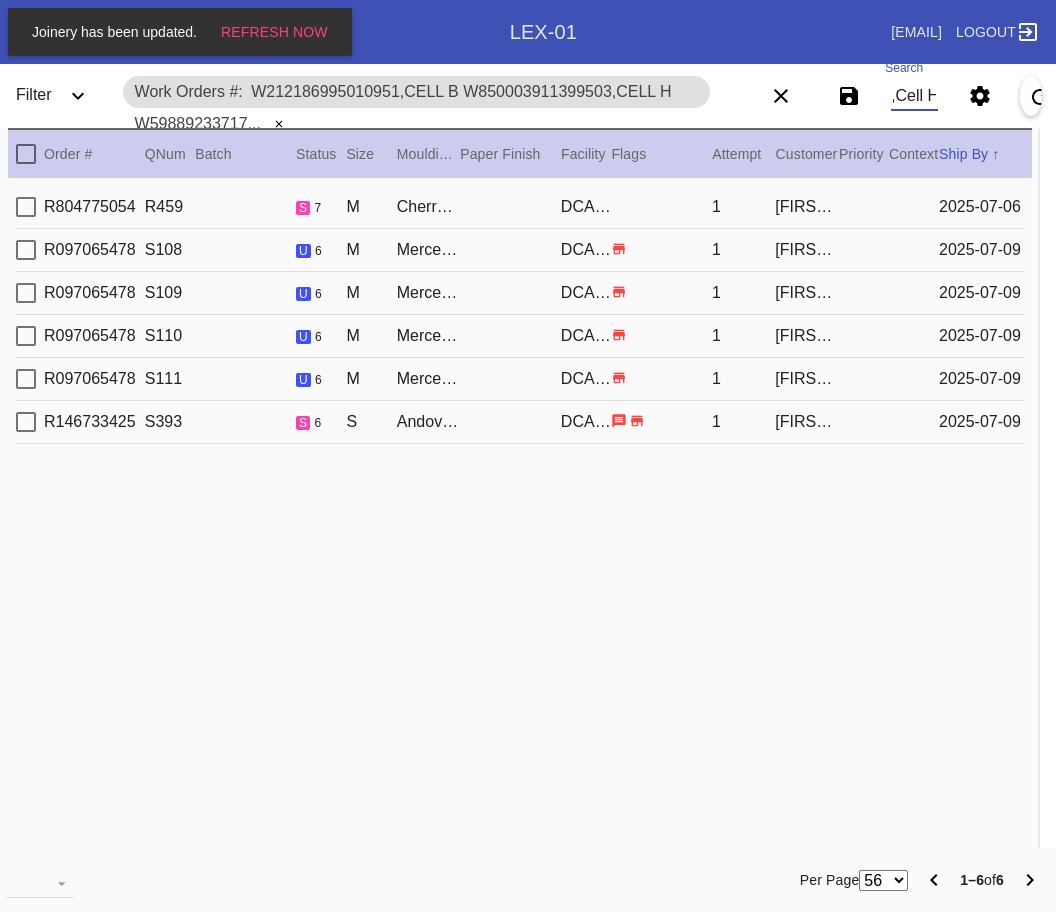 click at bounding box center (26, 154) 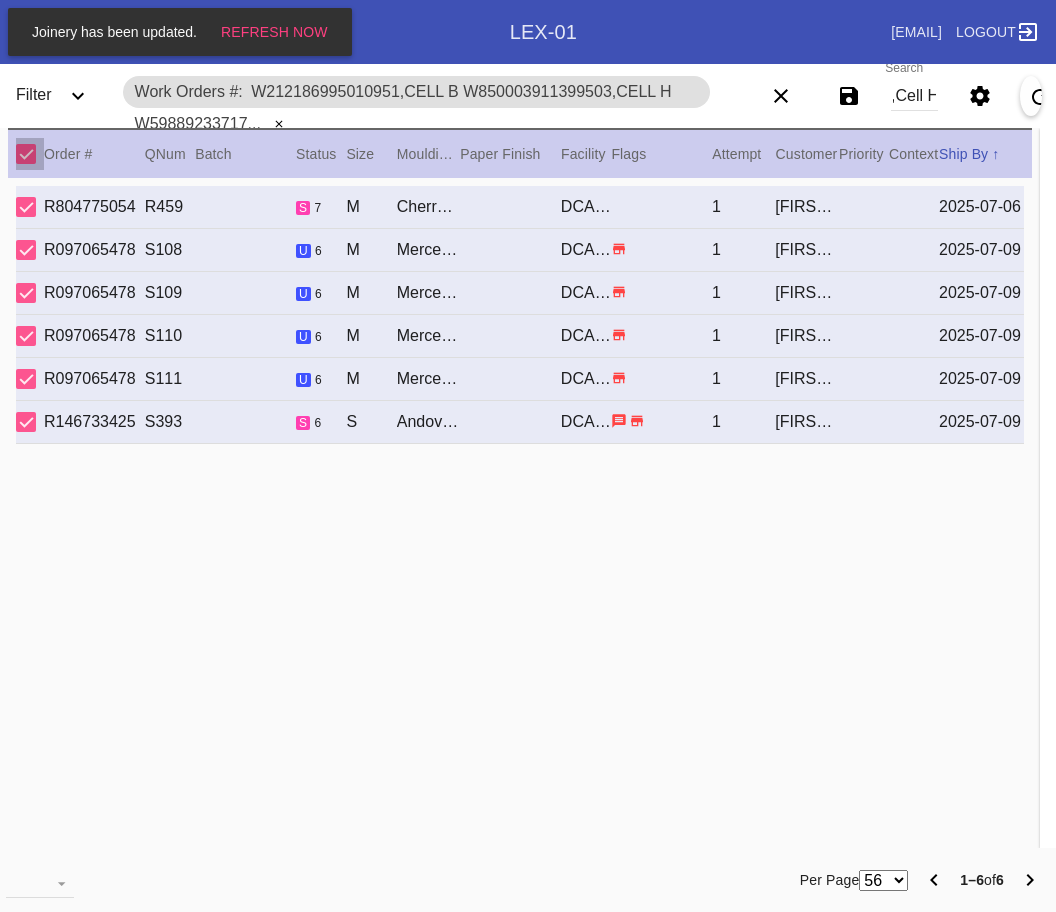 scroll, scrollTop: 0, scrollLeft: 0, axis: both 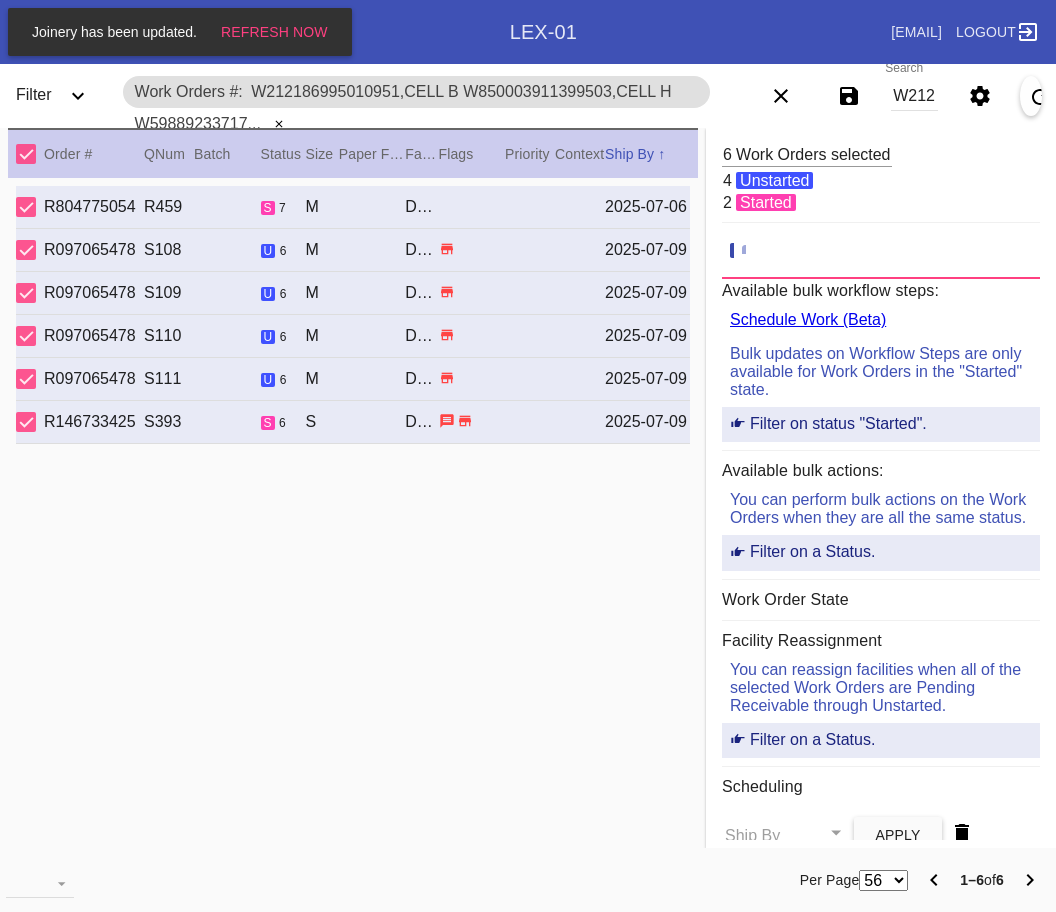 click at bounding box center [881, 255] 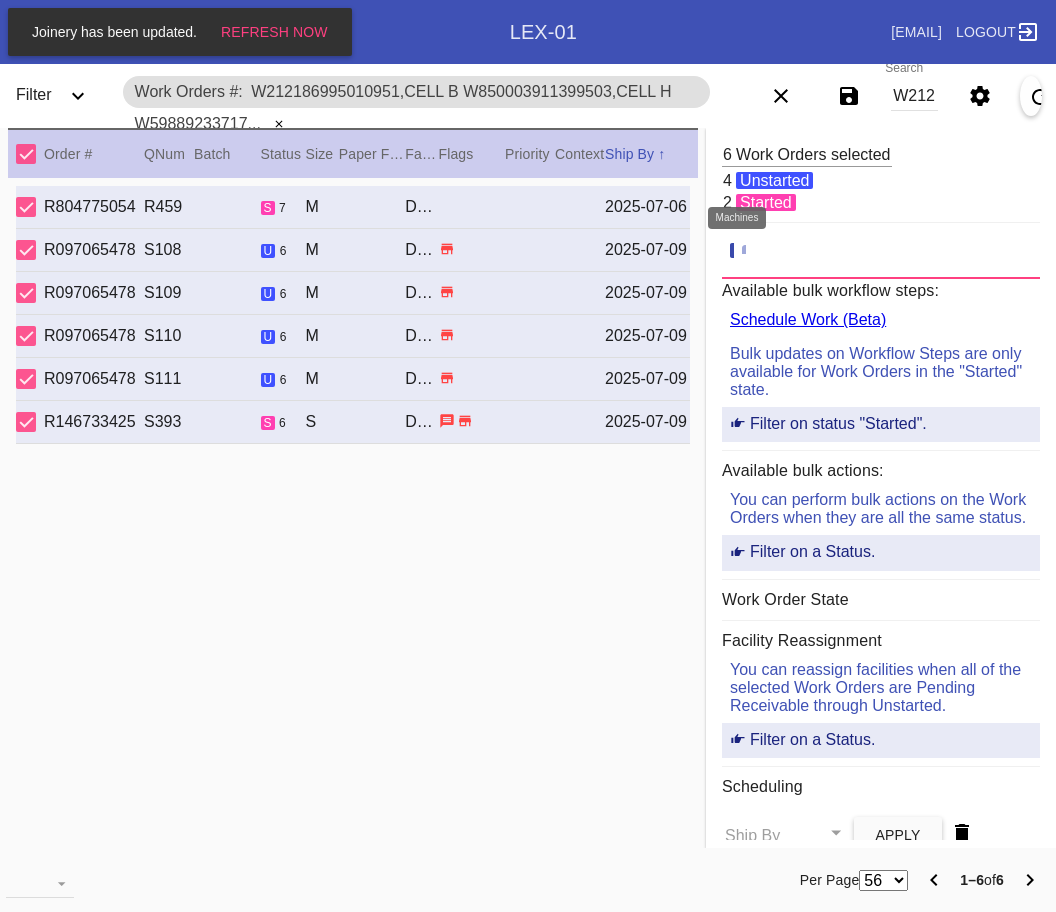 click at bounding box center [752, 251] 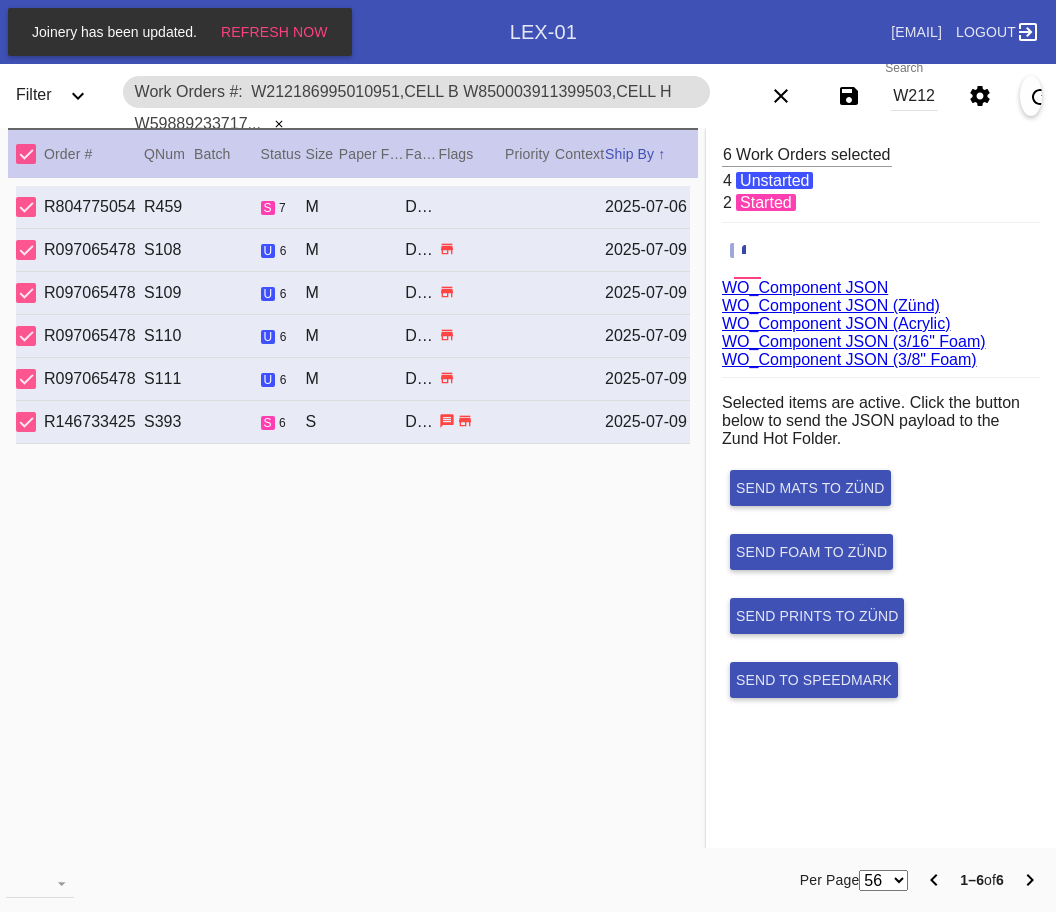 click on "WO_Component JSON (Acrylic)" at bounding box center [836, 323] 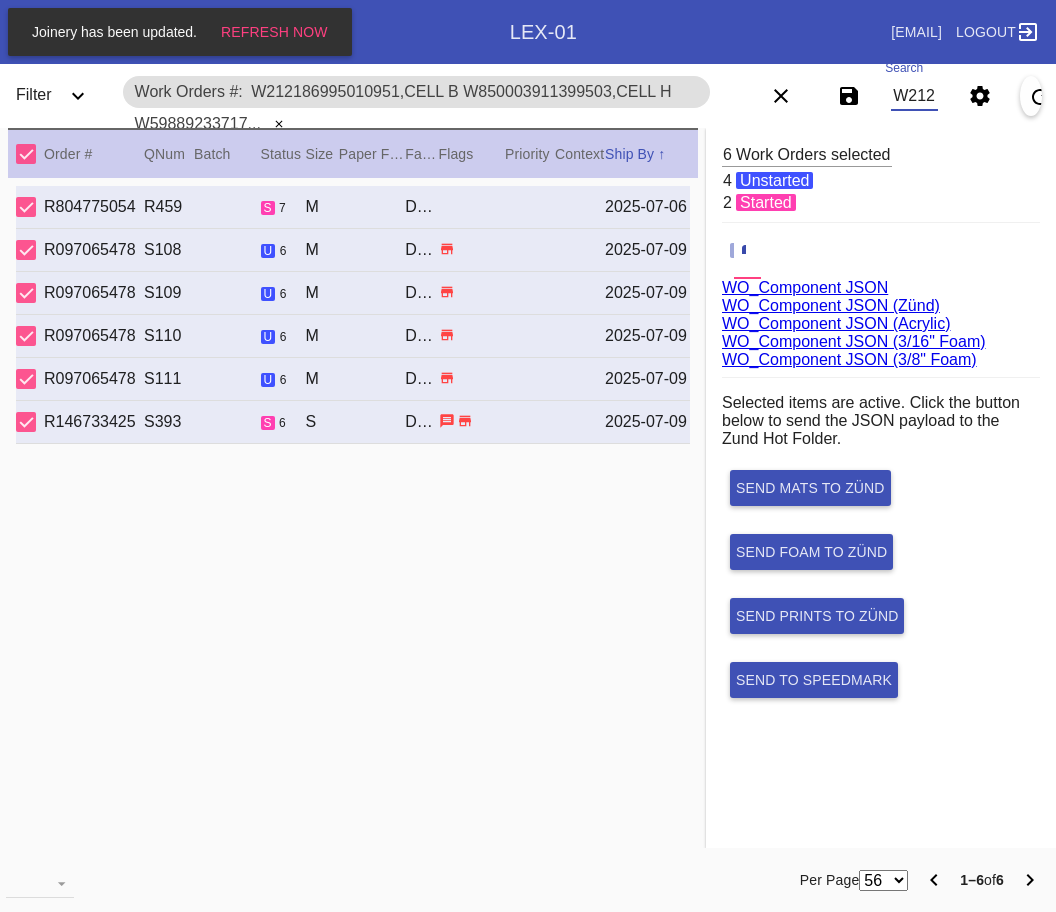 click on "W212186995010951,Cell B W850003911399503,Cell H W598892337171200,Cell C W718669707079511,Cell H W893778143696449,Cell H W506639387043826,Cell H" at bounding box center [914, 96] 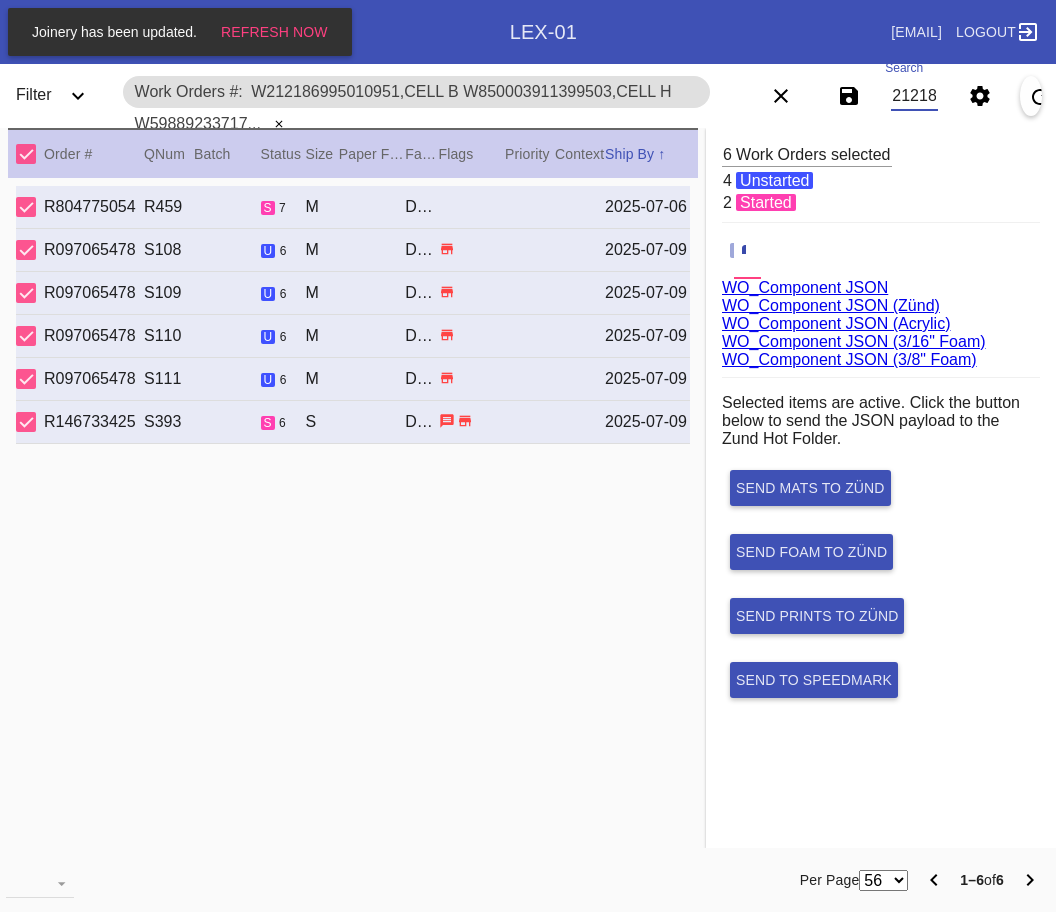 click on "W212186995010951,Cell B W850003911399503,Cell H W598892337171200,Cell C W718669707079511,Cell H W893778143696449,Cell H W506639387043826,Cell H" at bounding box center (914, 96) 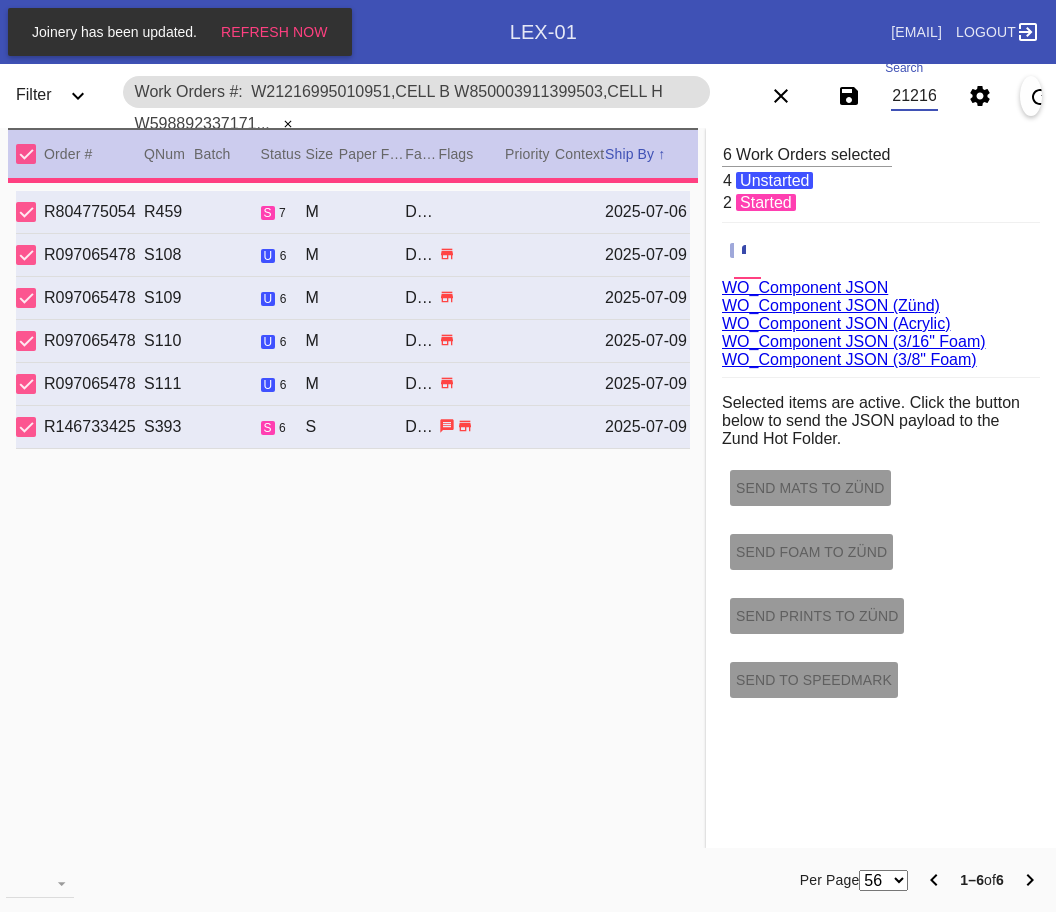 click on "W21216995010951,Cell B W850003911399503,Cell H W598892337171200,Cell C W718669707079511,Cell H W893778143696449,Cell H W506639387043826,Cell H" at bounding box center [914, 96] 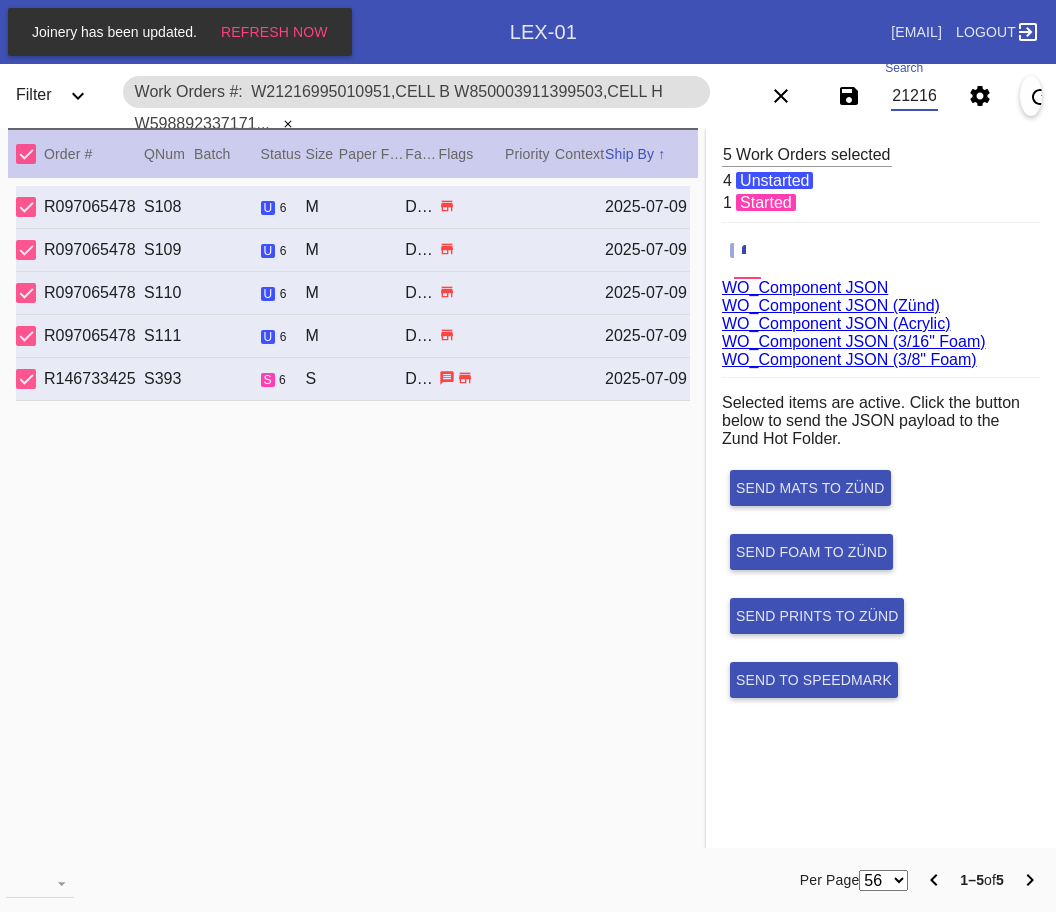 click on "W21216995010951,Cell B W850003911399503,Cell H W598892337171200,Cell C W718669707079511,Cell H W893778143696449,Cell H W506639387043826,Cell H" at bounding box center (914, 96) 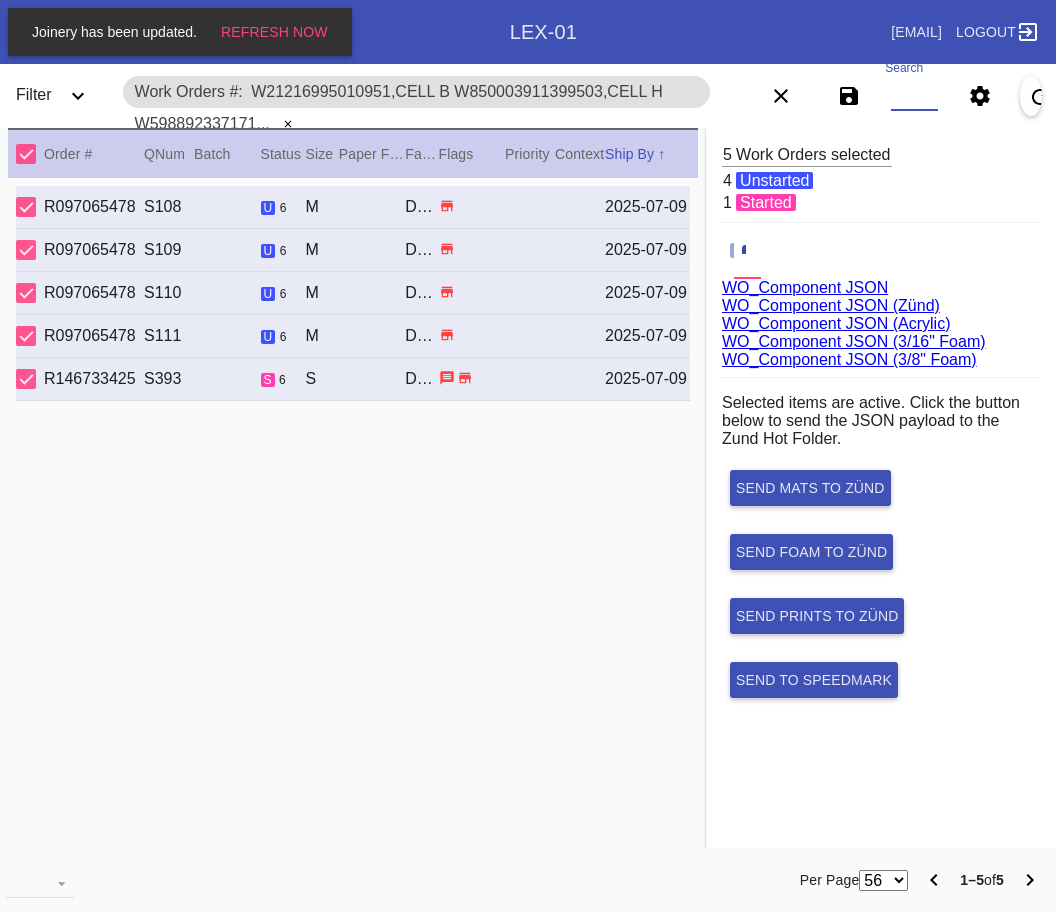 scroll, scrollTop: 0, scrollLeft: 0, axis: both 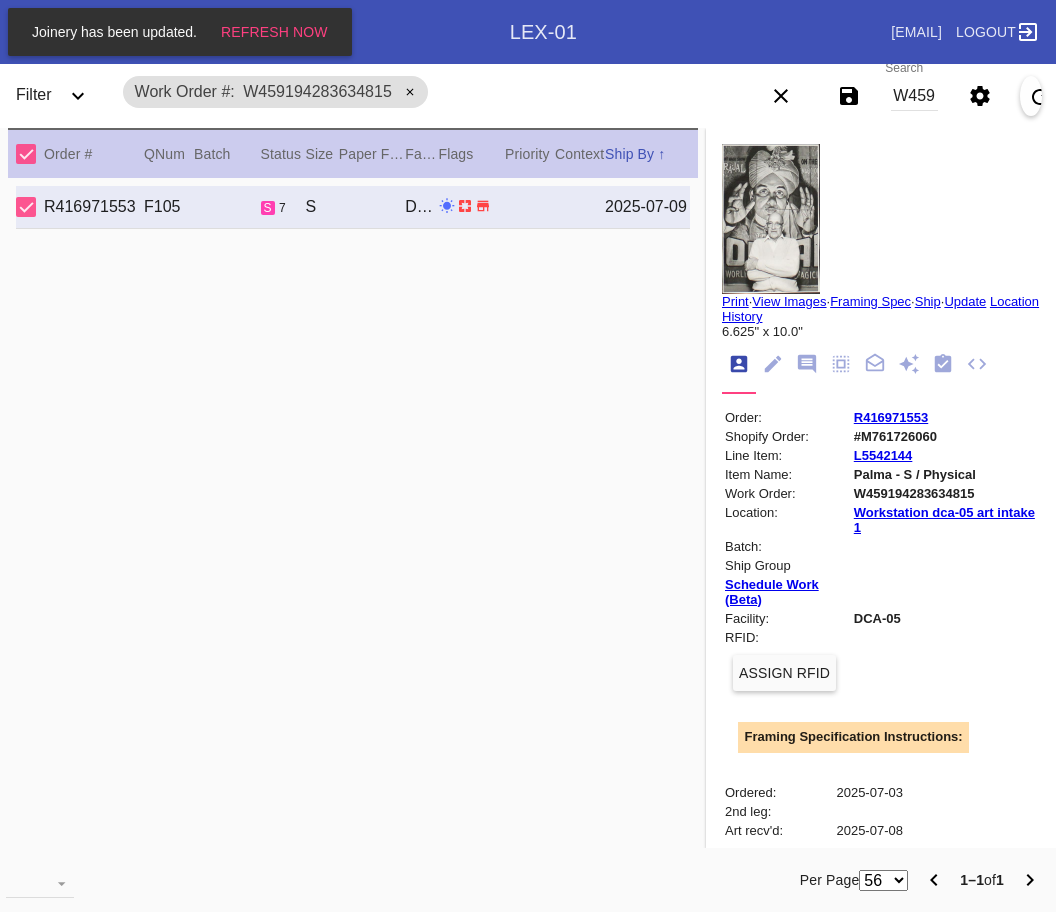 click at bounding box center (977, 364) 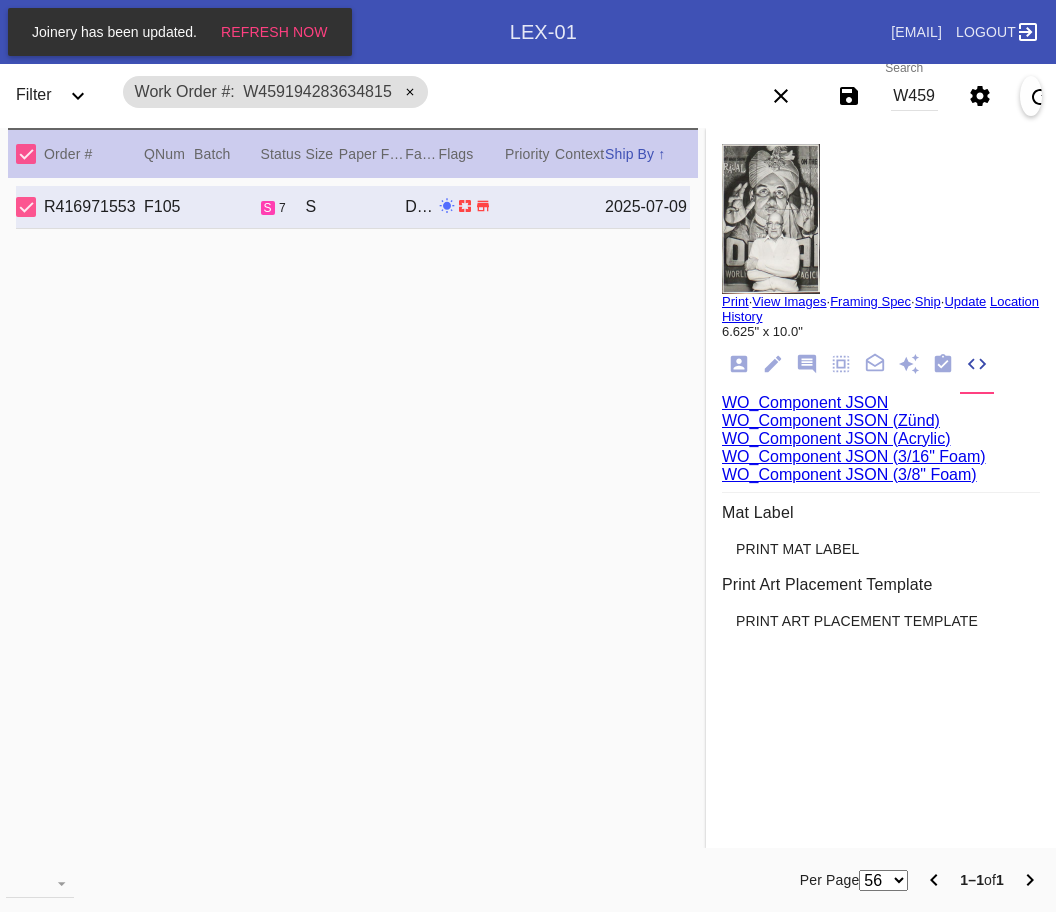 click on "WO_Component JSON (Zünd)" at bounding box center [831, 420] 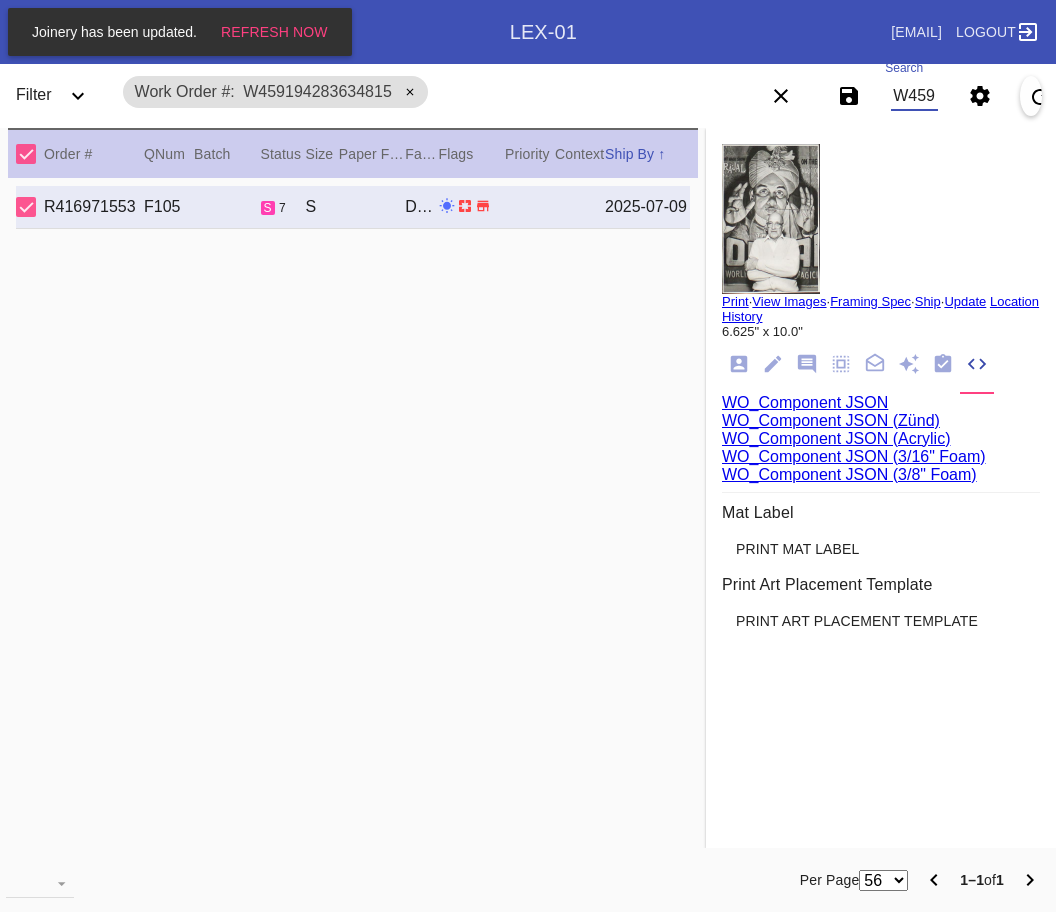 click on "W459194283634815" at bounding box center [914, 96] 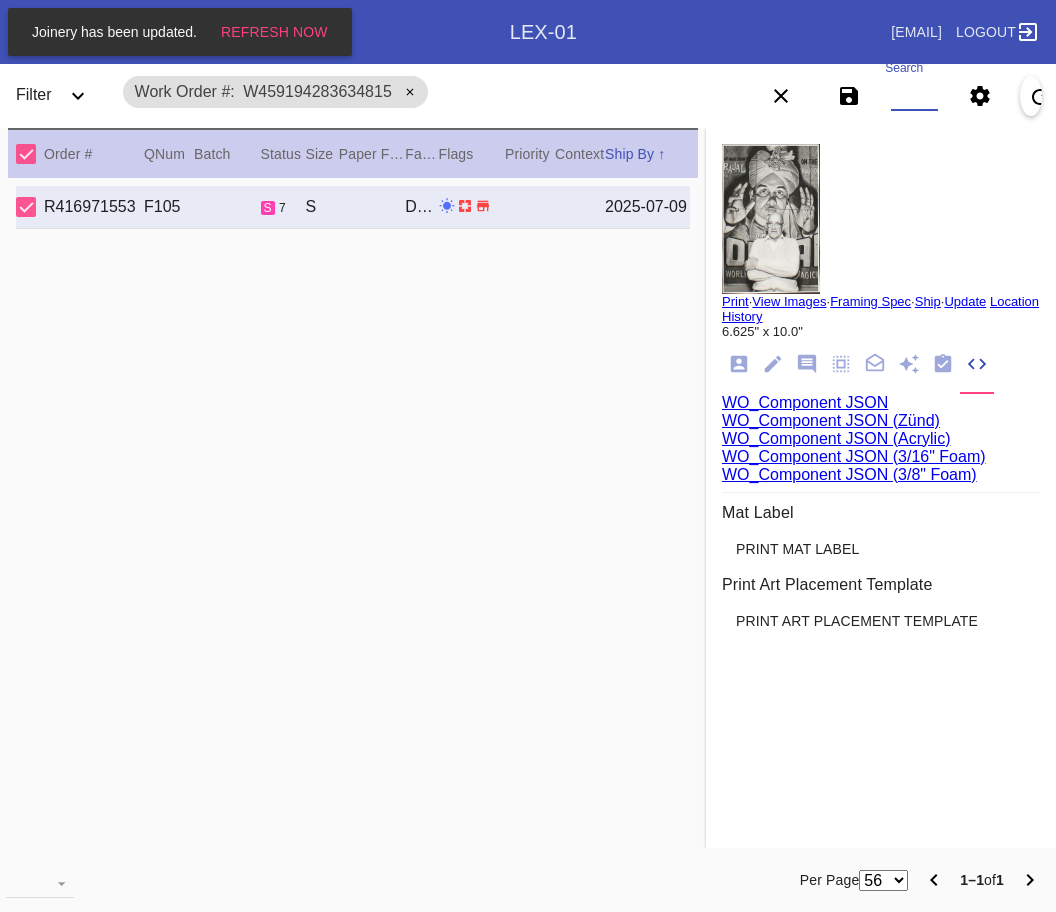 paste on "W946156597409208,Cell E W260120036468460,Cell E W101176028459112,Cell A W505562040547692,Cell A W381167977766150,Cell E" 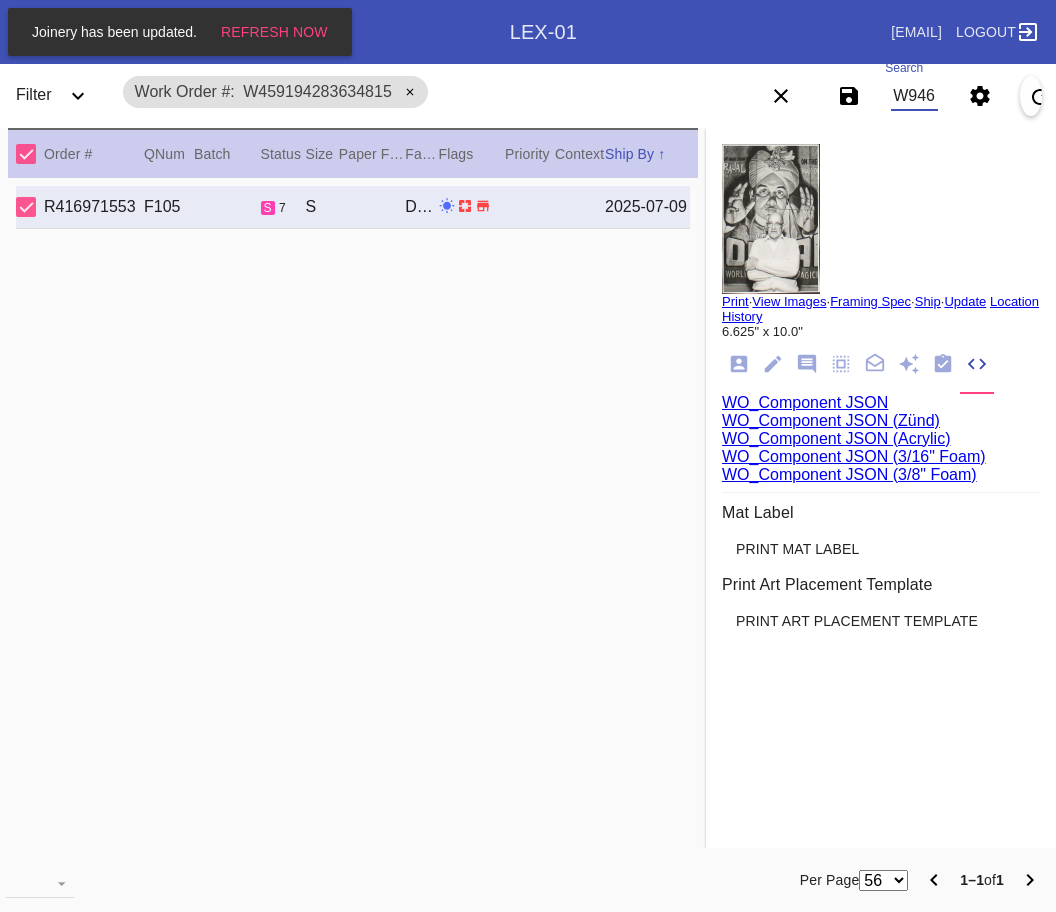 scroll, scrollTop: 0, scrollLeft: 946, axis: horizontal 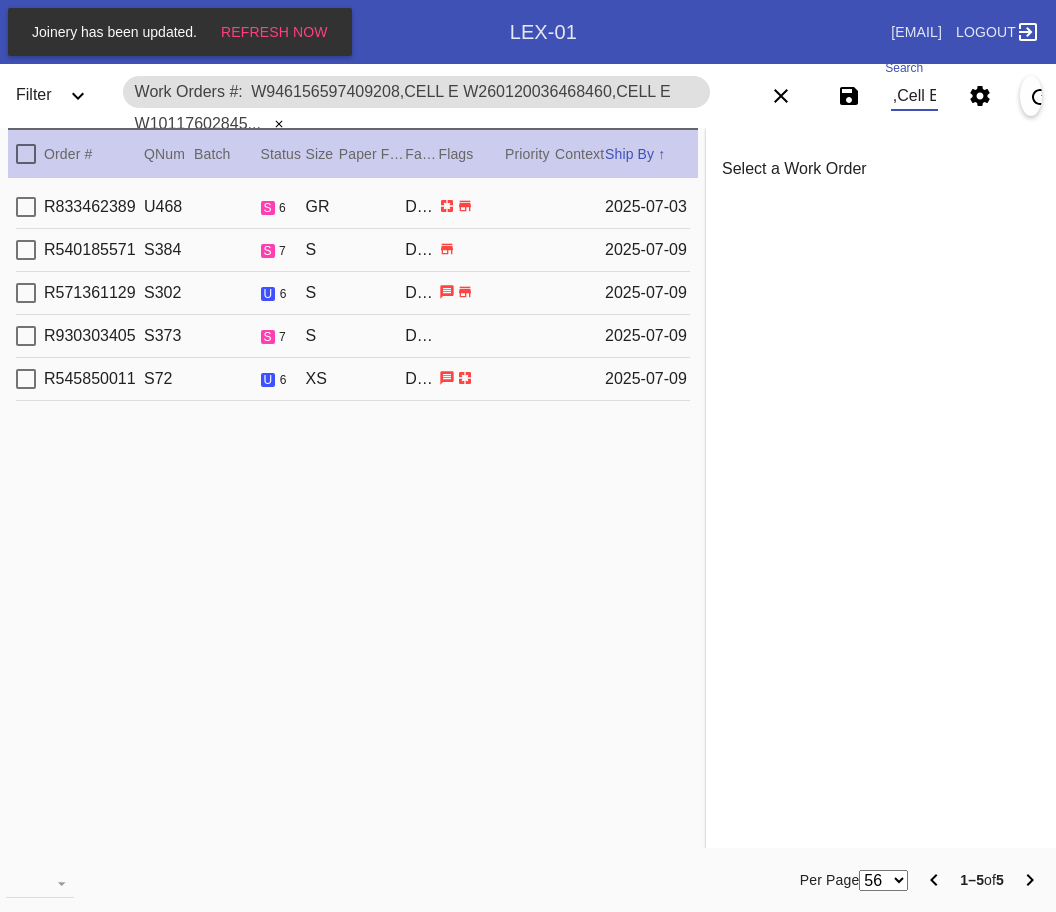 click at bounding box center (26, 154) 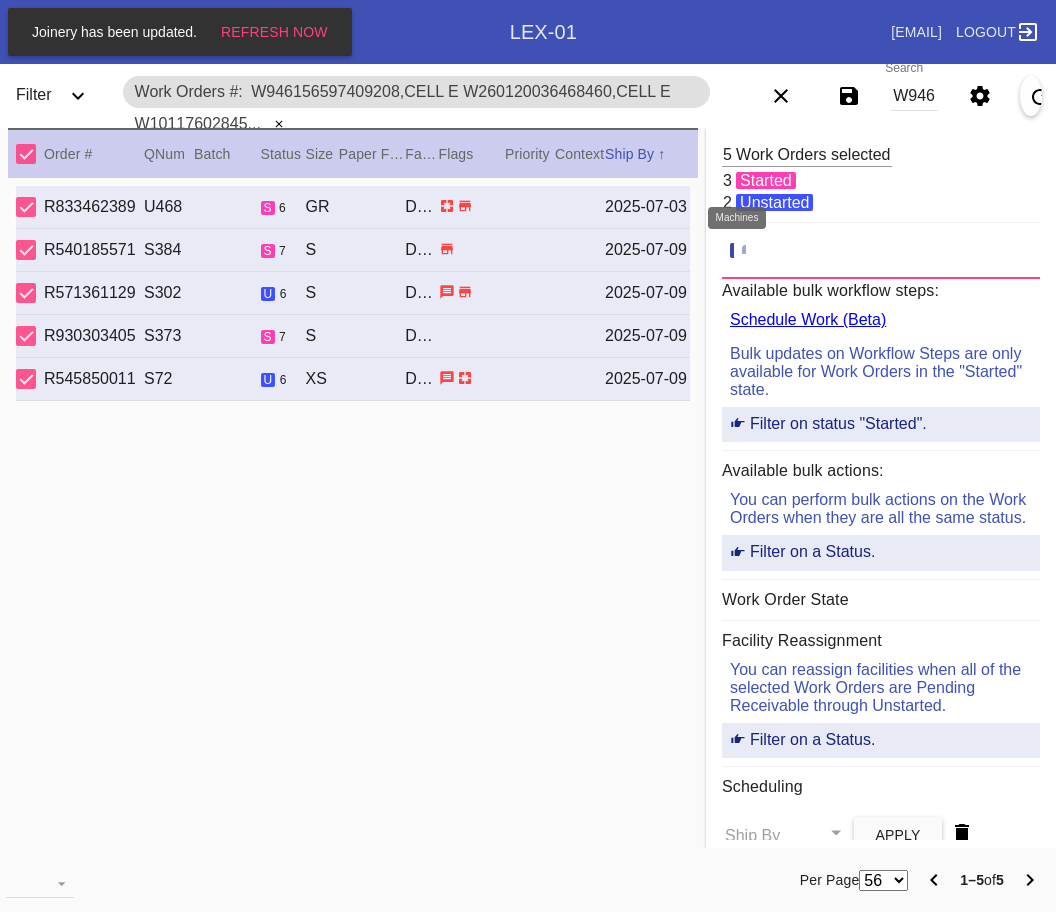 click at bounding box center [752, 251] 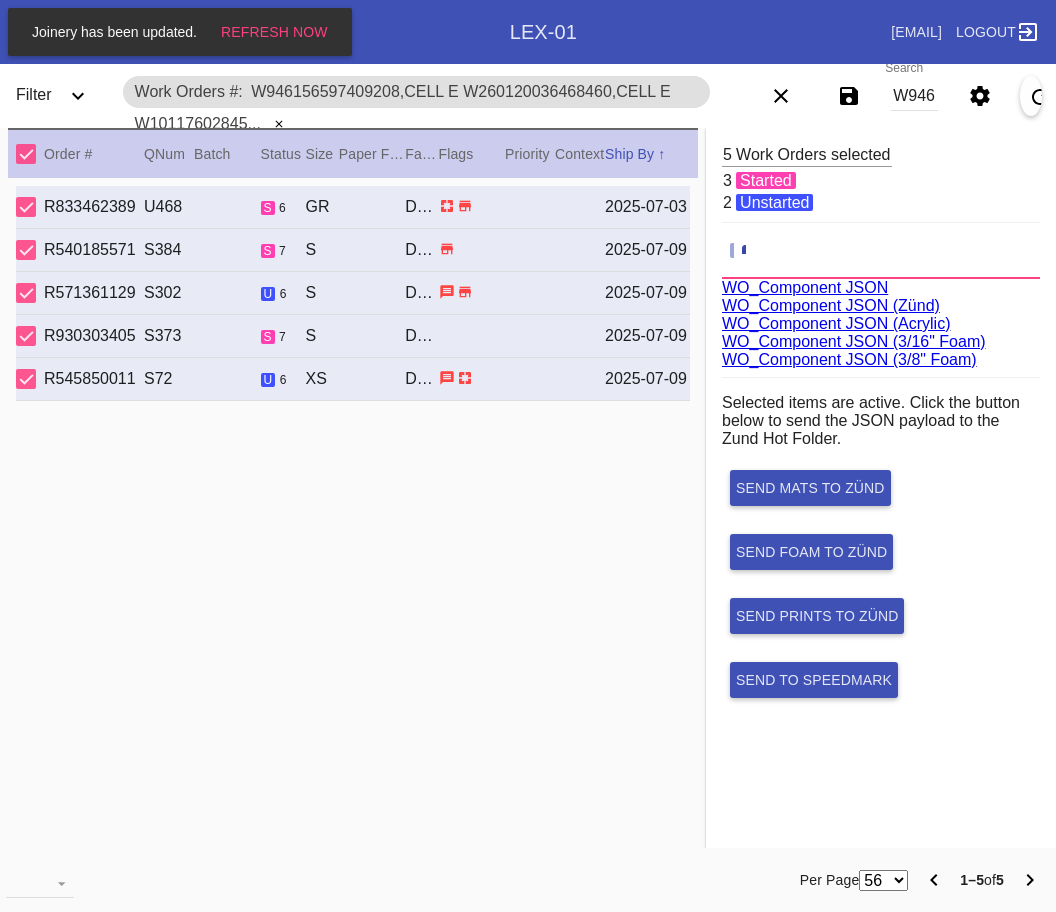 scroll, scrollTop: 75, scrollLeft: 0, axis: vertical 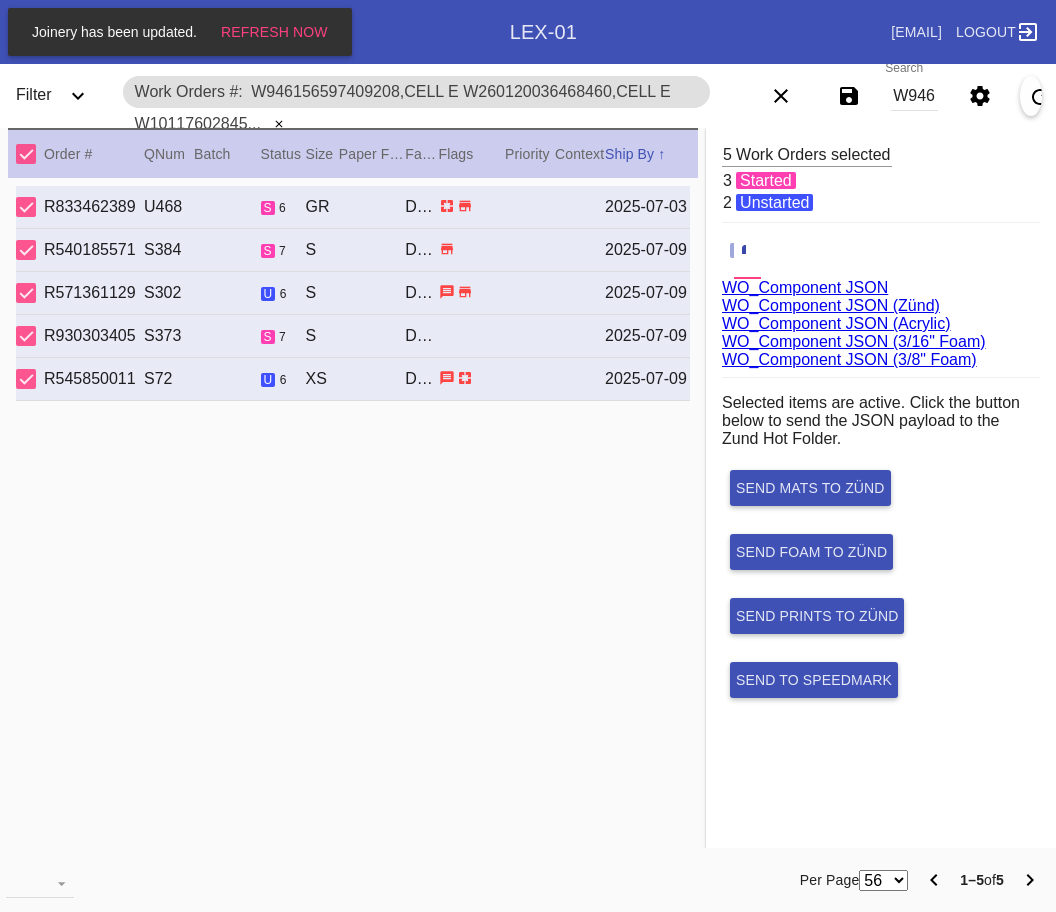 click on "WO_Component JSON (Acrylic)" at bounding box center [836, 323] 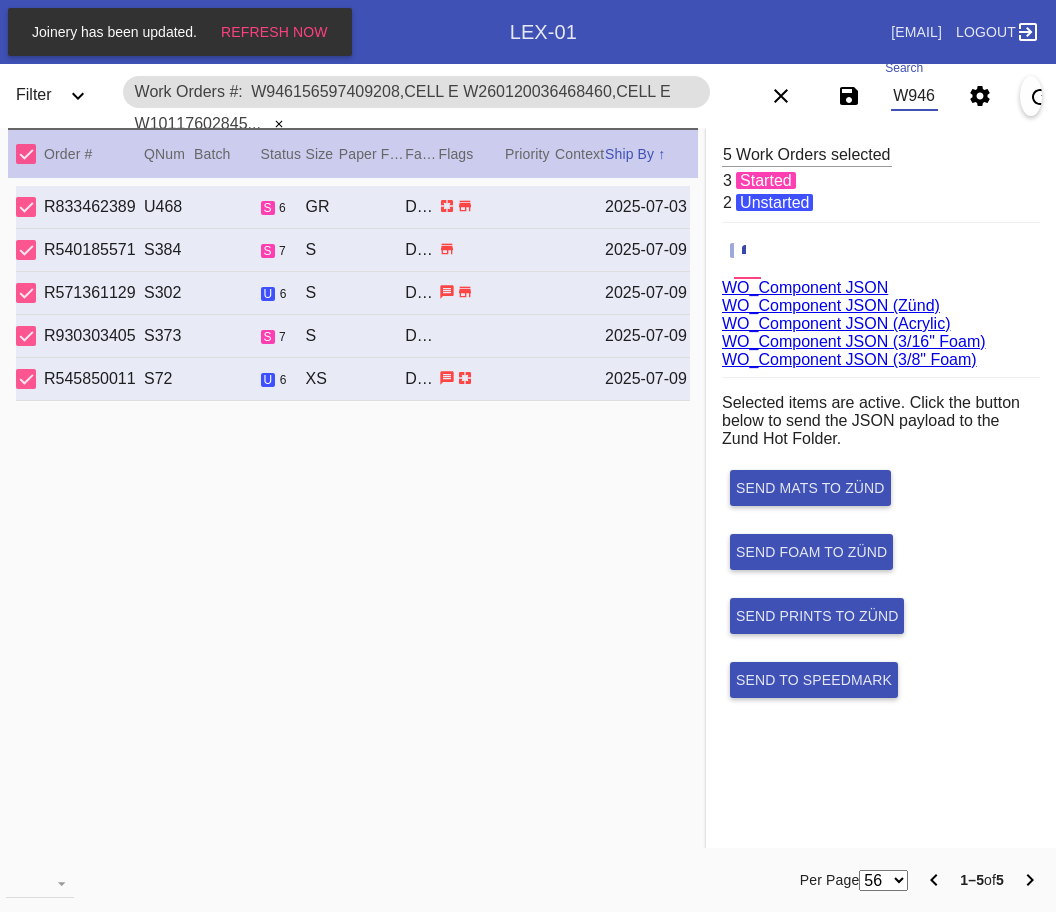 click on "W946156597409208,Cell E W260120036468460,Cell E W101176028459112,Cell A W505562040547692,Cell A W381167977766150,Cell E" at bounding box center [914, 96] 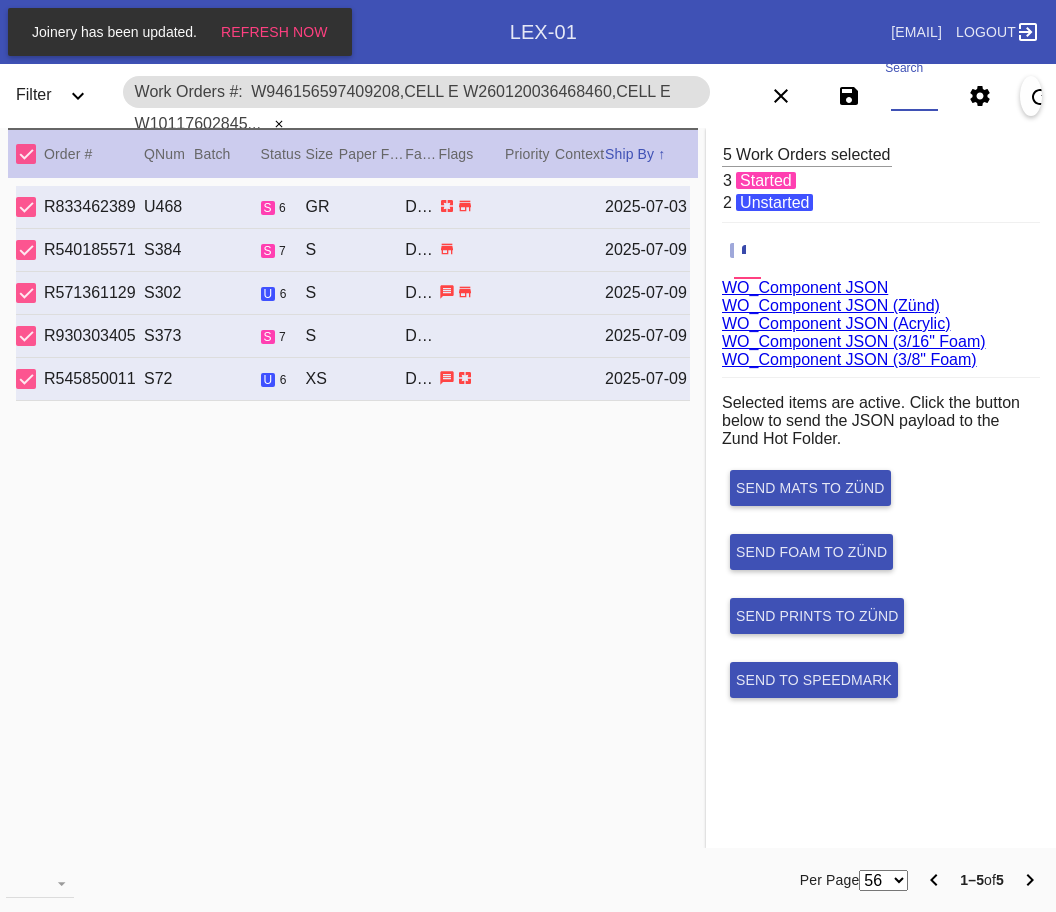 paste on "W750023136320084,Cell A W108005775806464,Cell A W652650050158934,Cell C W798594530725049,Cell A W210271030886135,Cell A W735127116929674,Cell A W253691288692261,Cell B W308312305488258,Cell A W917098461404750,Cell C" 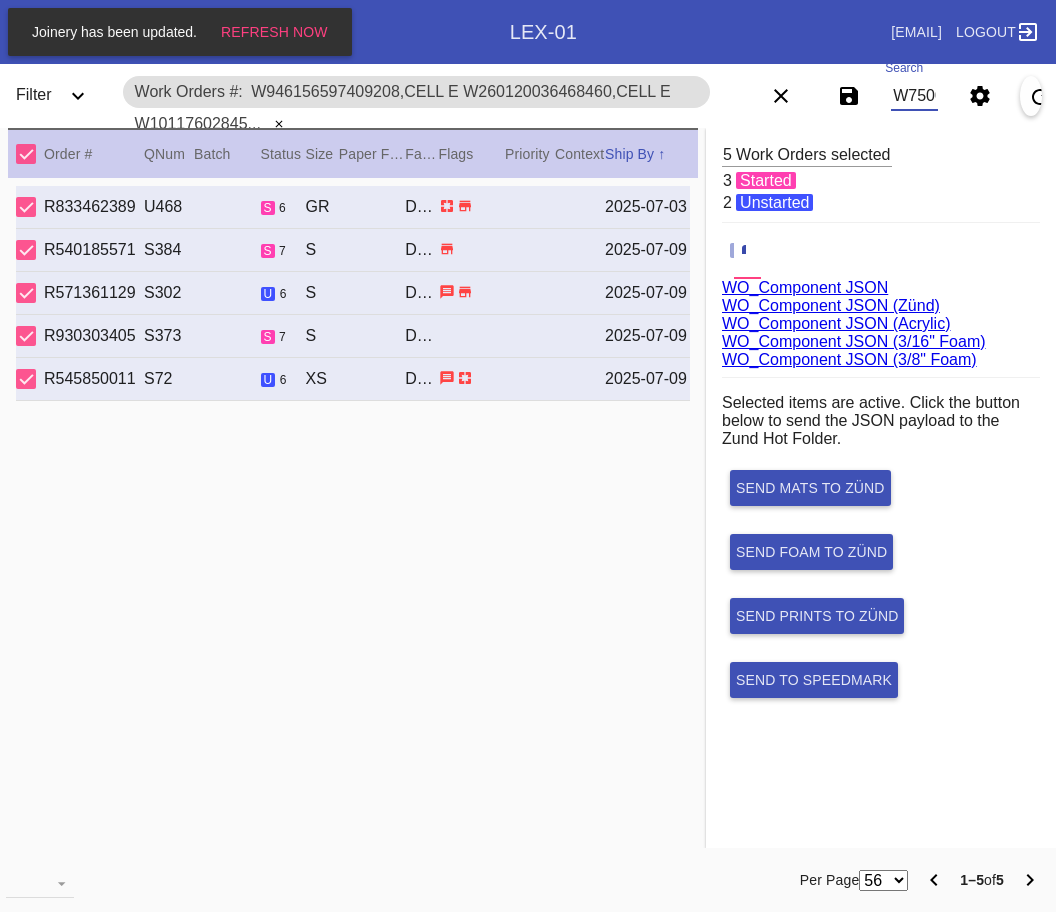 scroll, scrollTop: 0, scrollLeft: 1744, axis: horizontal 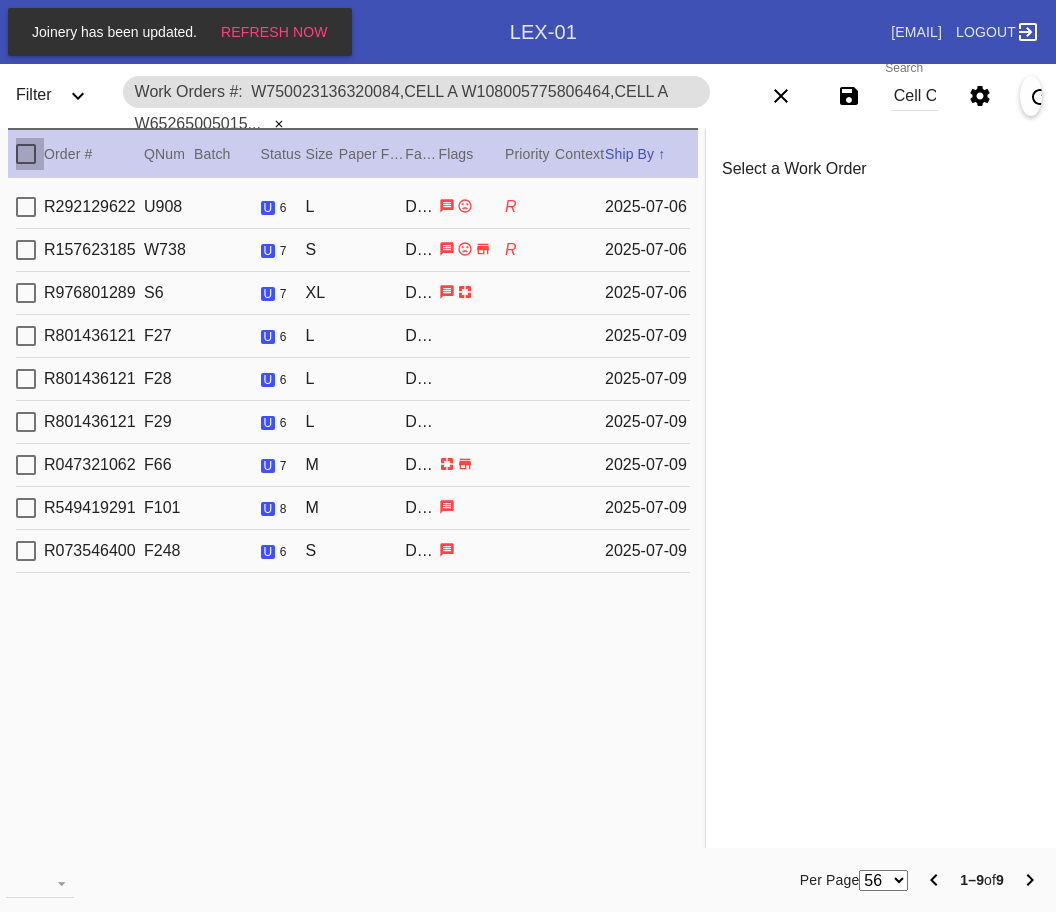 click at bounding box center [26, 154] 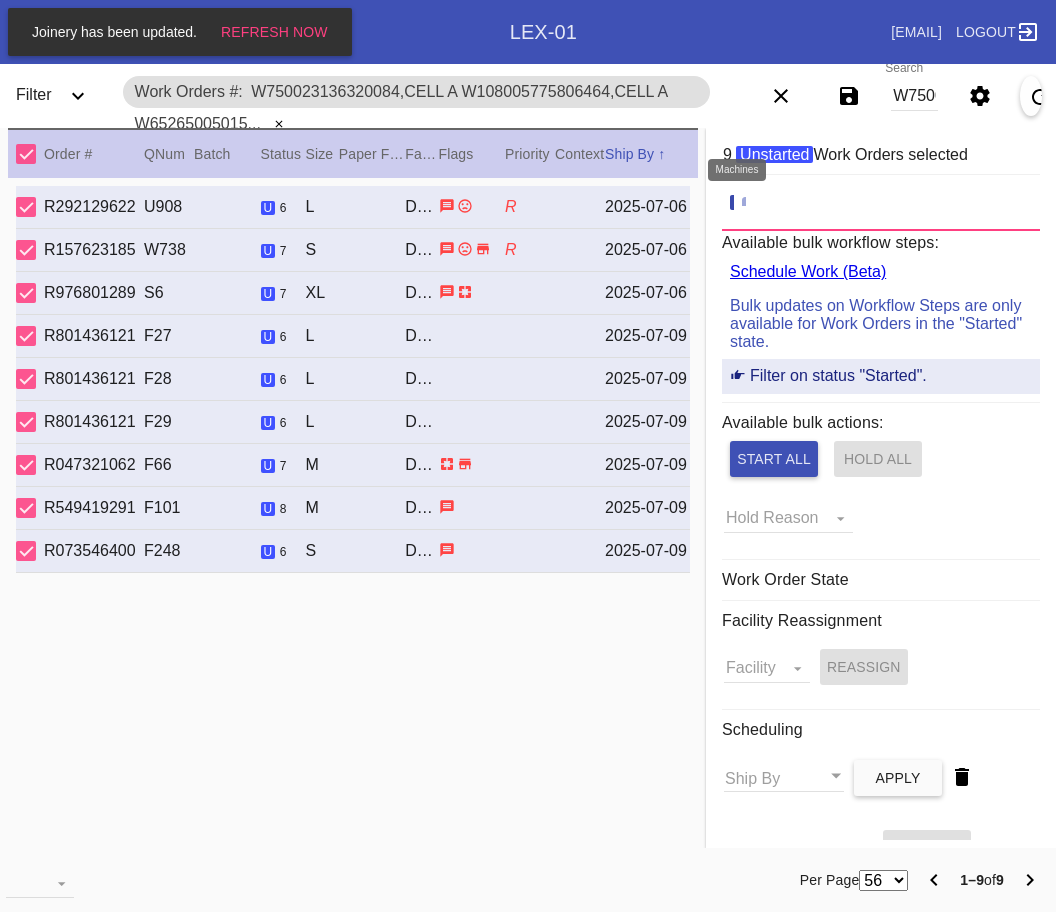 click at bounding box center (752, 203) 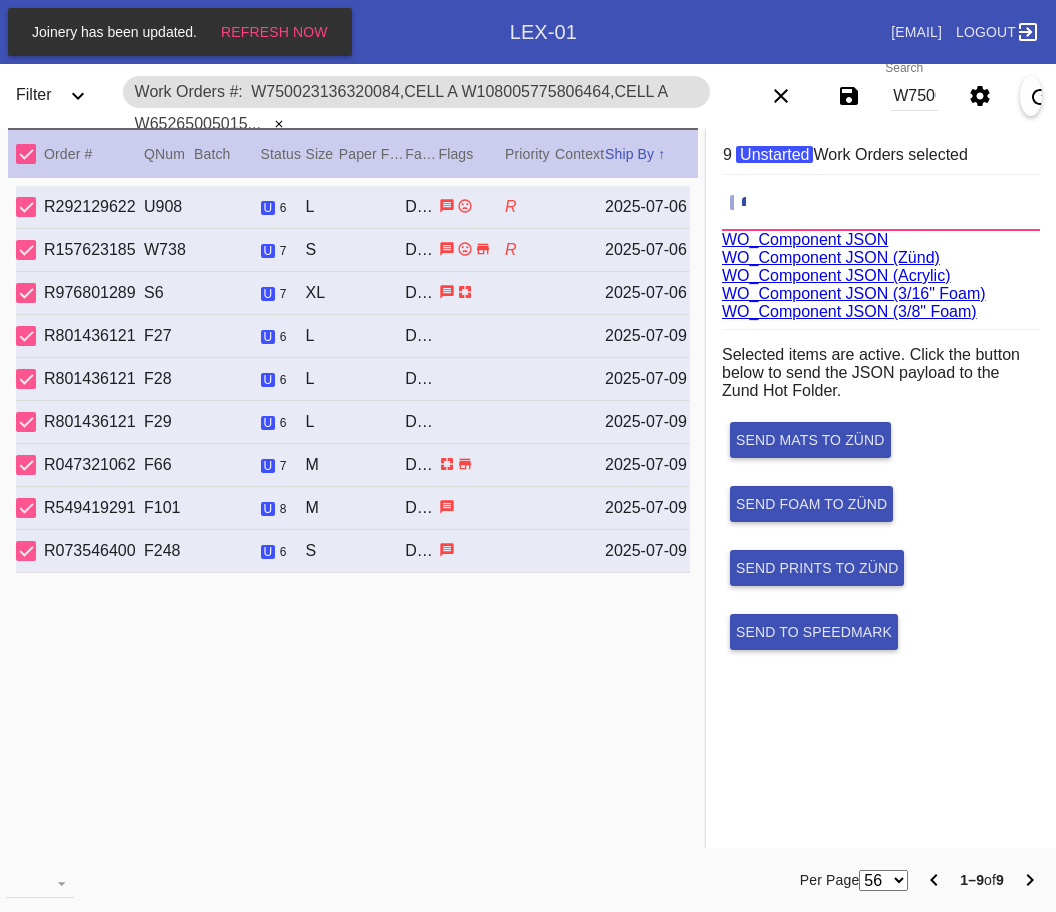 scroll, scrollTop: 75, scrollLeft: 0, axis: vertical 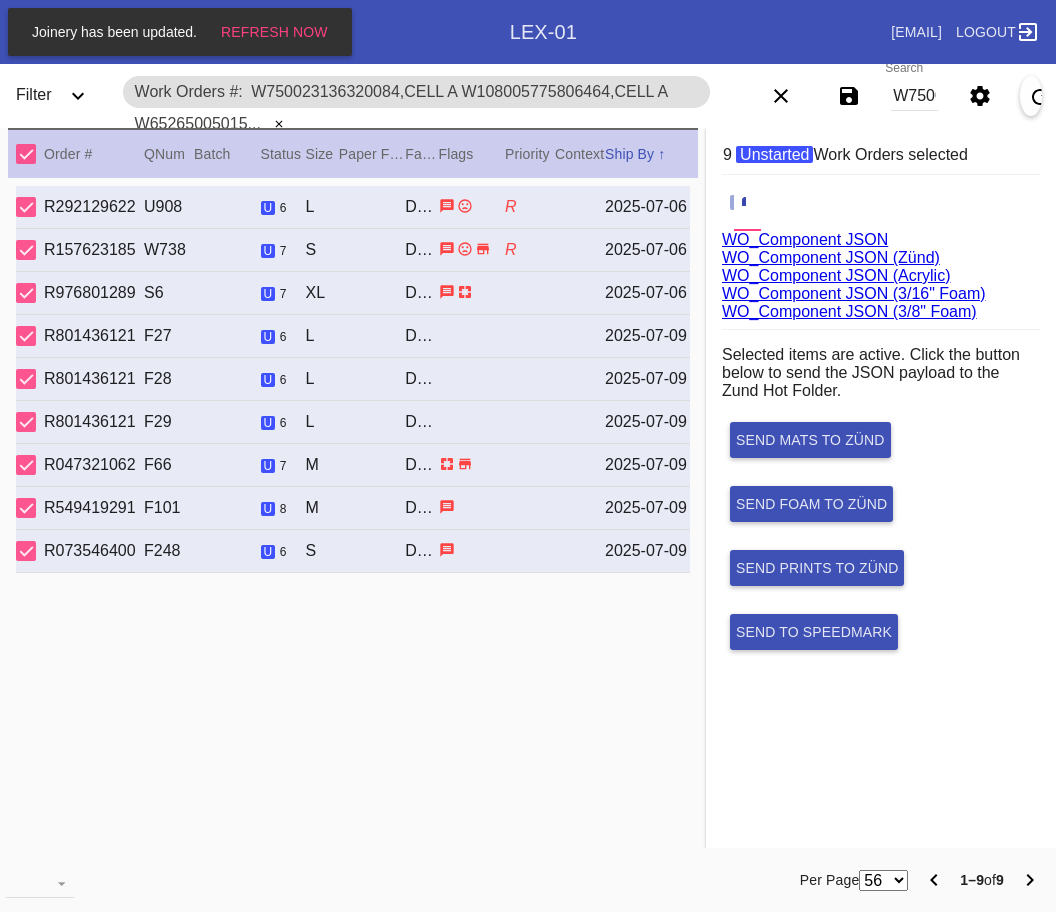 click on "WO_Component JSON (Acrylic)" at bounding box center [836, 275] 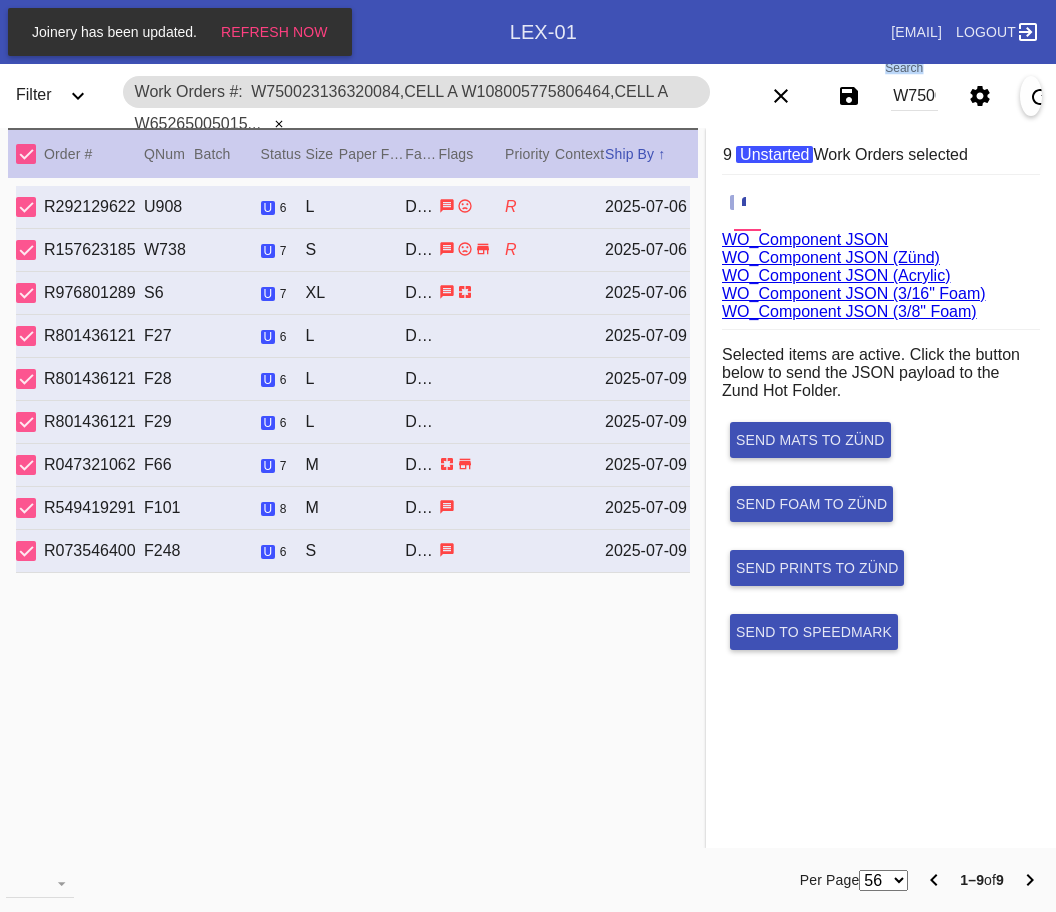 click on "Search W750023136320084,Cell A W108005775806464,Cell A W652650050158934,Cell C W798594530725049,Cell A W210271030886135,Cell A W735127116929674,Cell A W253691288692261,Cell B W308312305488258,Cell A W917098461404750,Cell C" at bounding box center [914, 96] 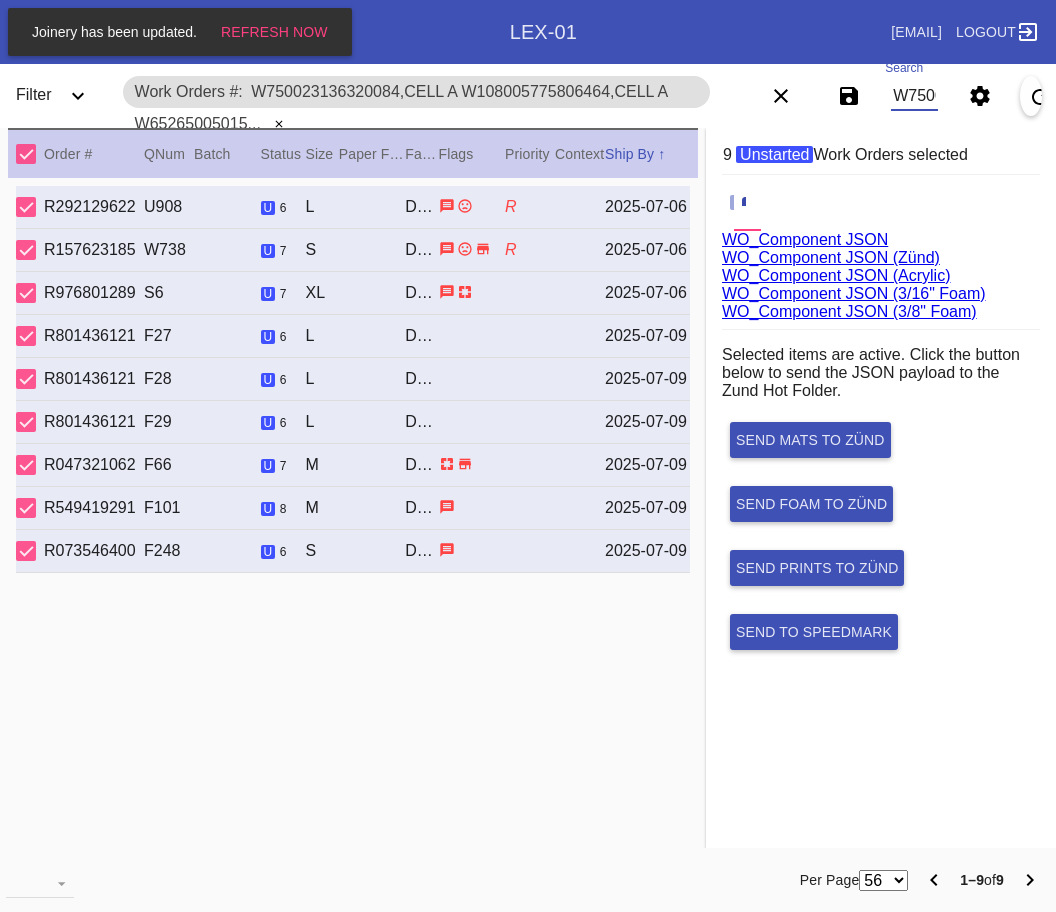 click on "W750023136320084,Cell A W108005775806464,Cell A W652650050158934,Cell C W798594530725049,Cell A W210271030886135,Cell A W735127116929674,Cell A W253691288692261,Cell B W308312305488258,Cell A W917098461404750,Cell C" at bounding box center [914, 96] 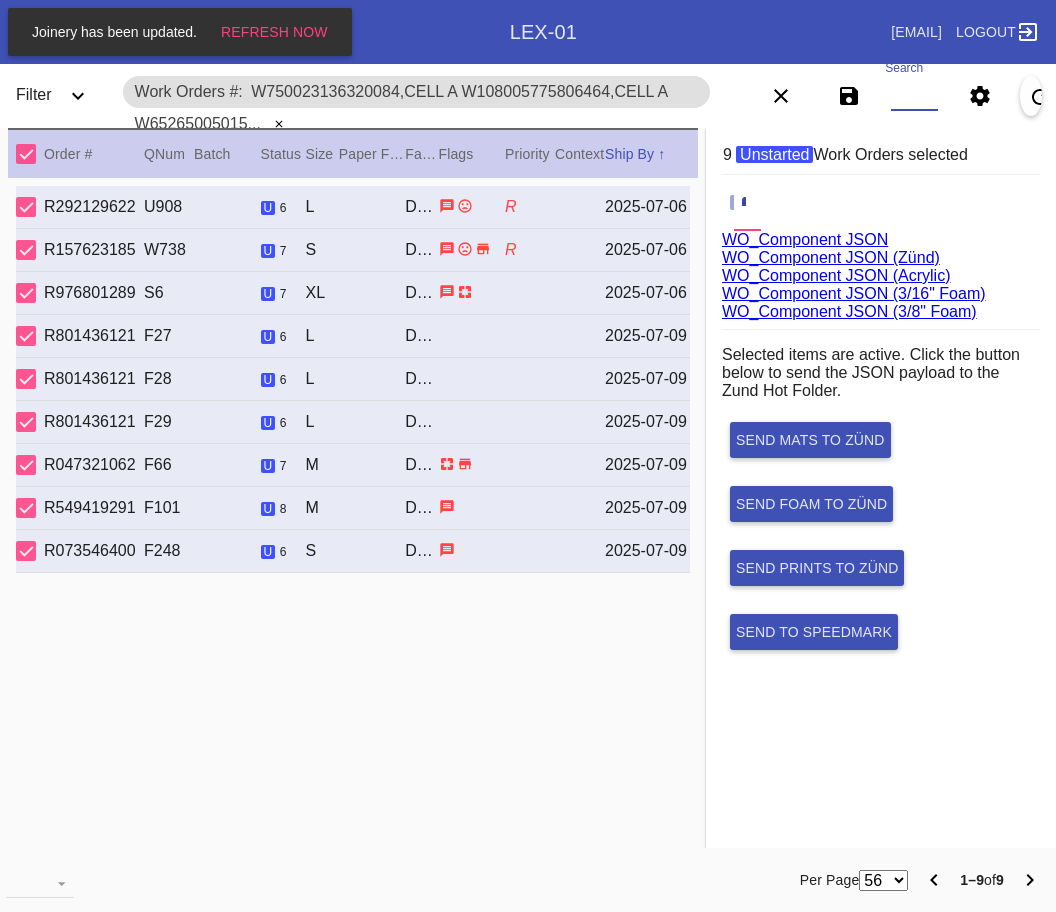 paste on "L474741611897934,Ipsu D" 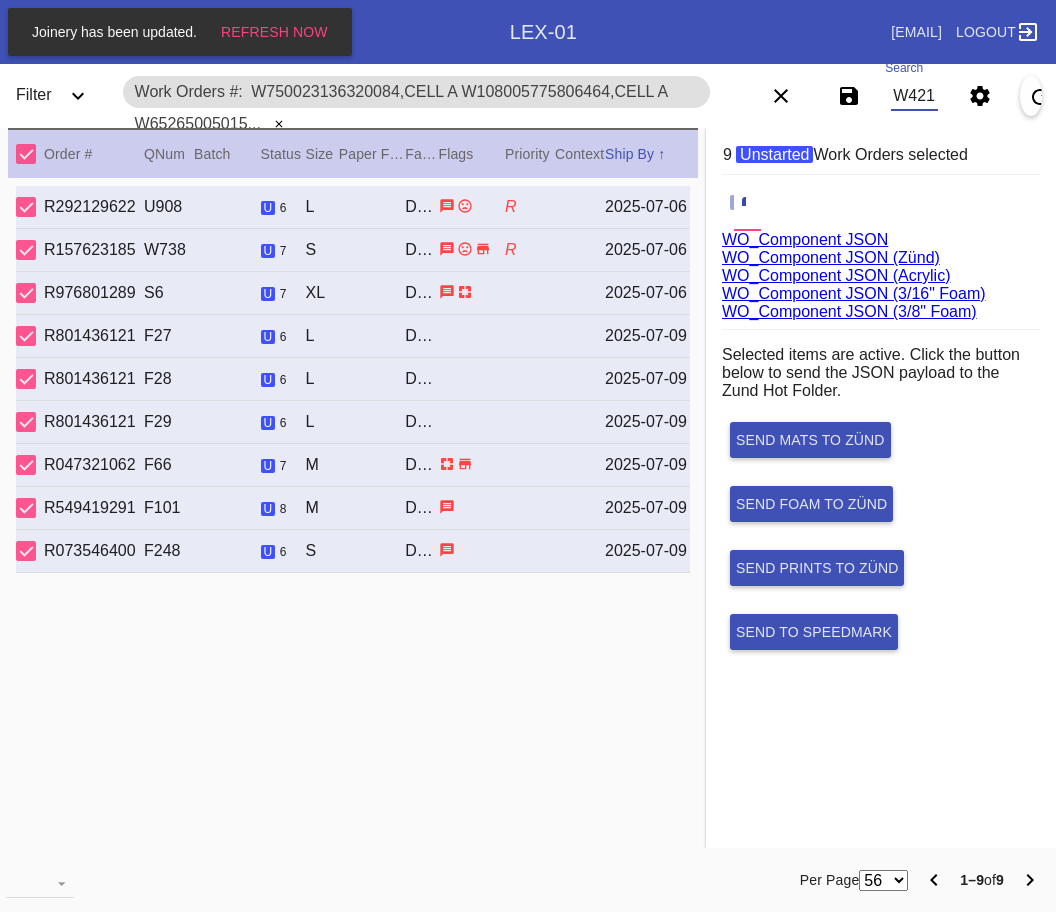 scroll, scrollTop: 0, scrollLeft: 152, axis: horizontal 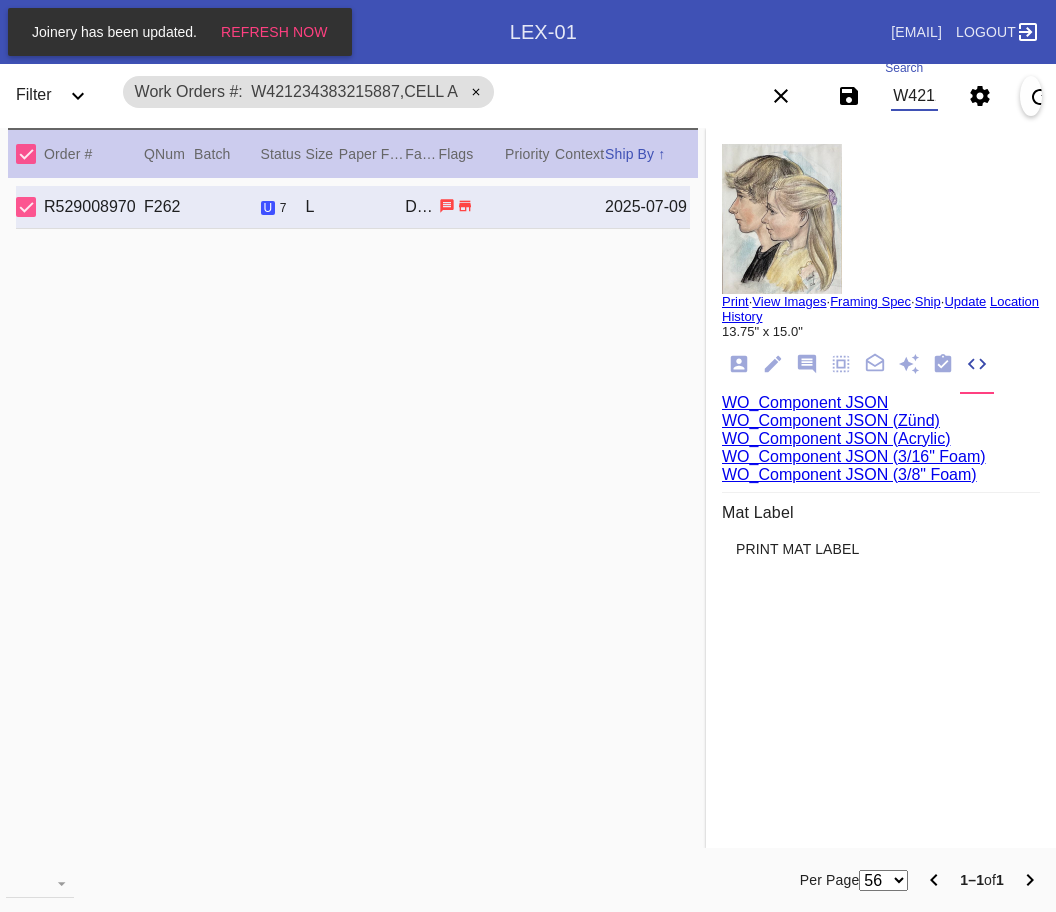 click on "WO_Component JSON (Acrylic)" at bounding box center [836, 438] 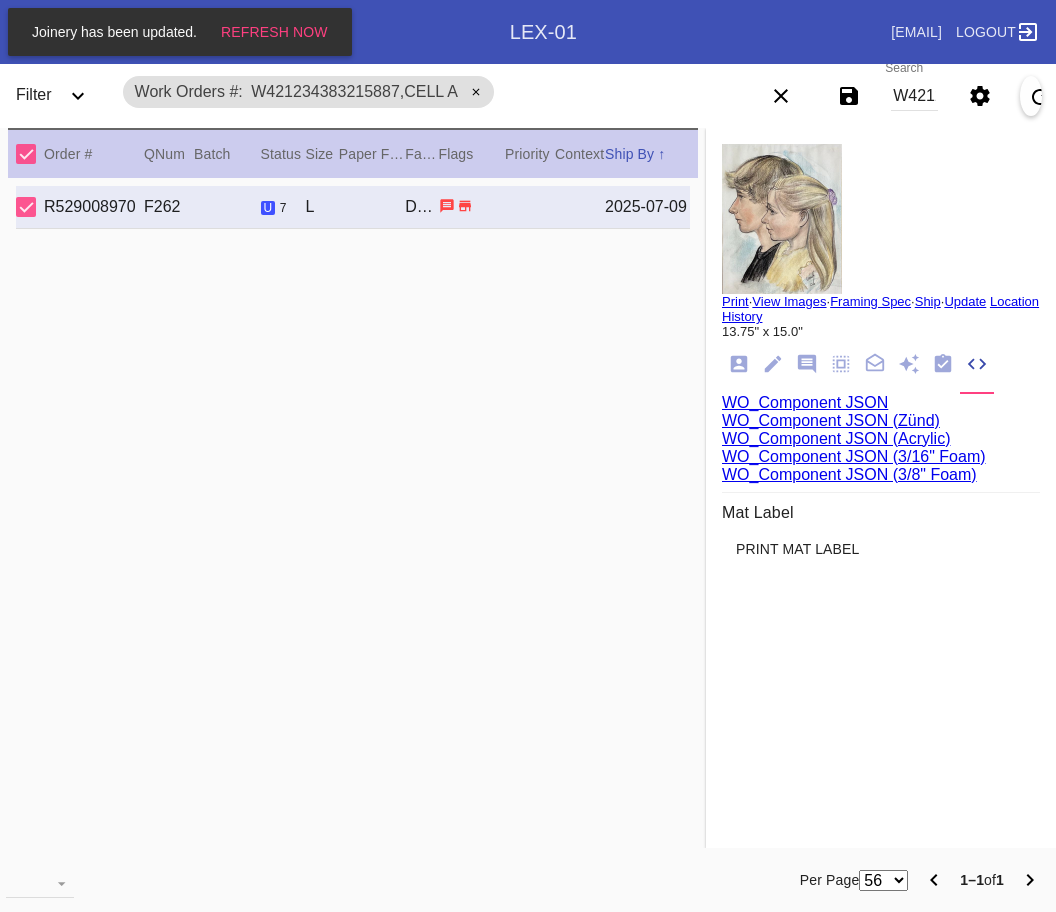 click on "L474741611897934,Ipsu D" at bounding box center [914, 96] 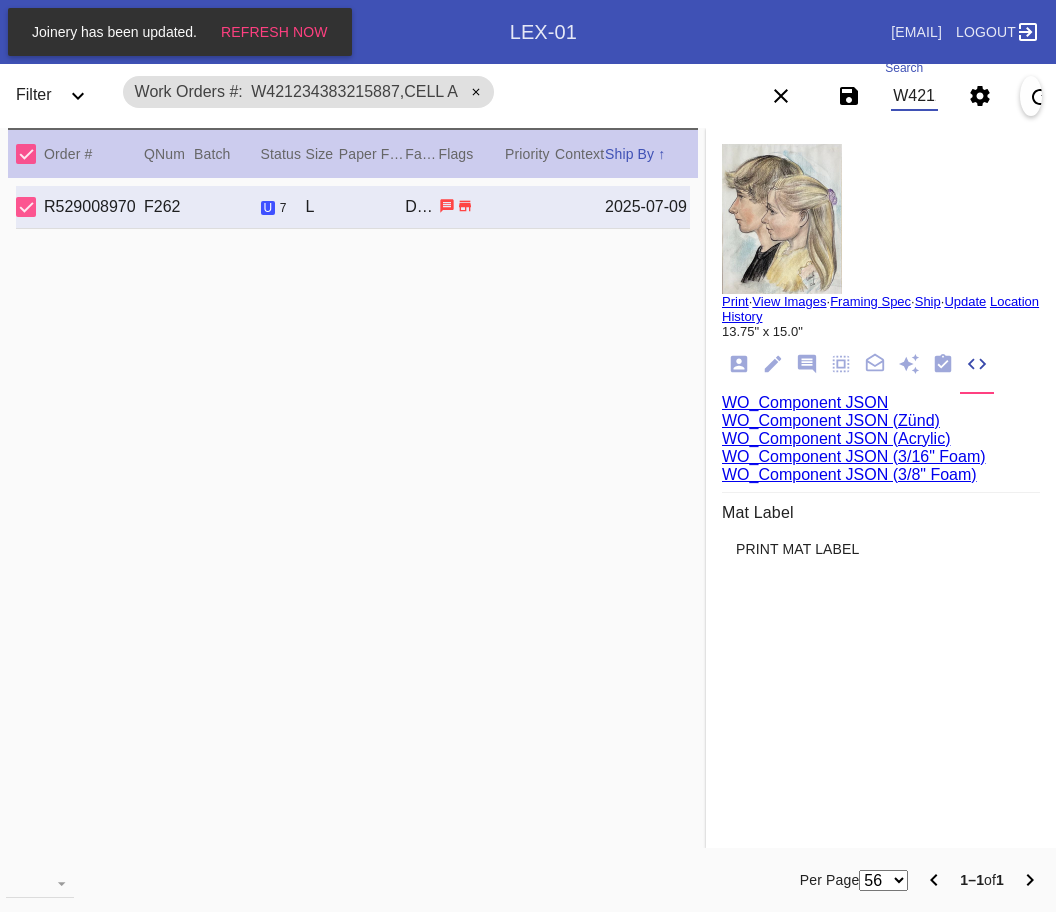 click on "L474741611897934,Ipsu D" at bounding box center (914, 96) 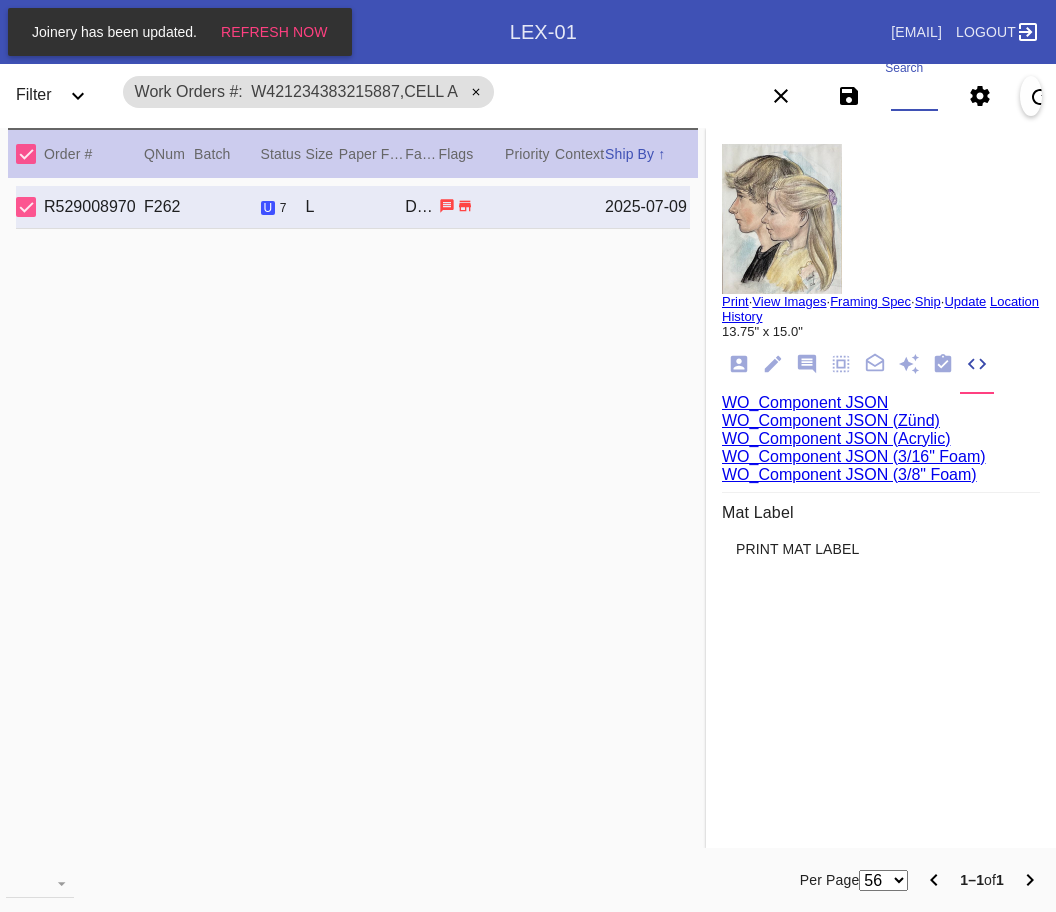 paste on "W549549713849319,Cell E W421234383215887,Cell A W361689881635090,Cell A" 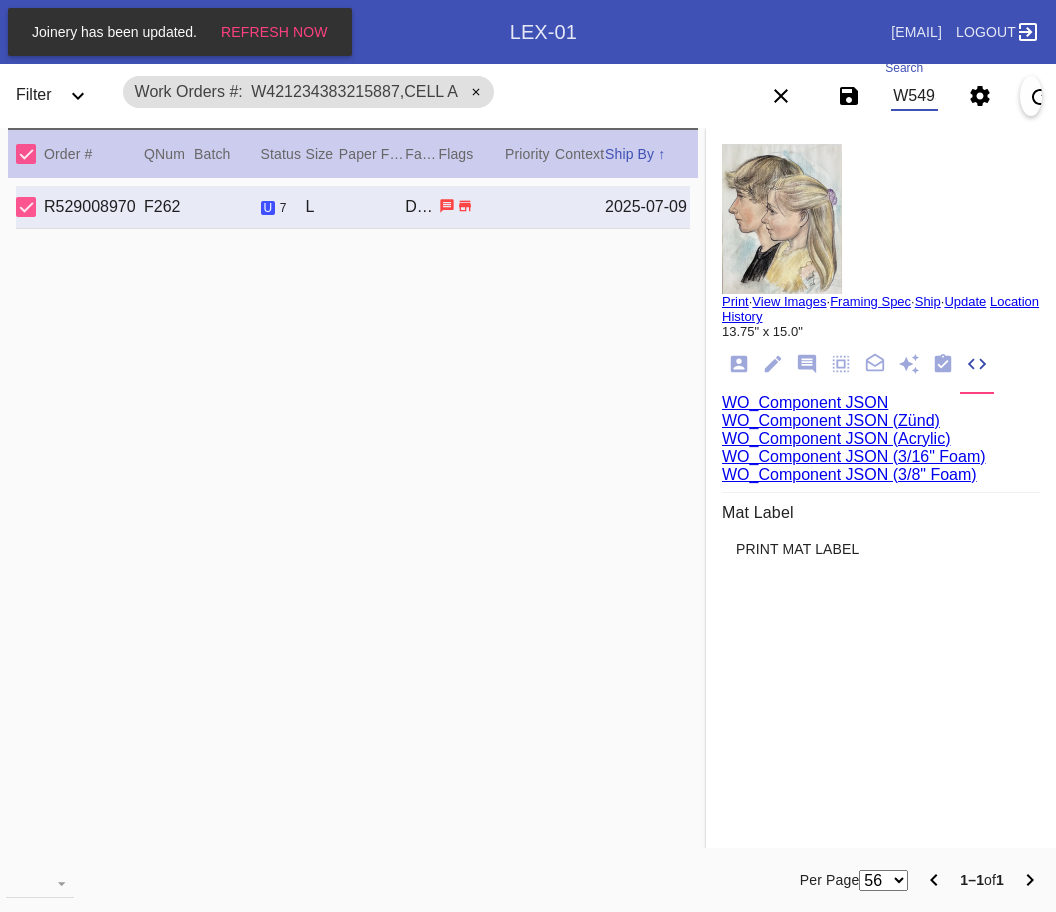 scroll, scrollTop: 0, scrollLeft: 550, axis: horizontal 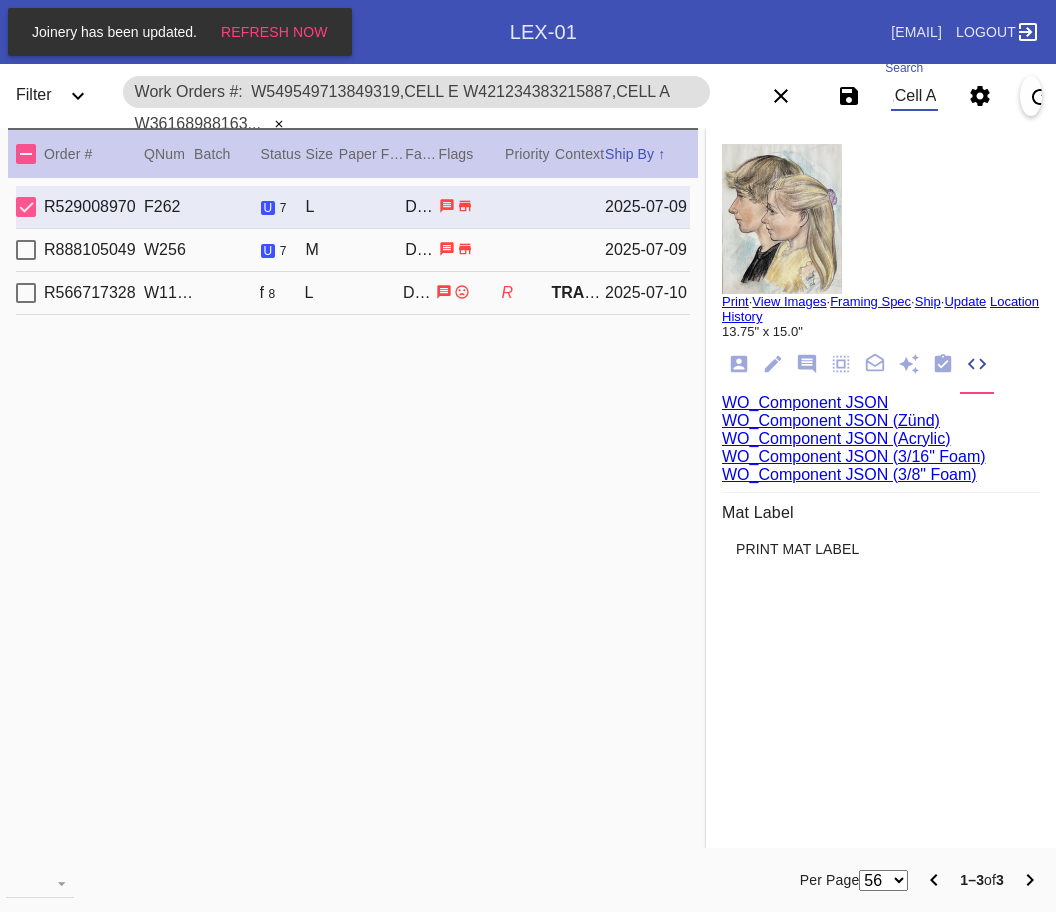 type on "W549549713849319,Cell E W421234383215887,Cell A W361689881635090,Cell A" 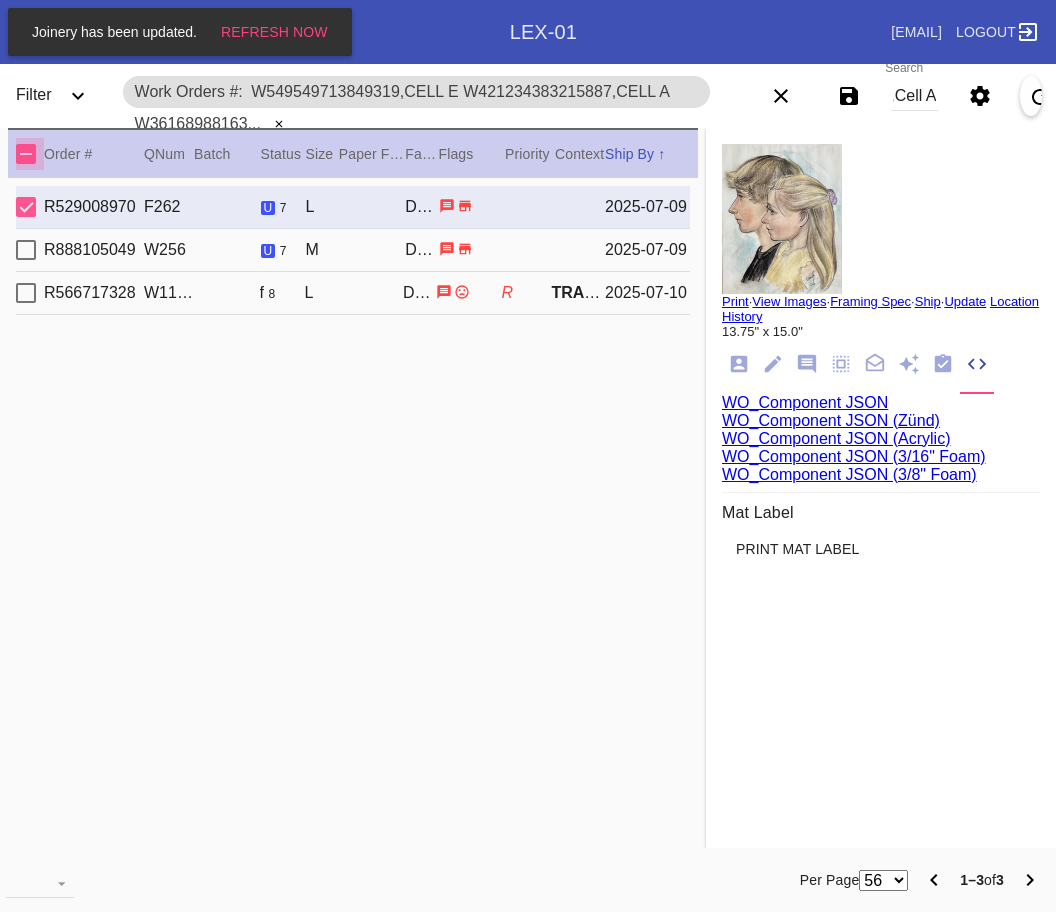 click at bounding box center [26, 154] 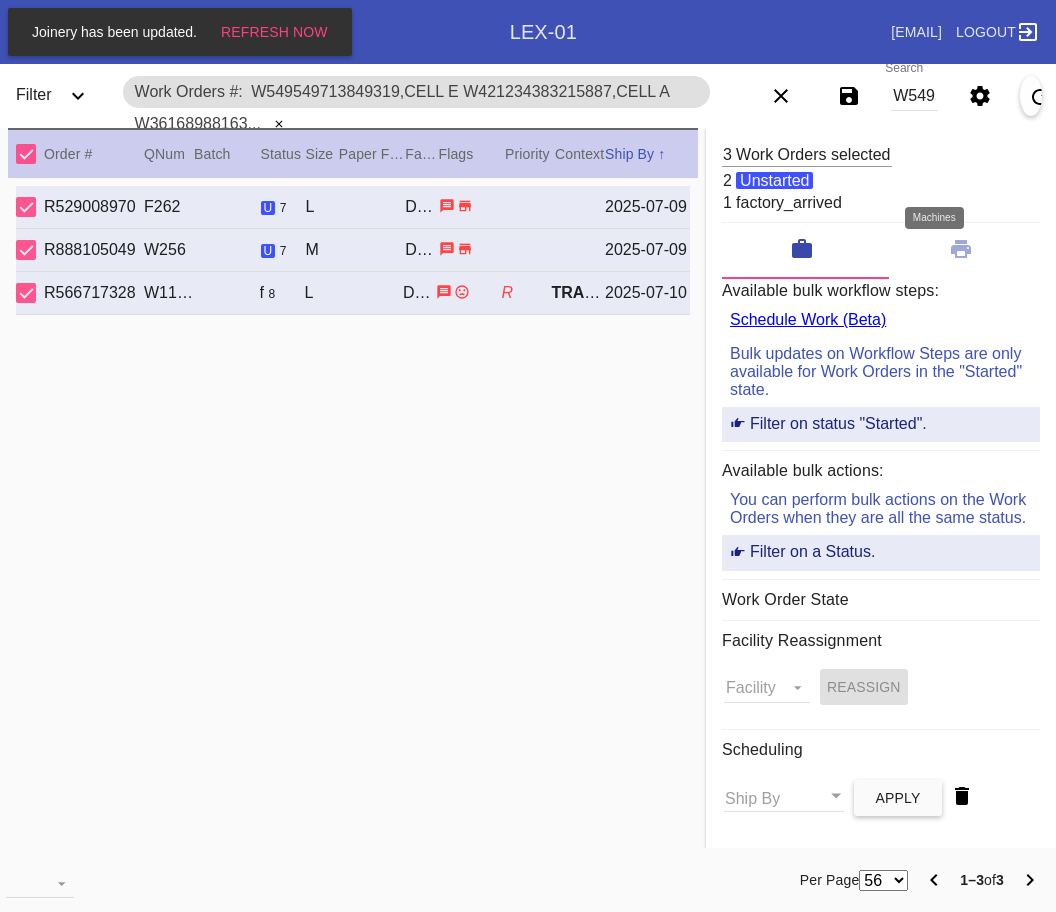click at bounding box center (961, 251) 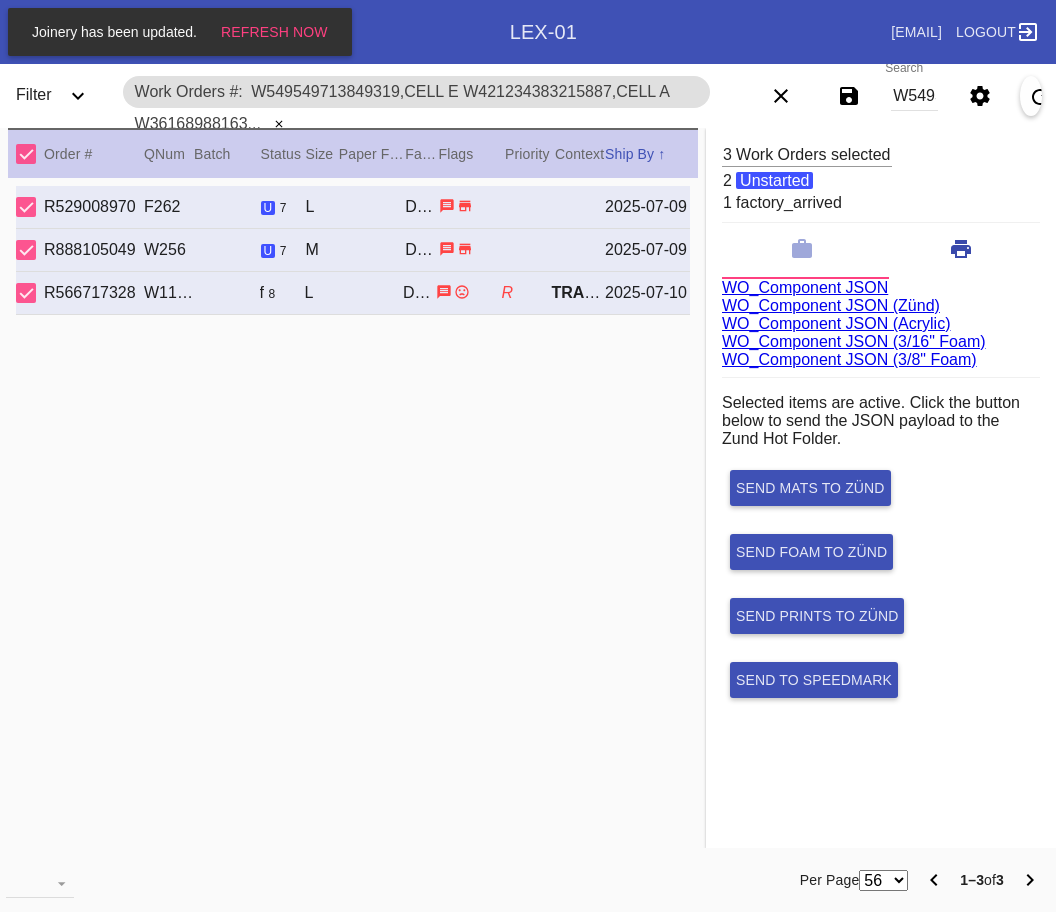 scroll, scrollTop: 75, scrollLeft: 0, axis: vertical 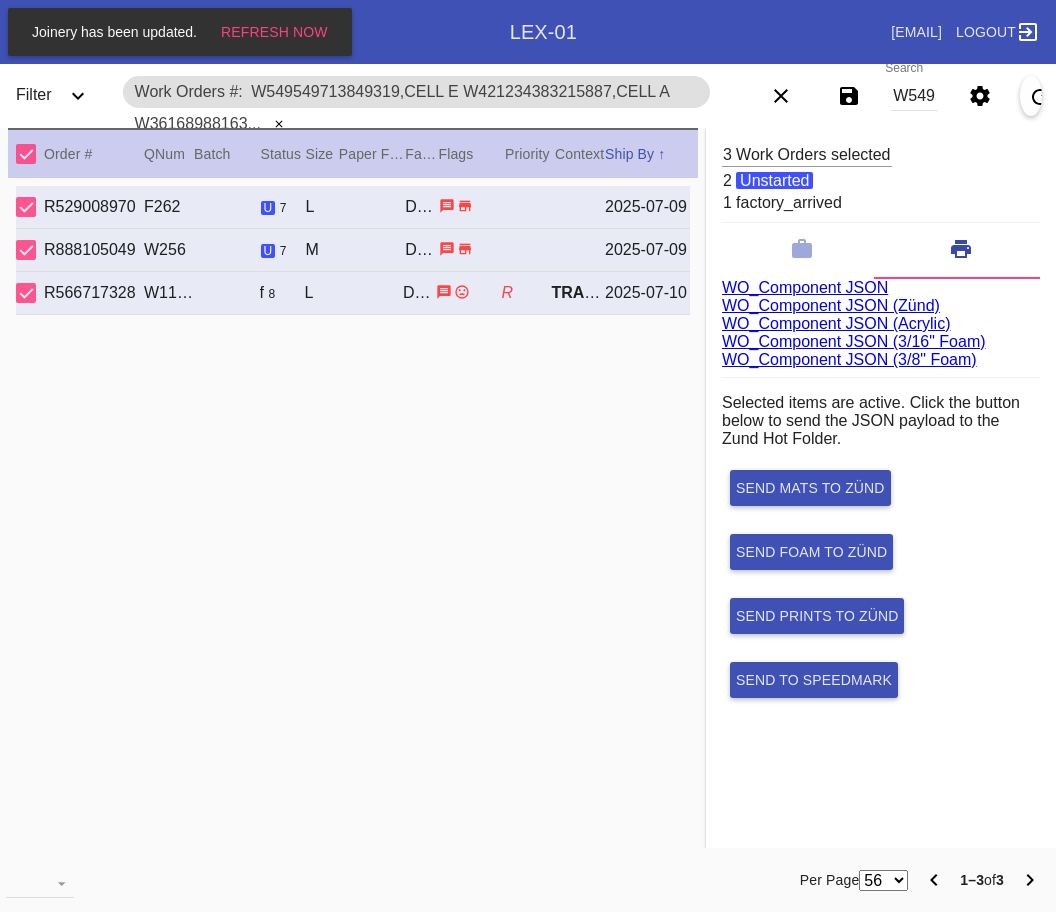 click on "WO_Component JSON (Acrylic)" at bounding box center [836, 323] 